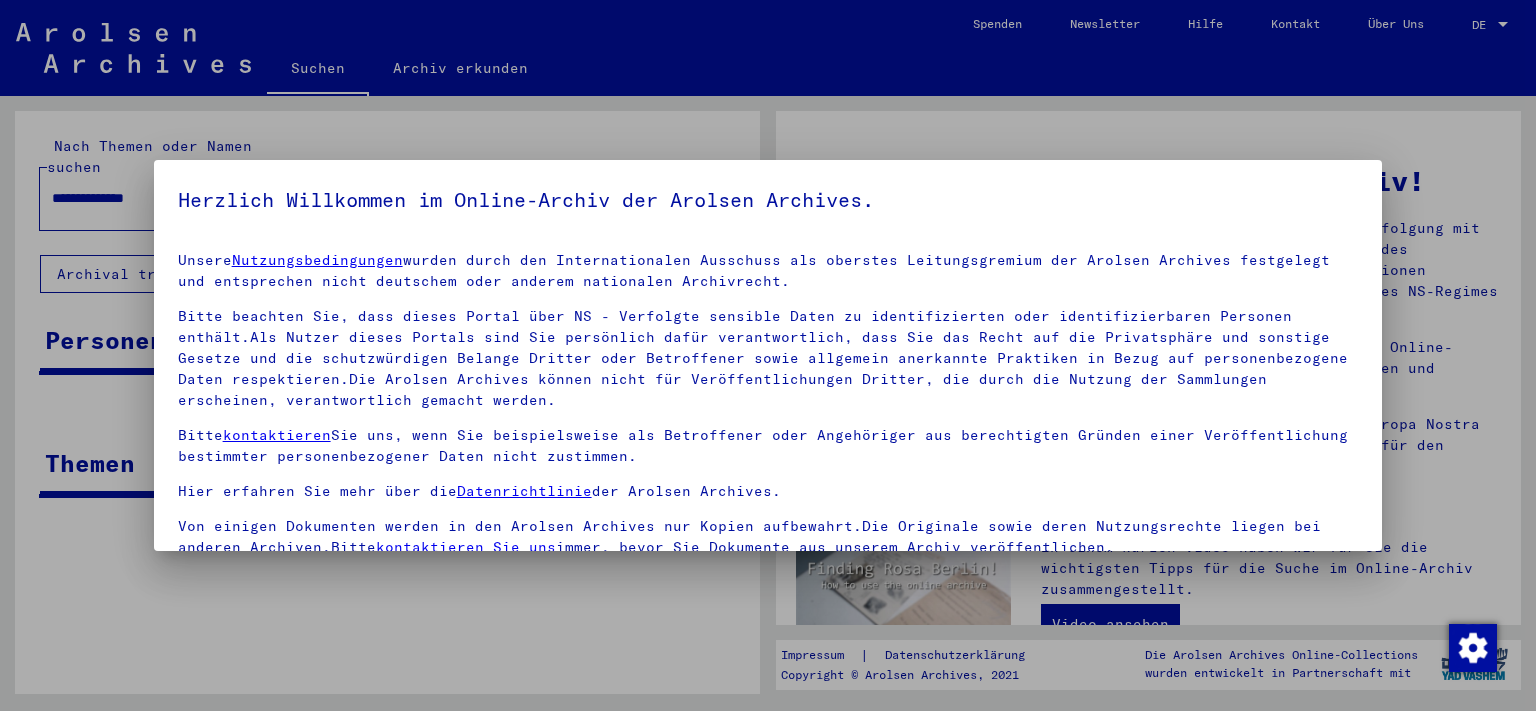 scroll, scrollTop: 0, scrollLeft: 0, axis: both 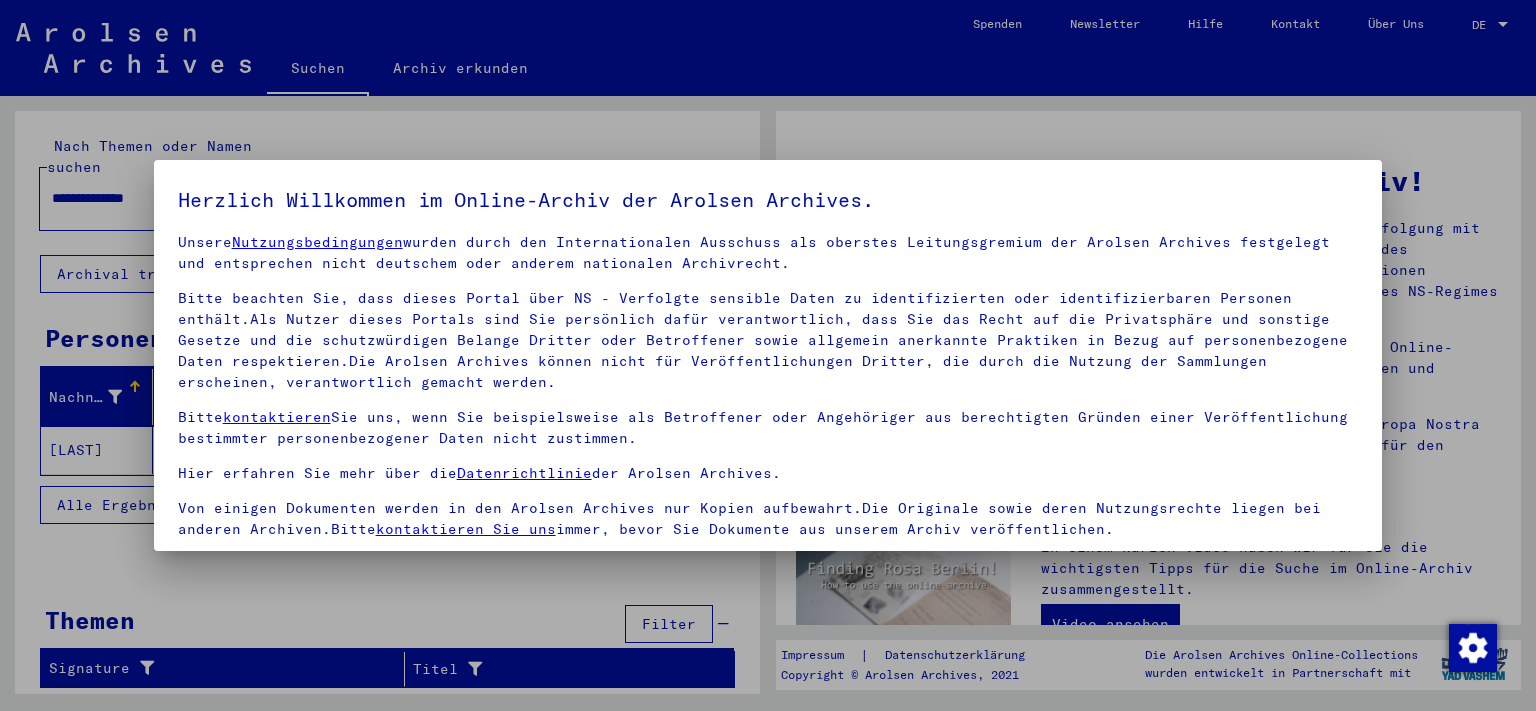 drag, startPoint x: 1382, startPoint y: 346, endPoint x: 1382, endPoint y: 409, distance: 63 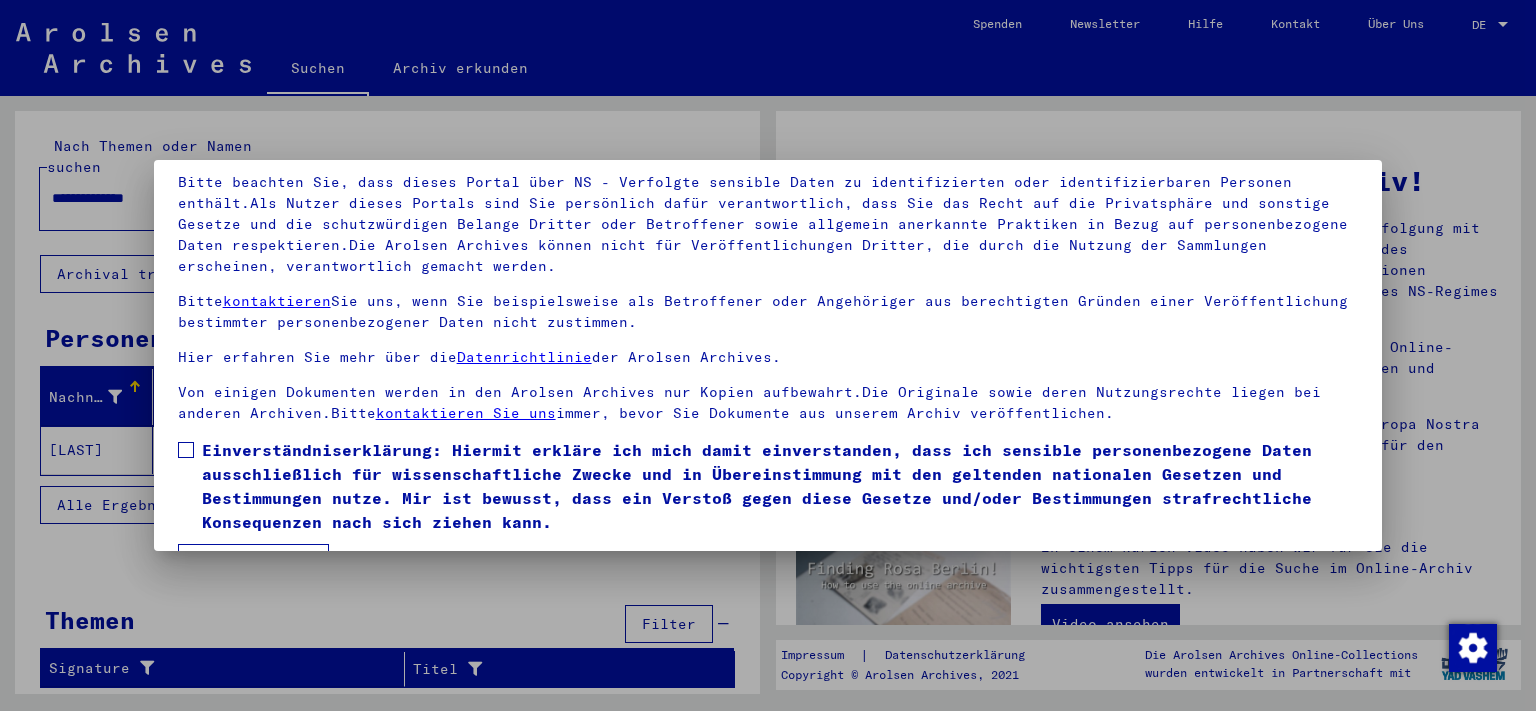 scroll, scrollTop: 171, scrollLeft: 0, axis: vertical 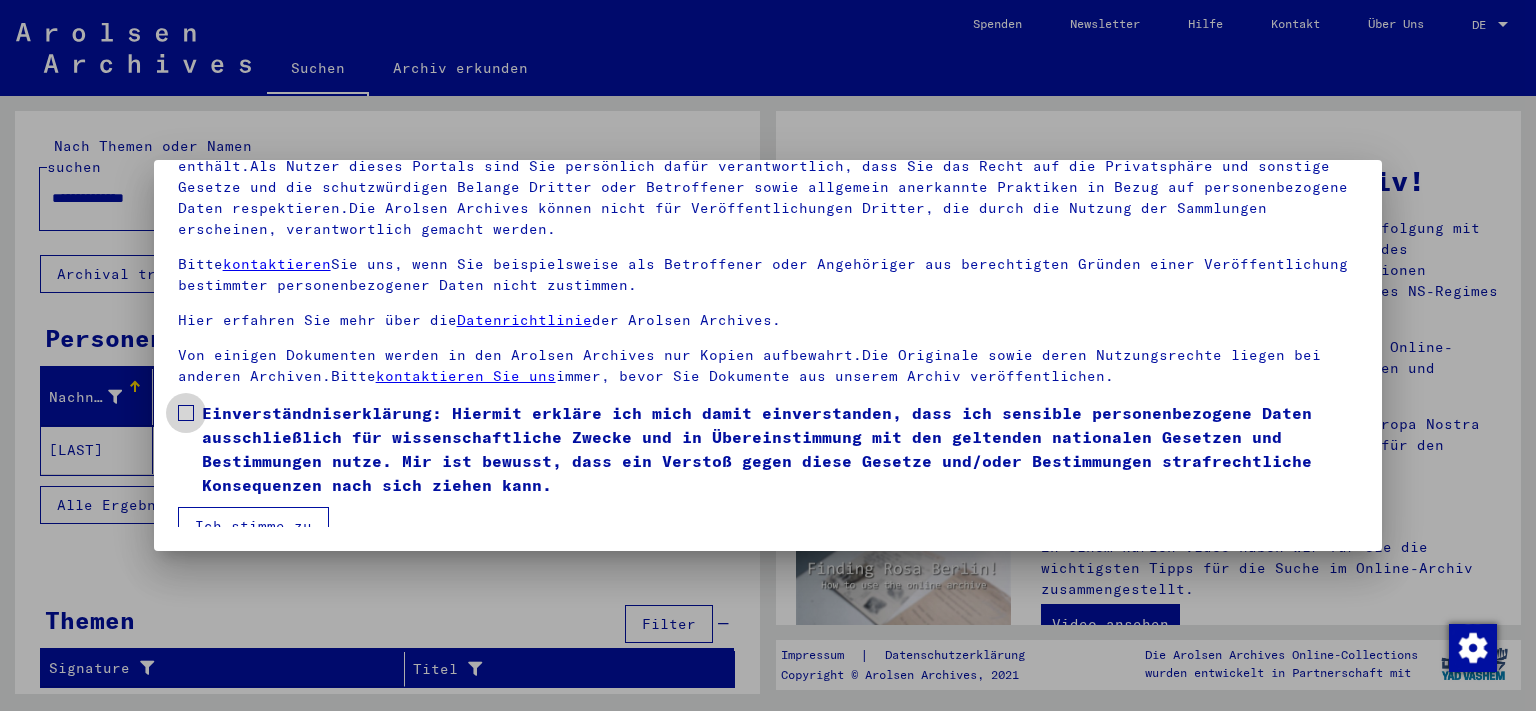 click at bounding box center [186, 413] 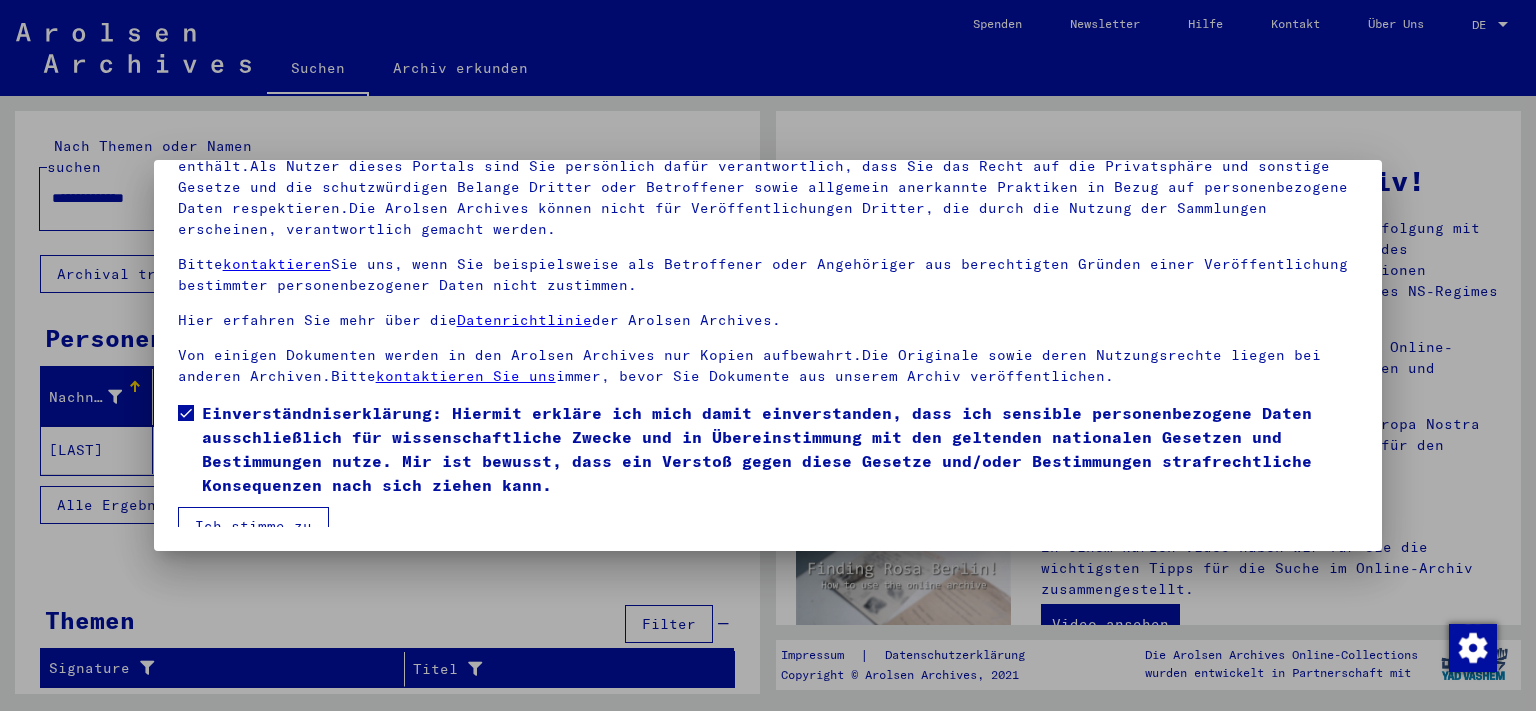click on "Ich stimme zu" at bounding box center [253, 526] 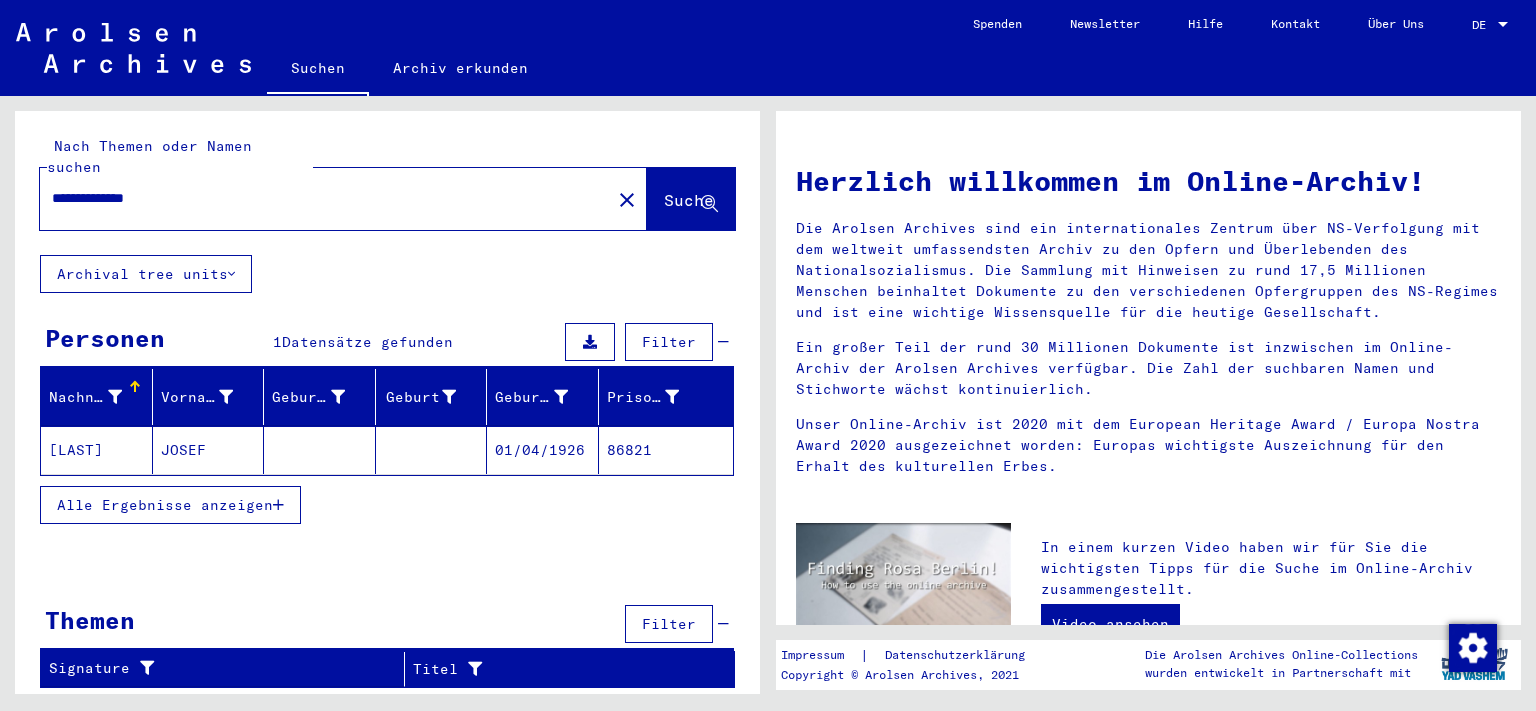 click on "**********" at bounding box center (319, 198) 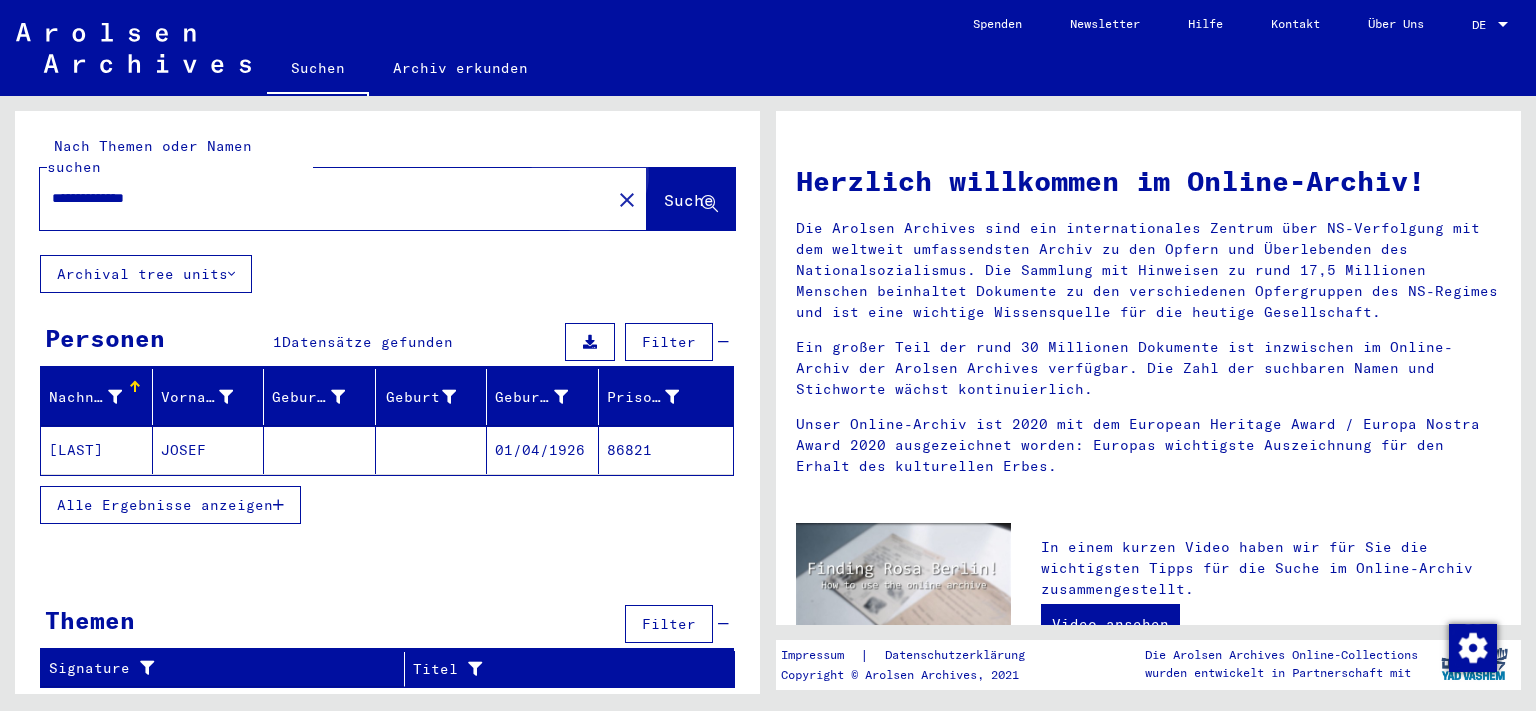 click on "Suche" 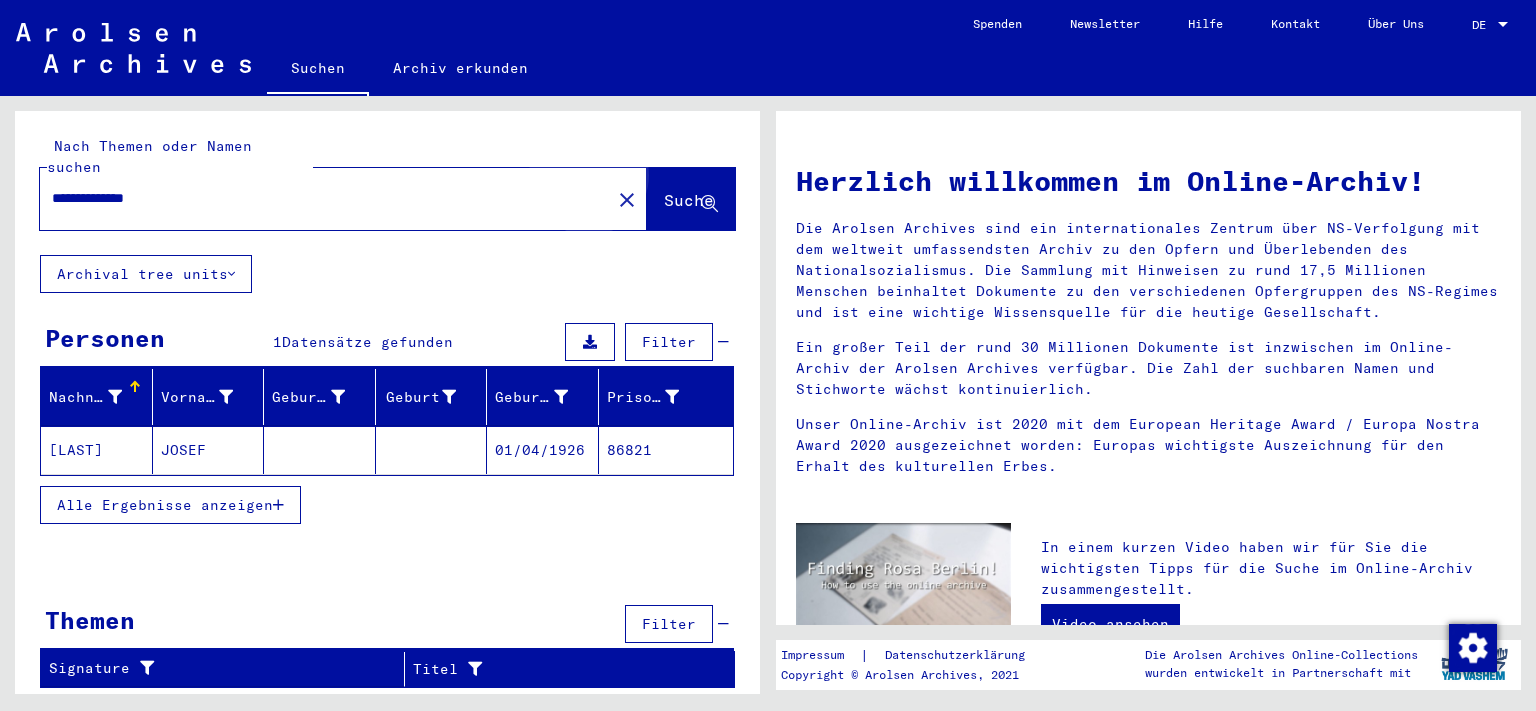 click on "Suche" 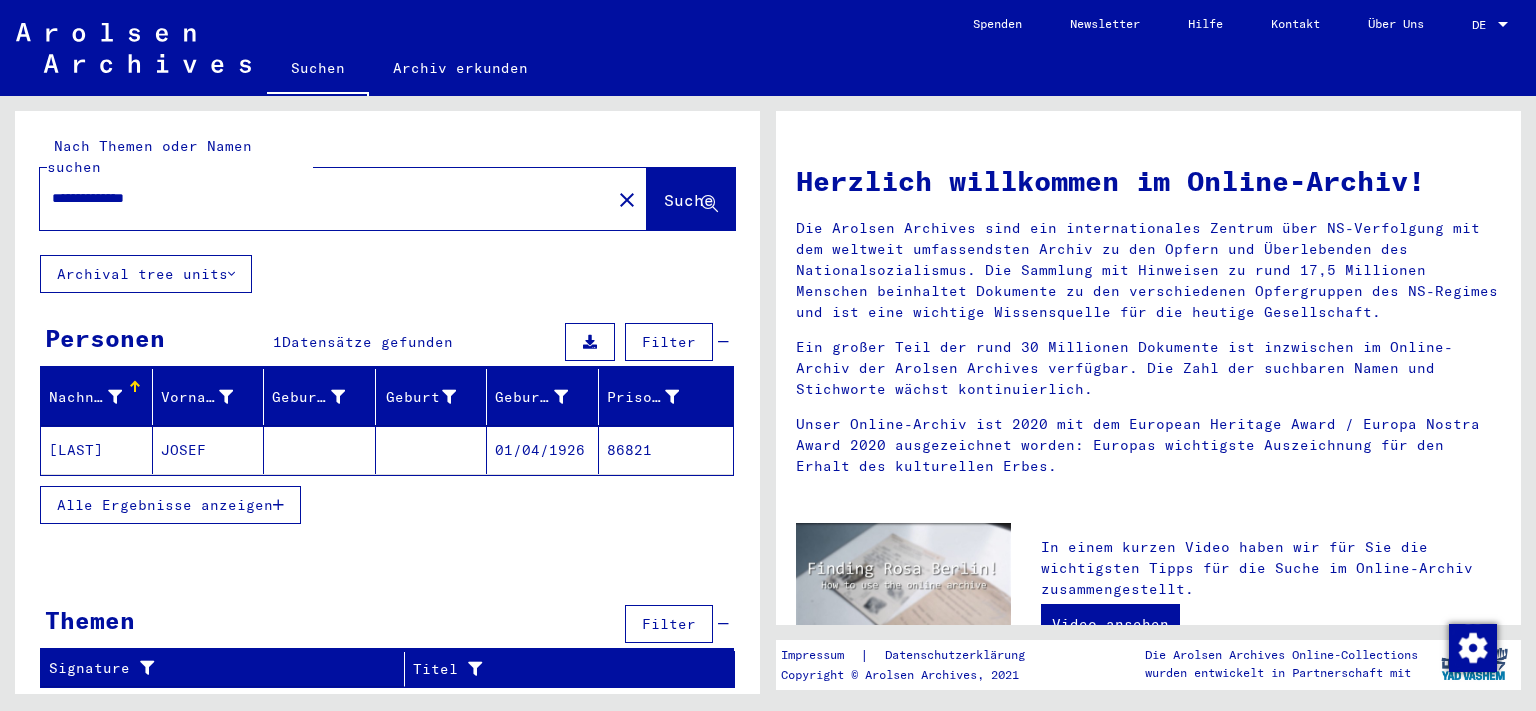 click at bounding box center [590, 342] 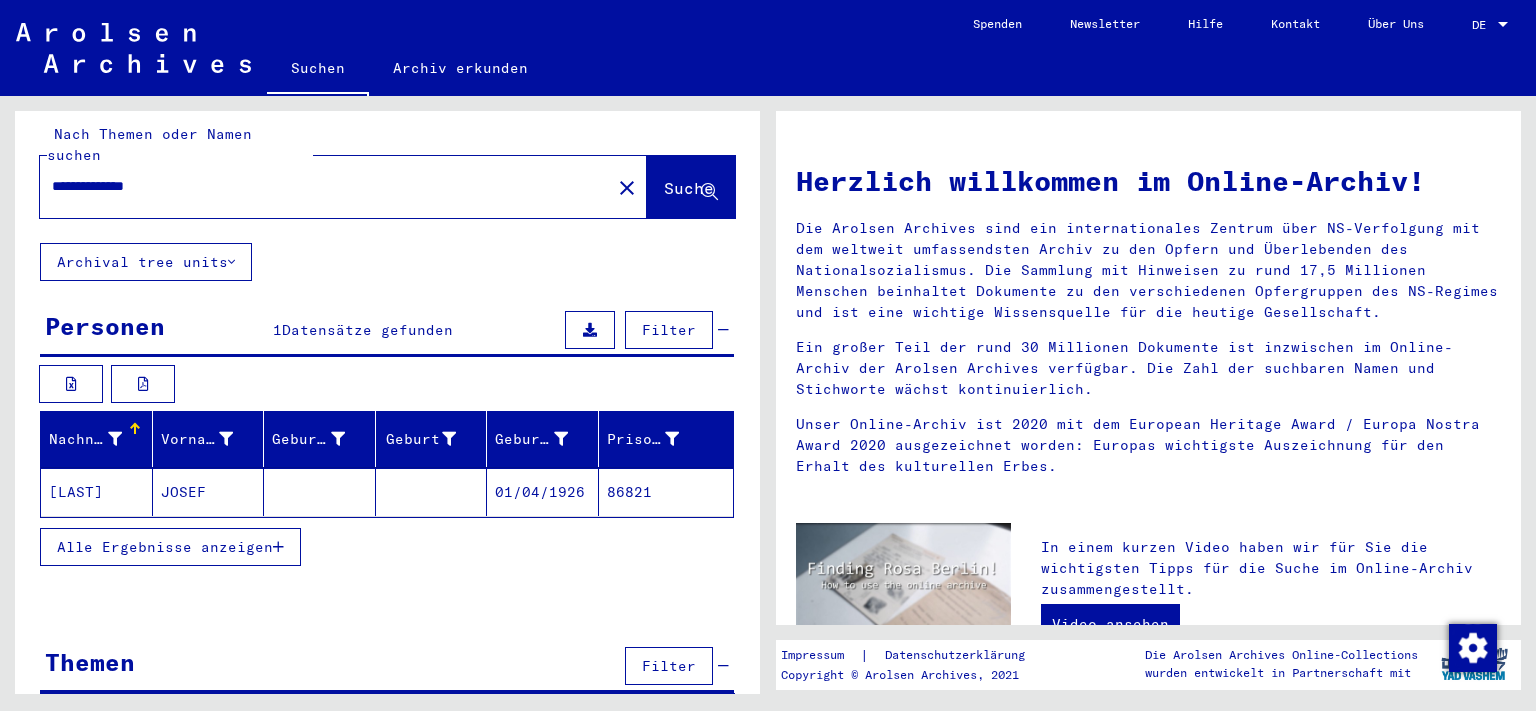 scroll, scrollTop: 22, scrollLeft: 0, axis: vertical 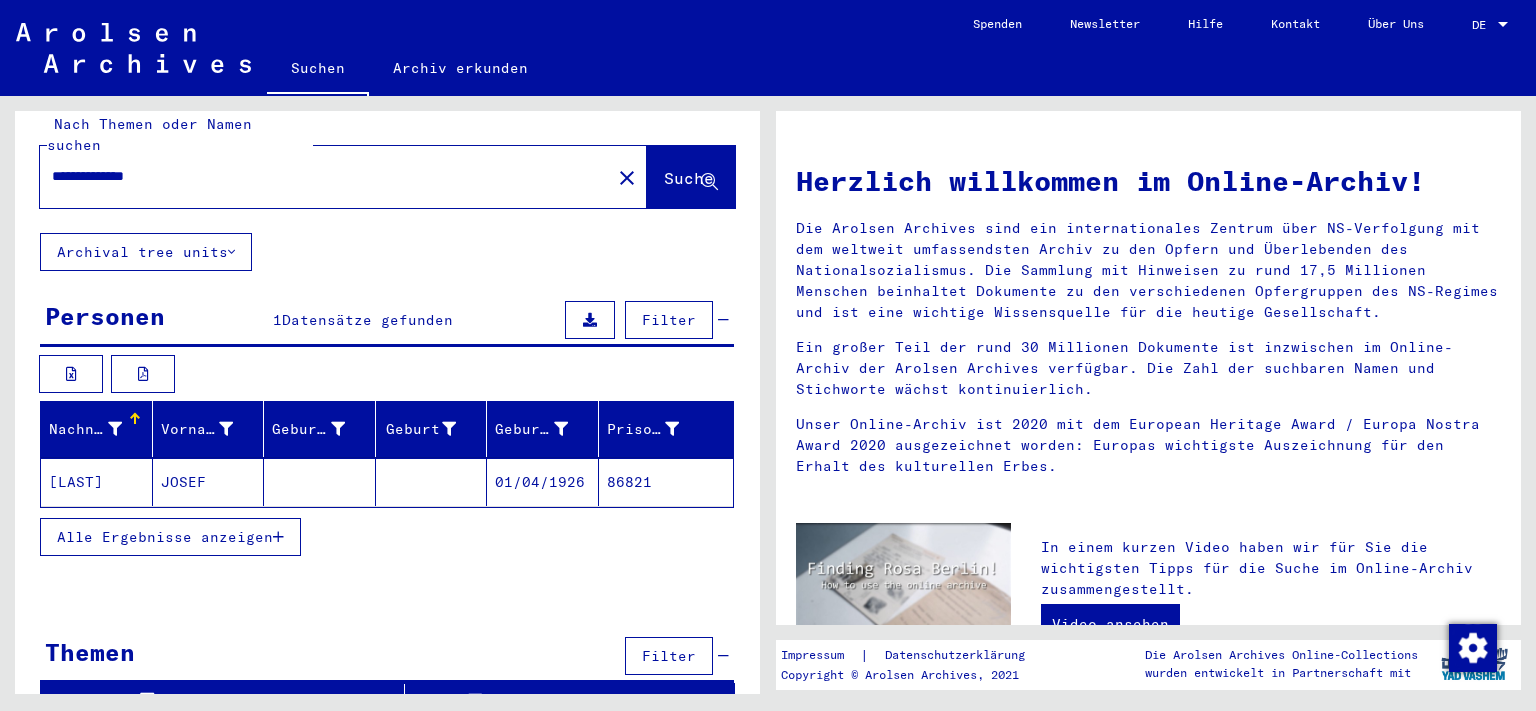 click on "86821" 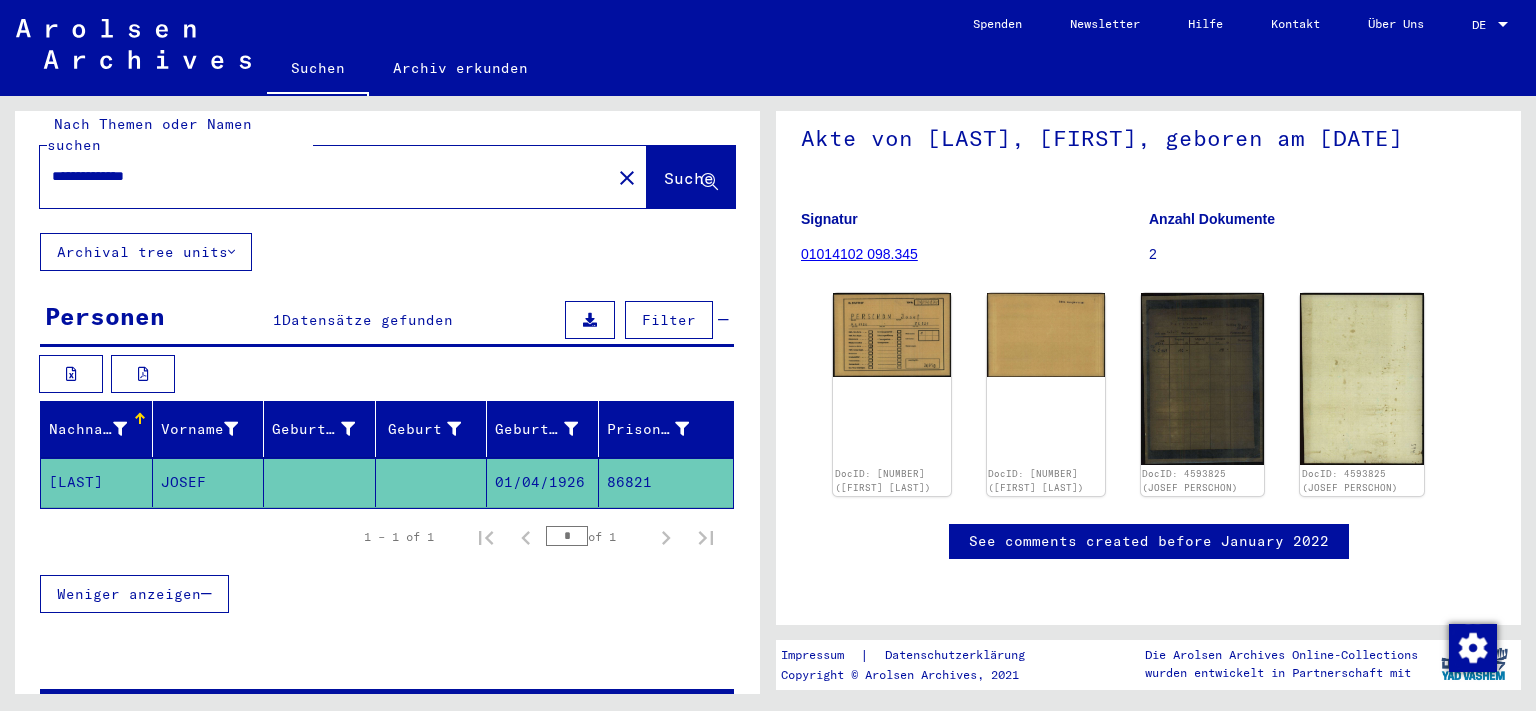 scroll, scrollTop: 131, scrollLeft: 0, axis: vertical 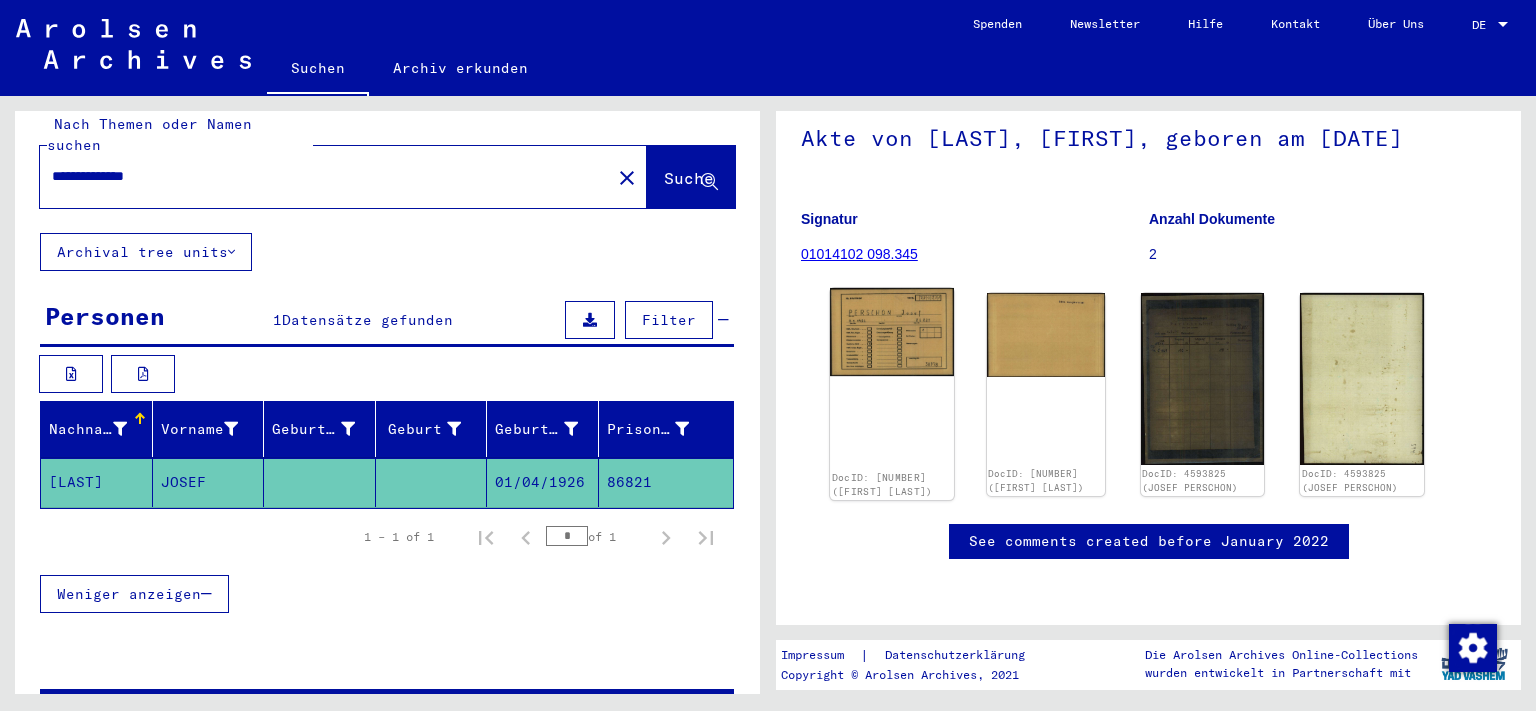 click 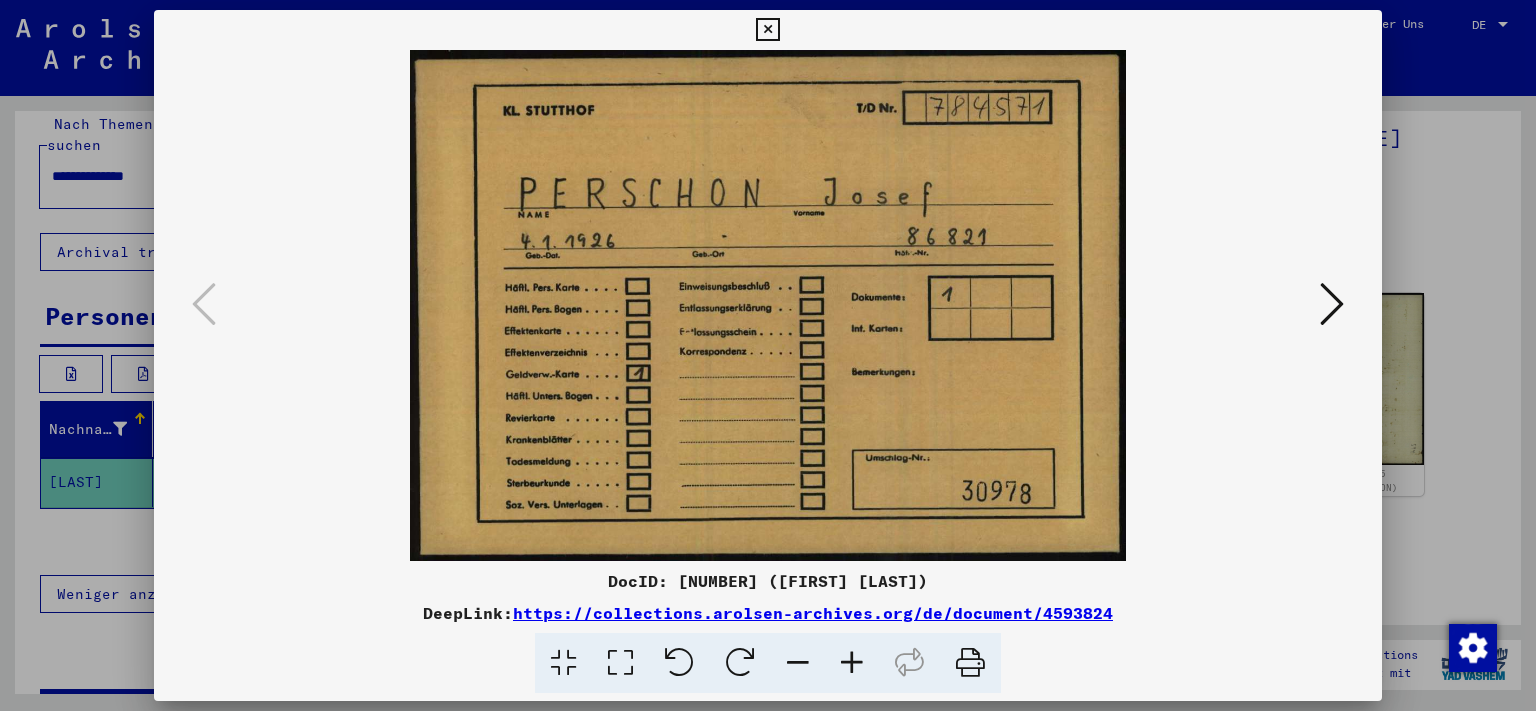 click at bounding box center (1332, 304) 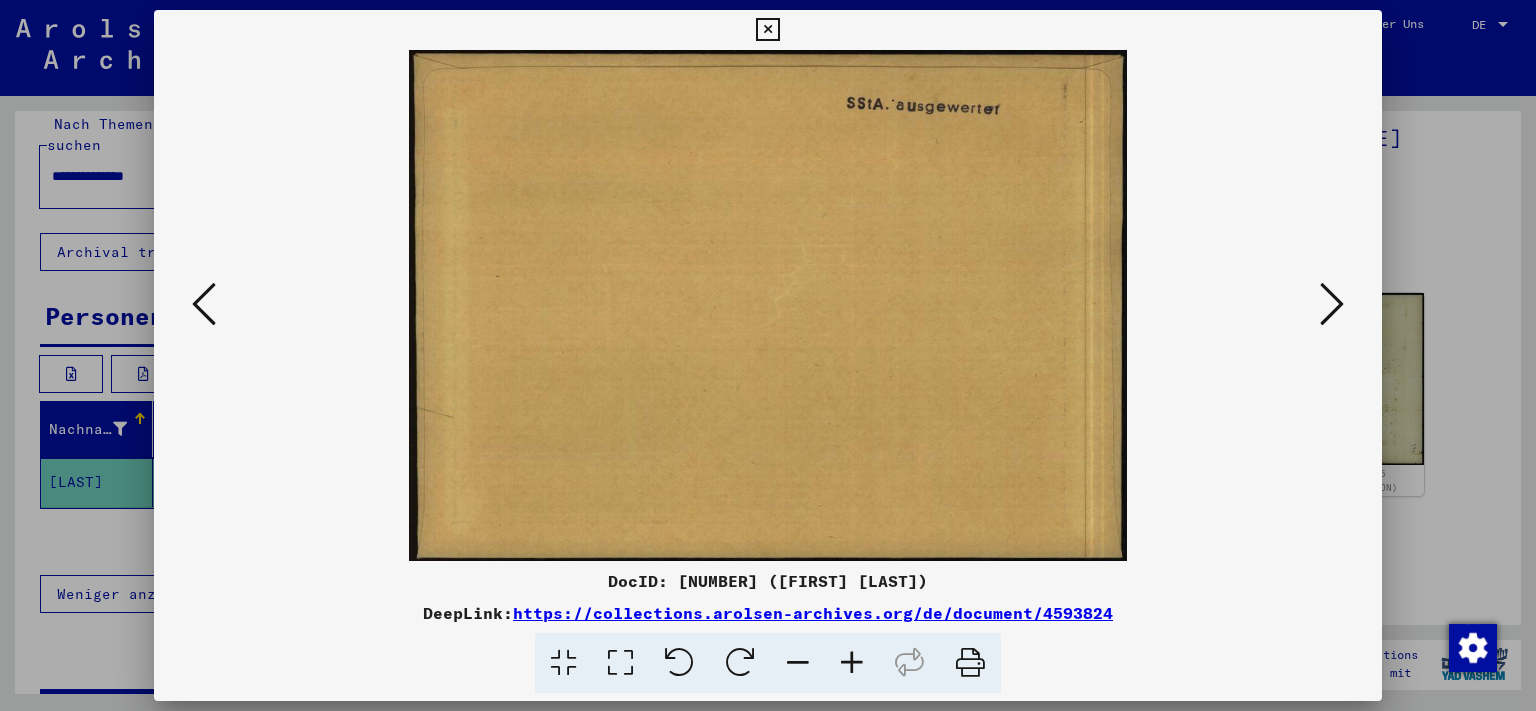 click at bounding box center (1332, 304) 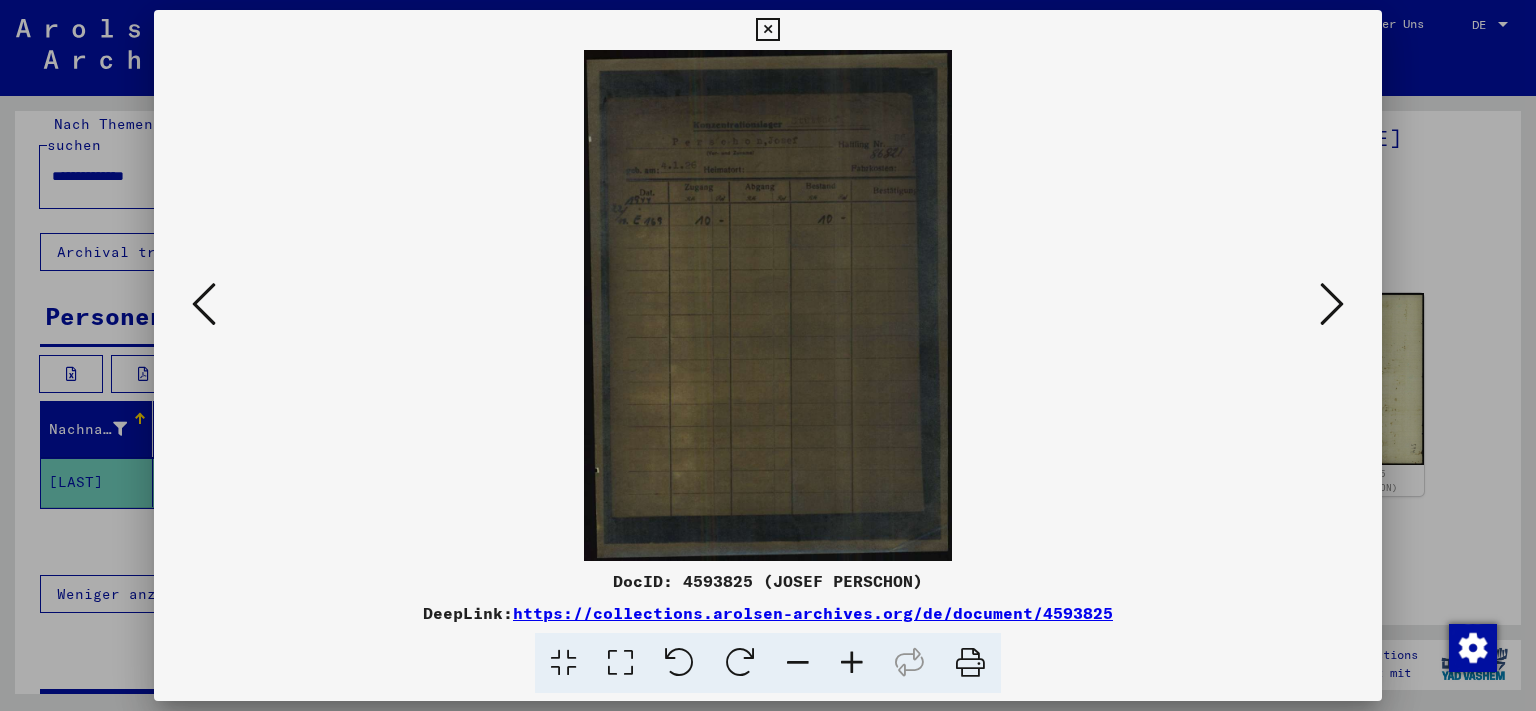click at bounding box center (1332, 304) 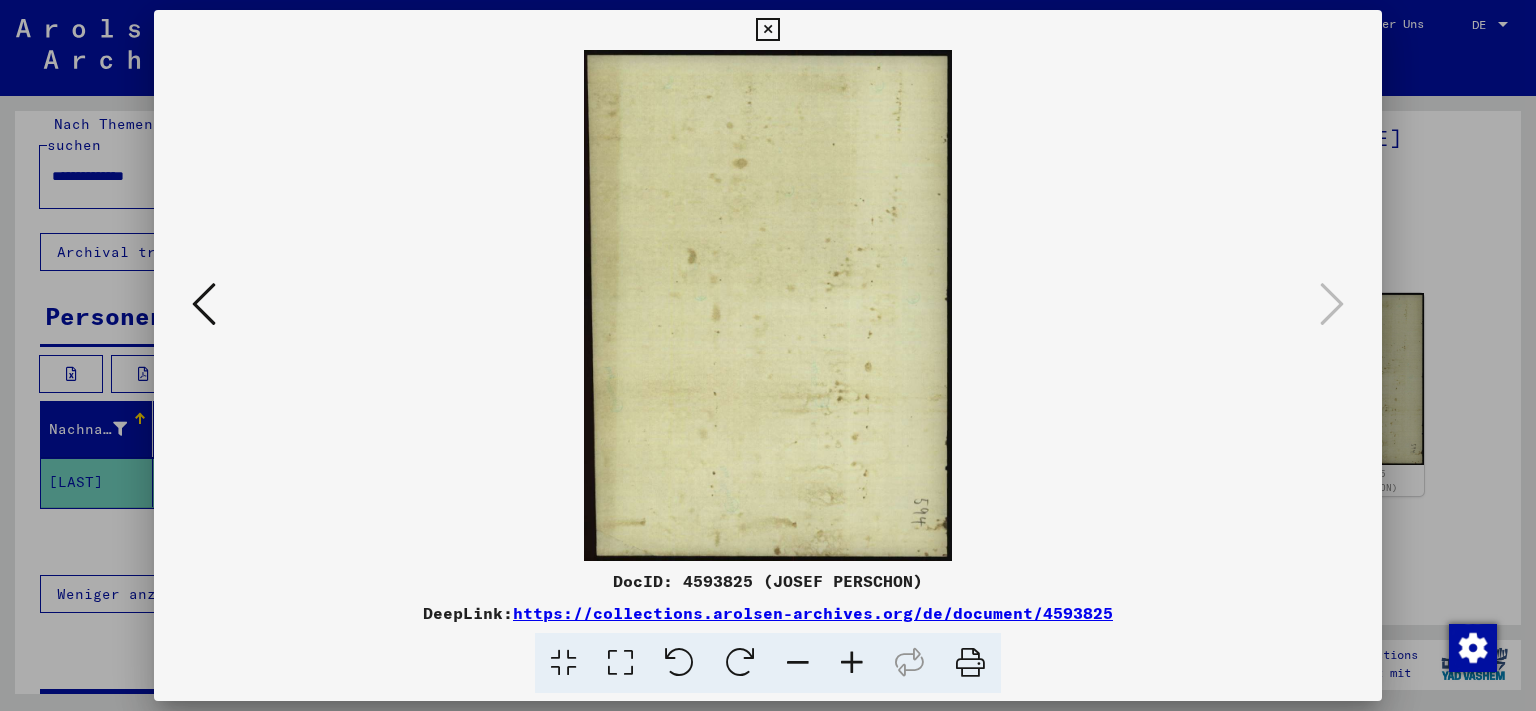 click at bounding box center [767, 30] 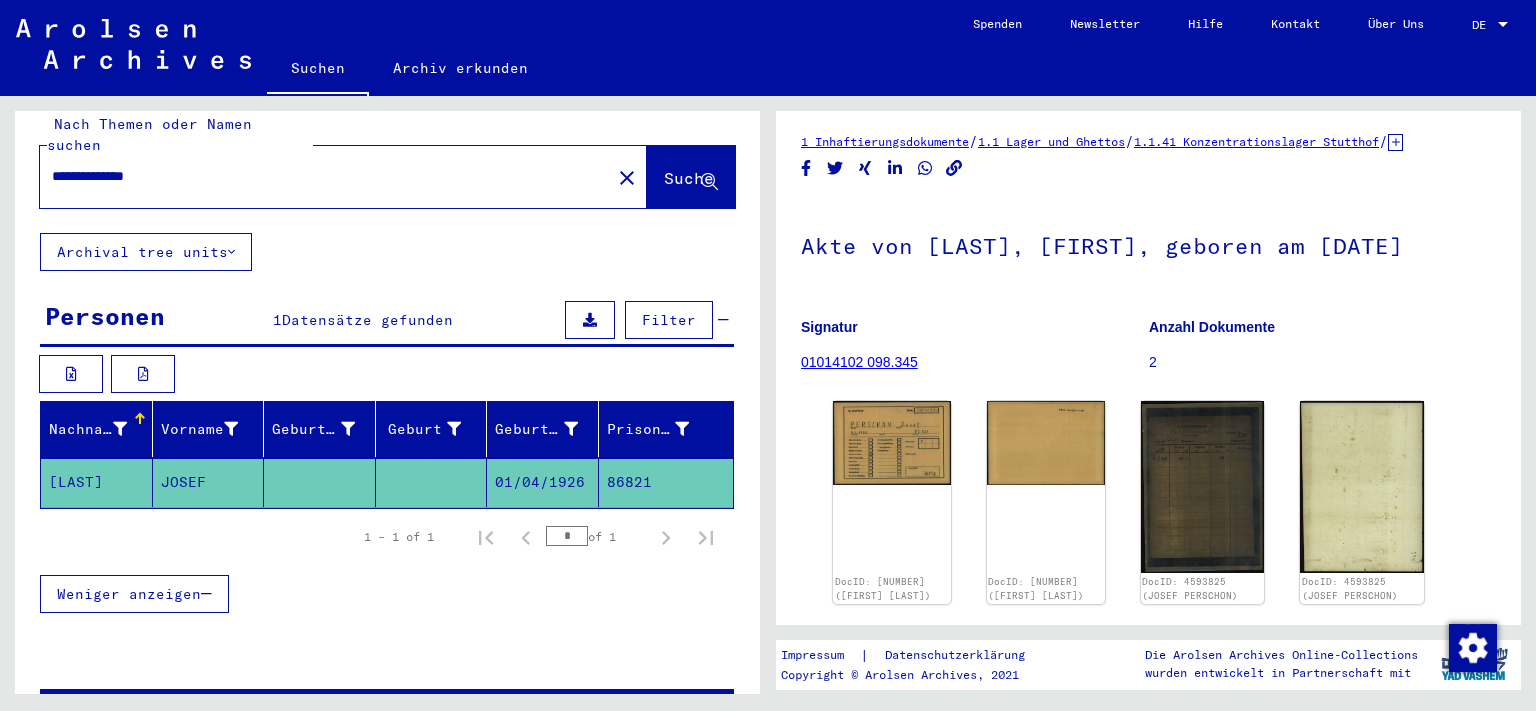 scroll, scrollTop: 0, scrollLeft: 0, axis: both 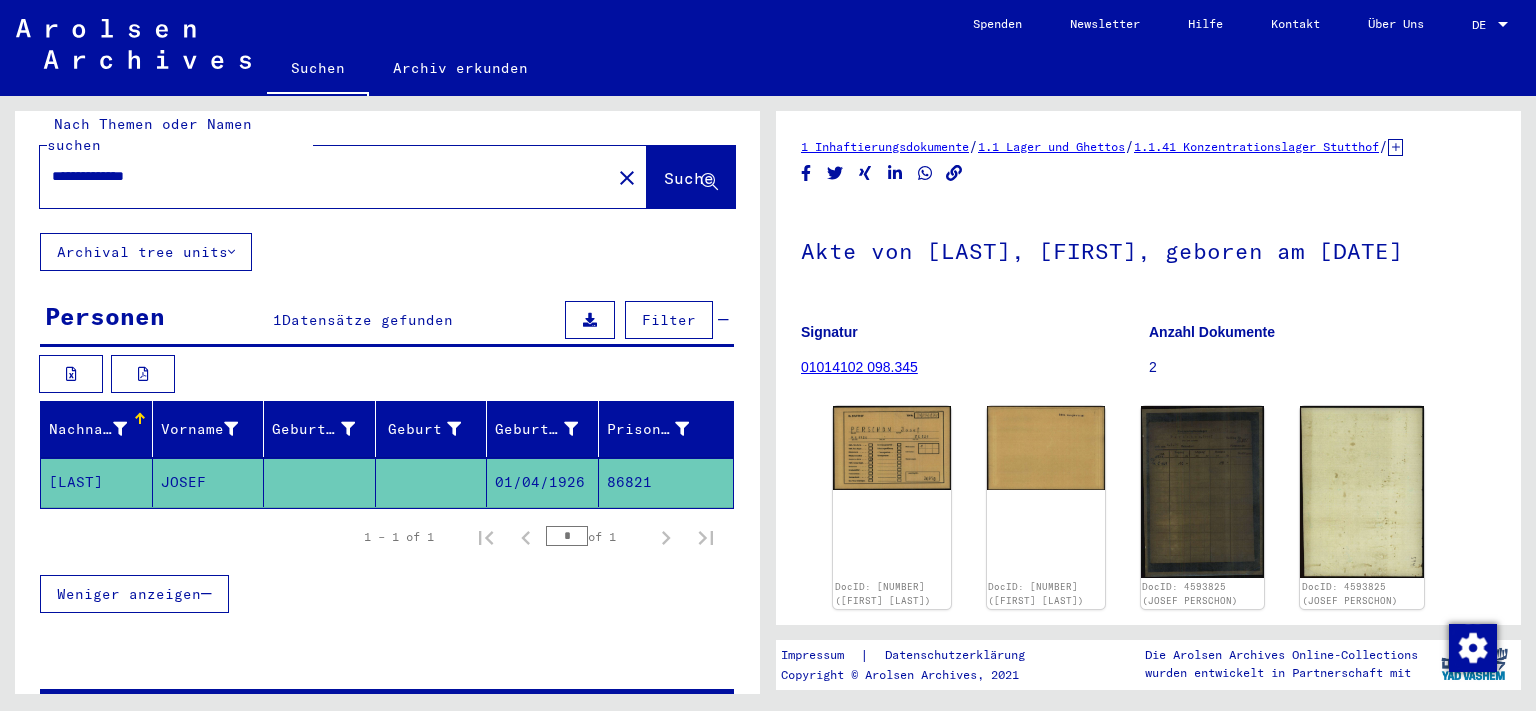 click on "**********" at bounding box center (325, 176) 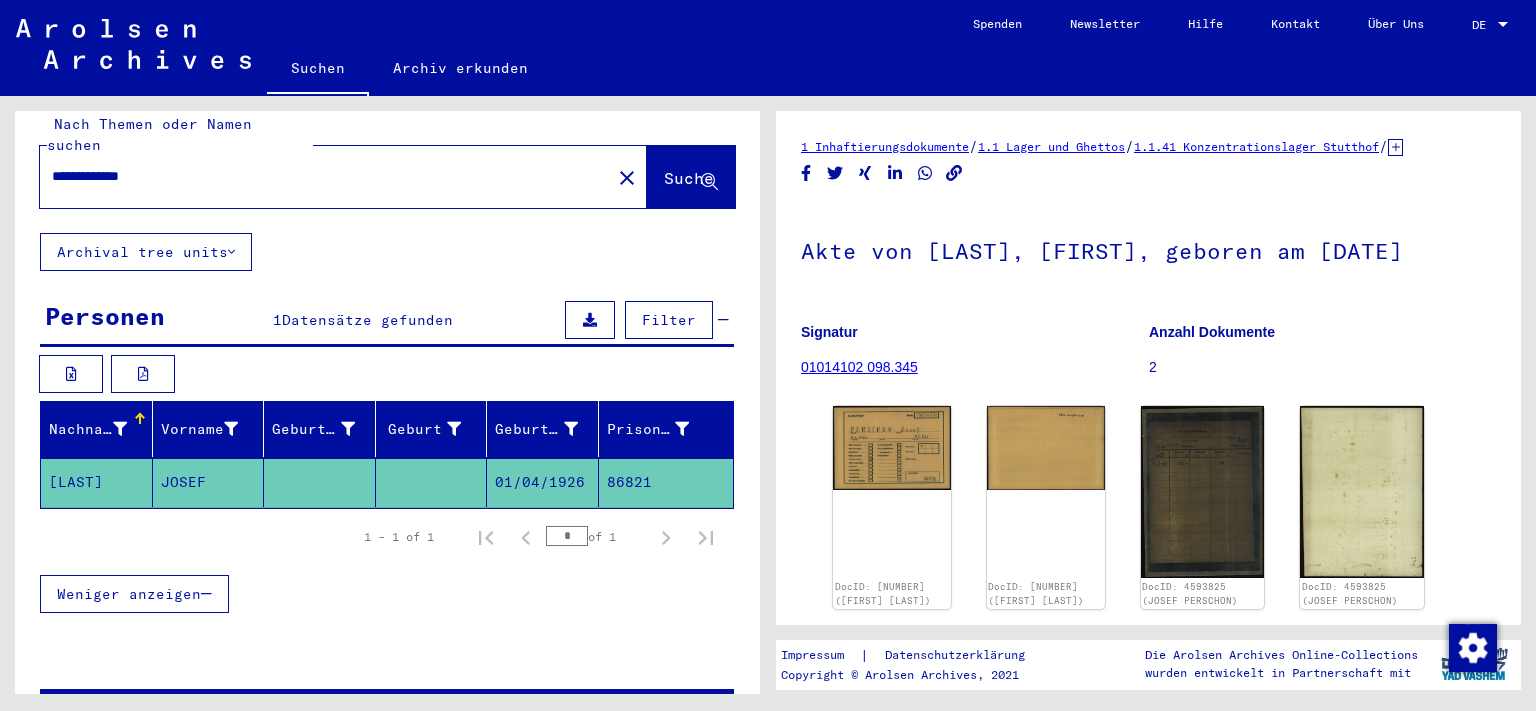 drag, startPoint x: 170, startPoint y: 150, endPoint x: 196, endPoint y: 147, distance: 26.172504 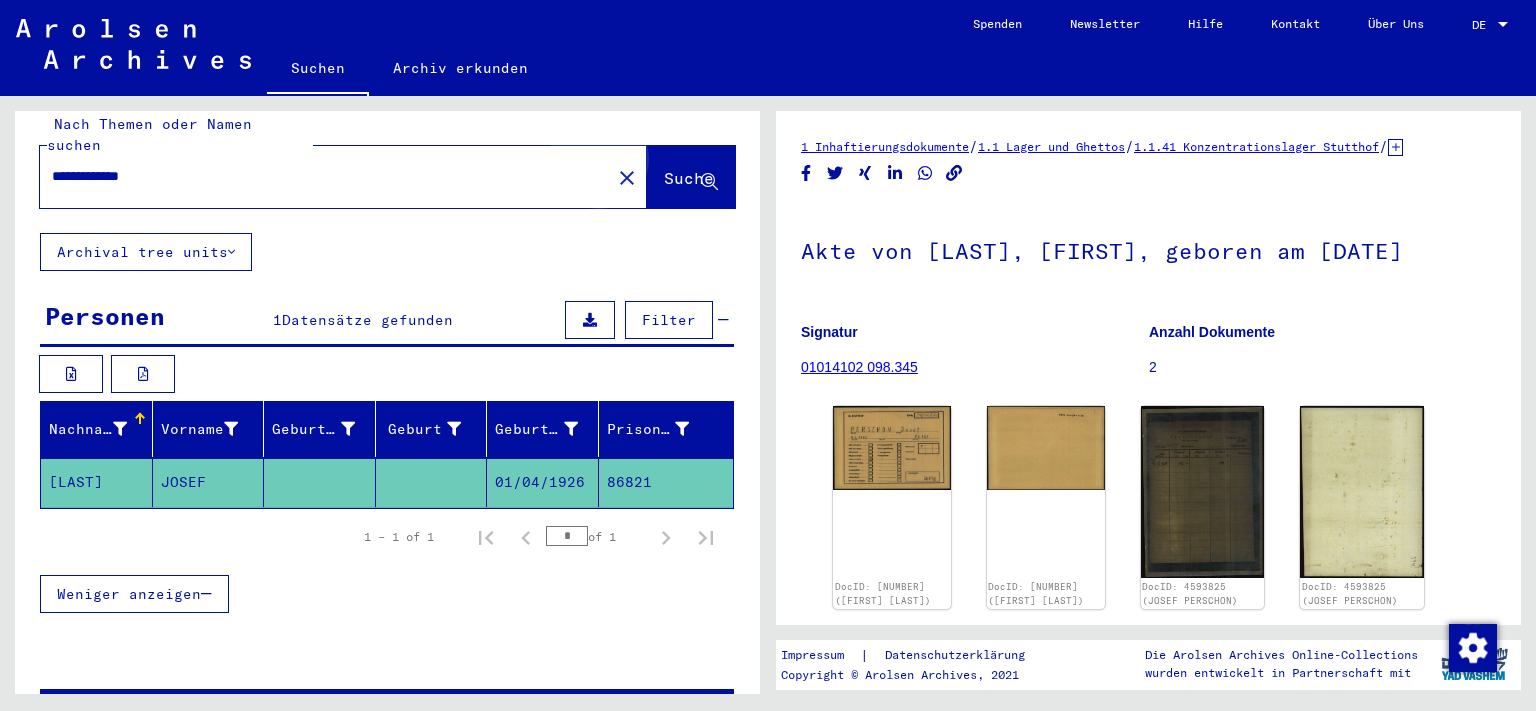 click on "Suche" 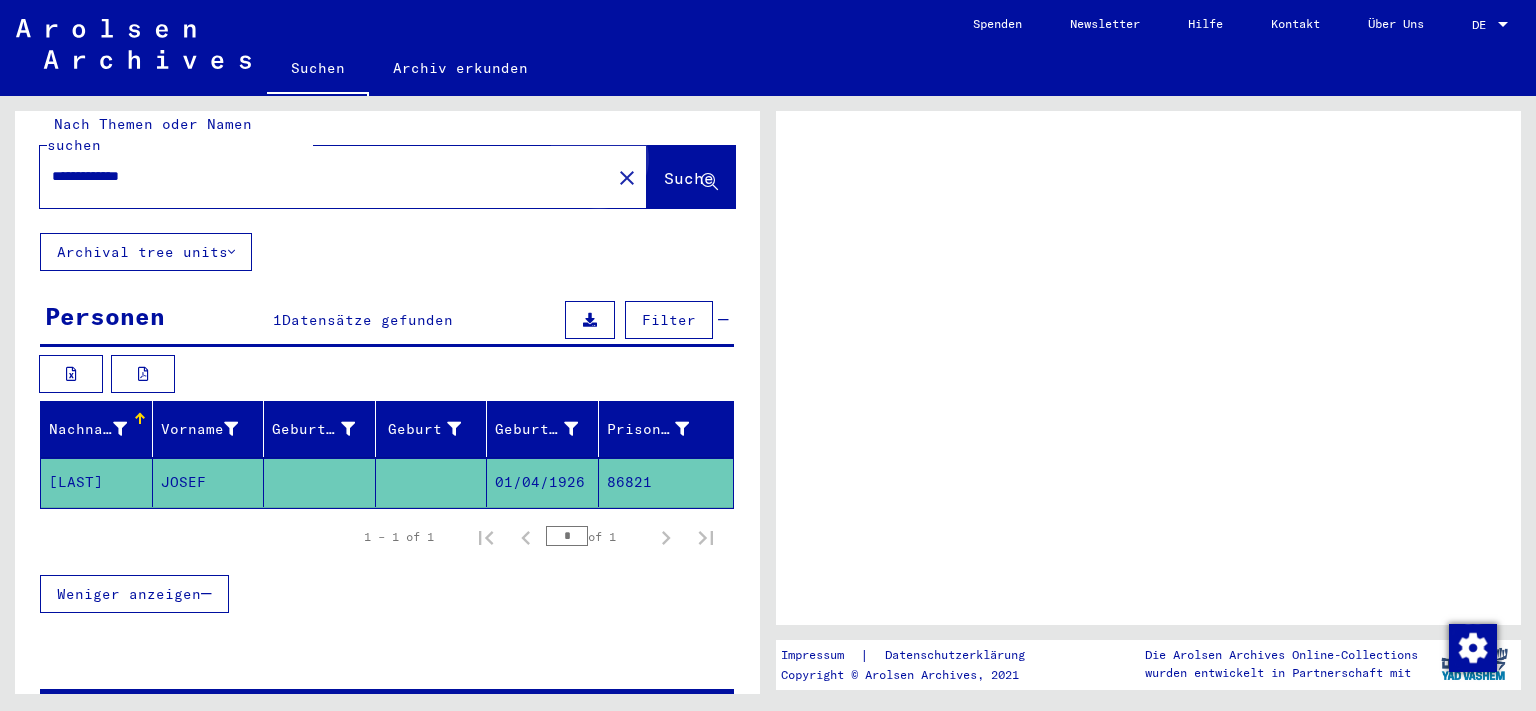 scroll, scrollTop: 0, scrollLeft: 0, axis: both 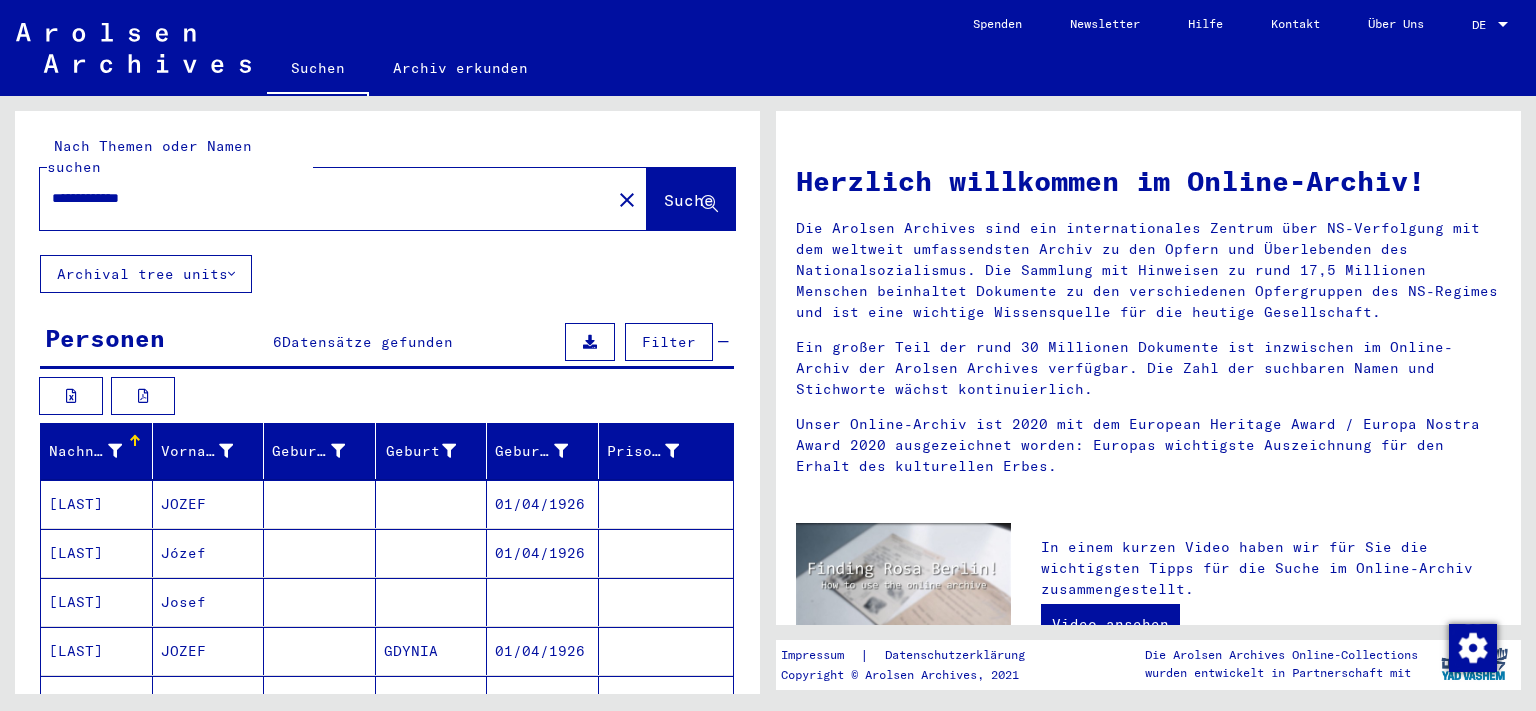 click on "01/04/1926" at bounding box center [543, 553] 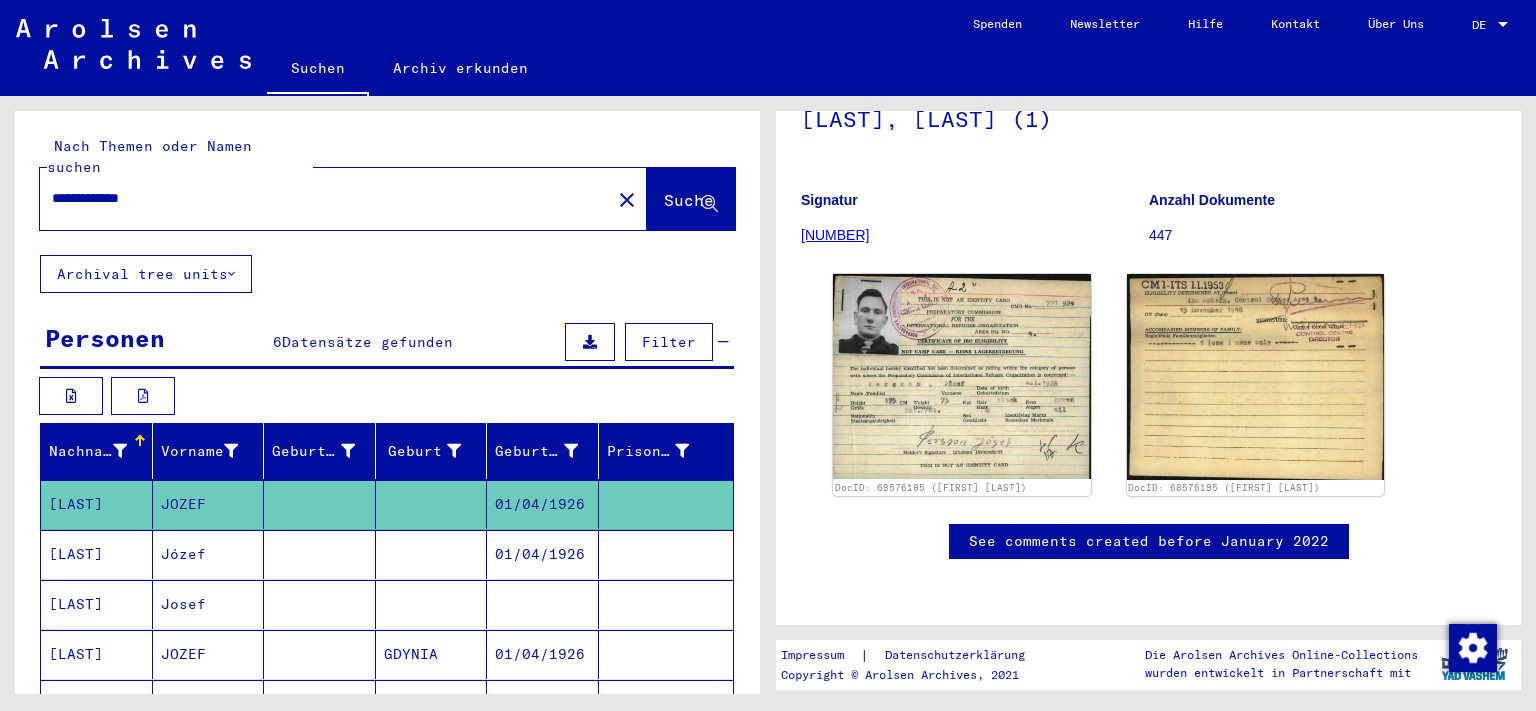 scroll, scrollTop: 221, scrollLeft: 0, axis: vertical 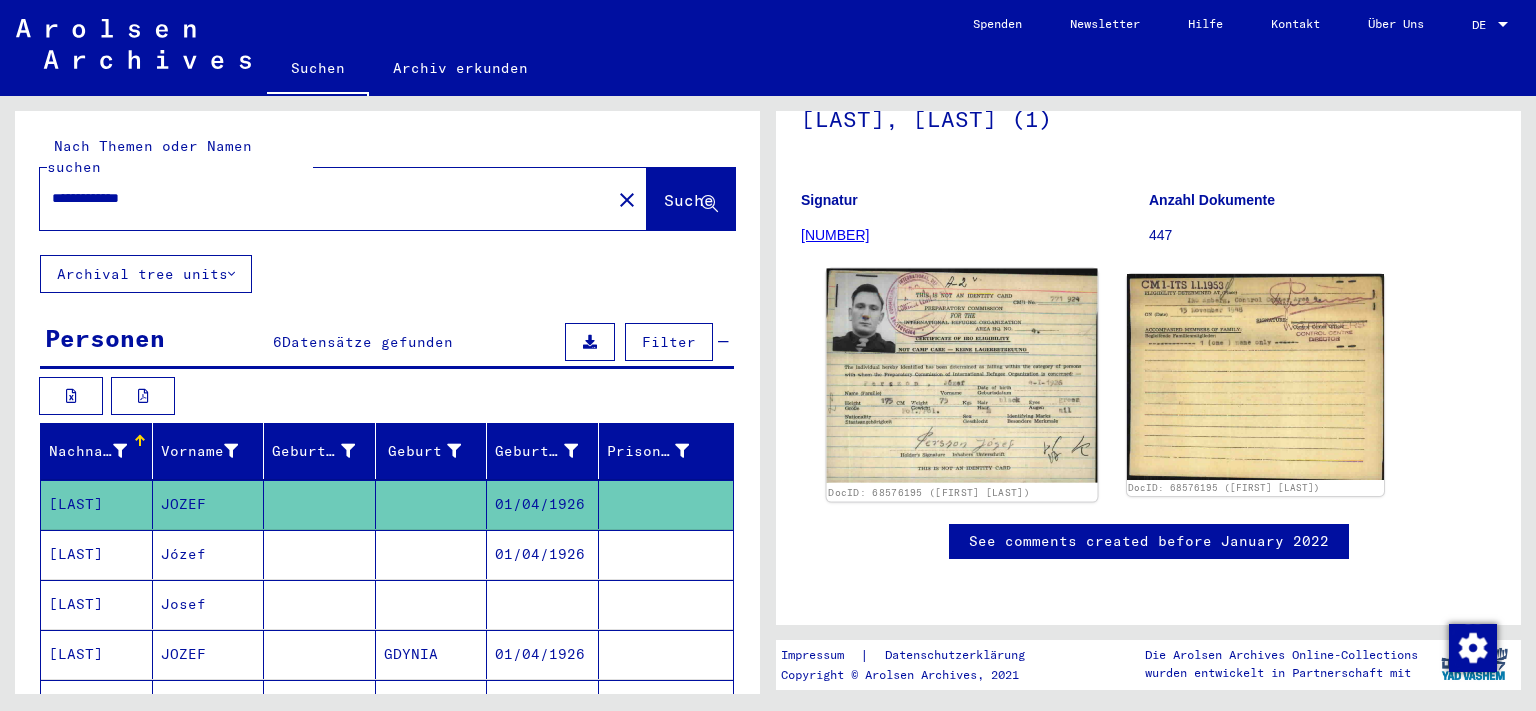 click 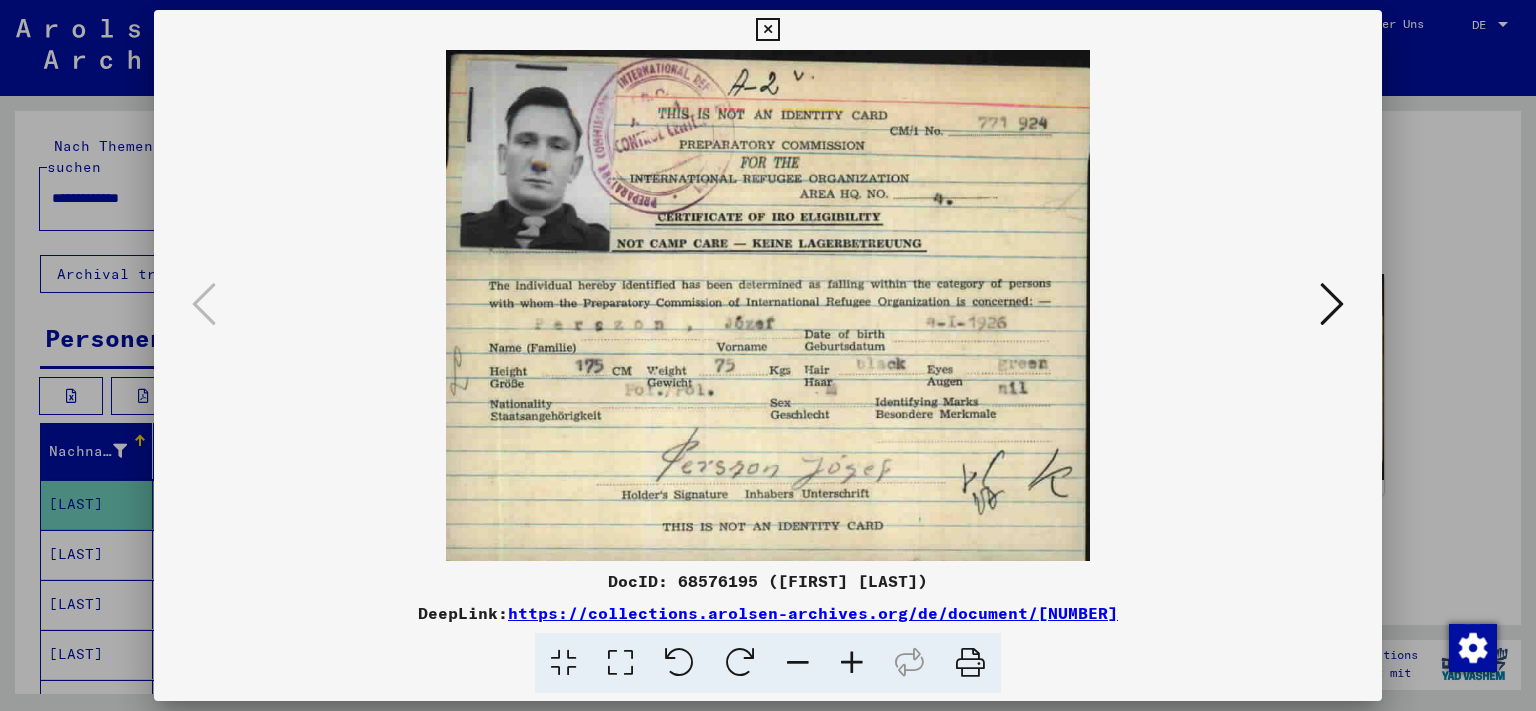 click at bounding box center (1332, 304) 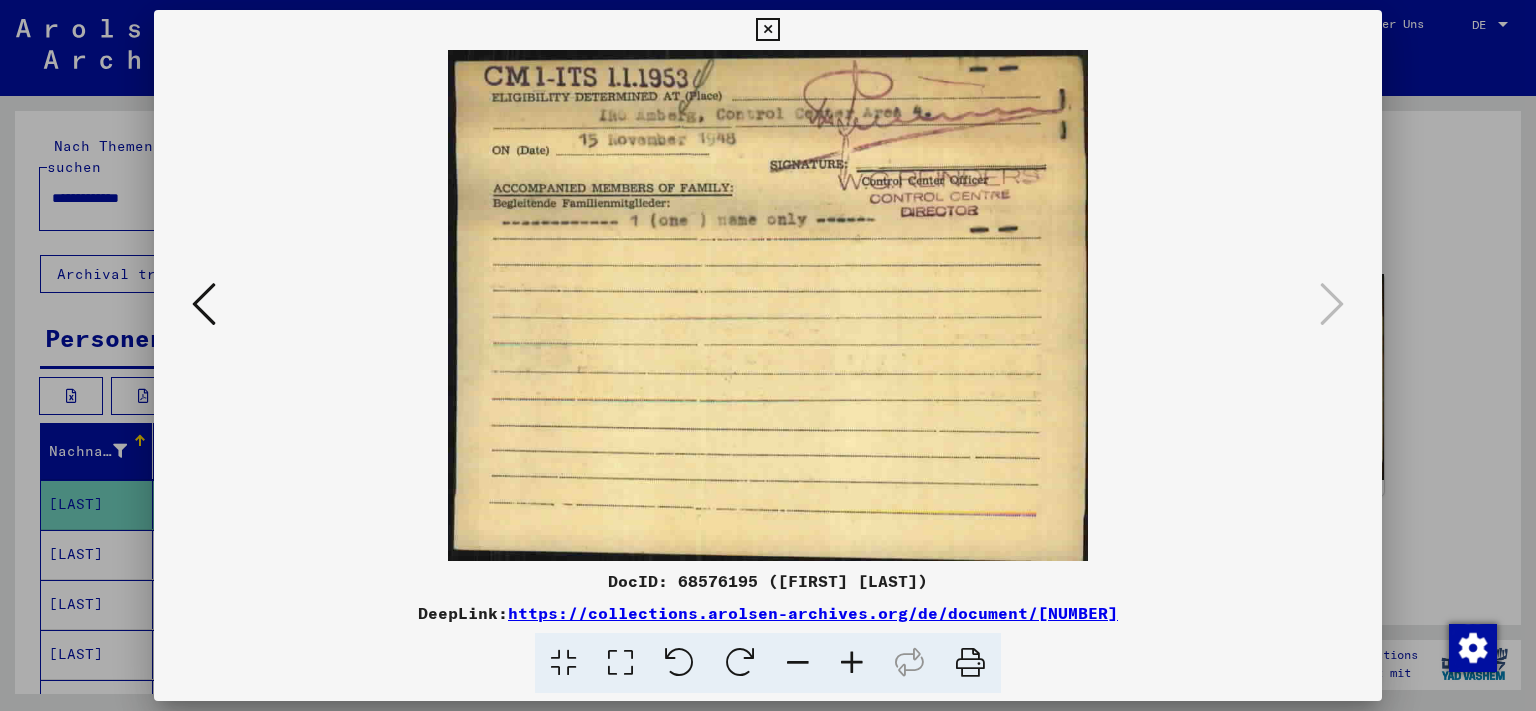 click at bounding box center [767, 30] 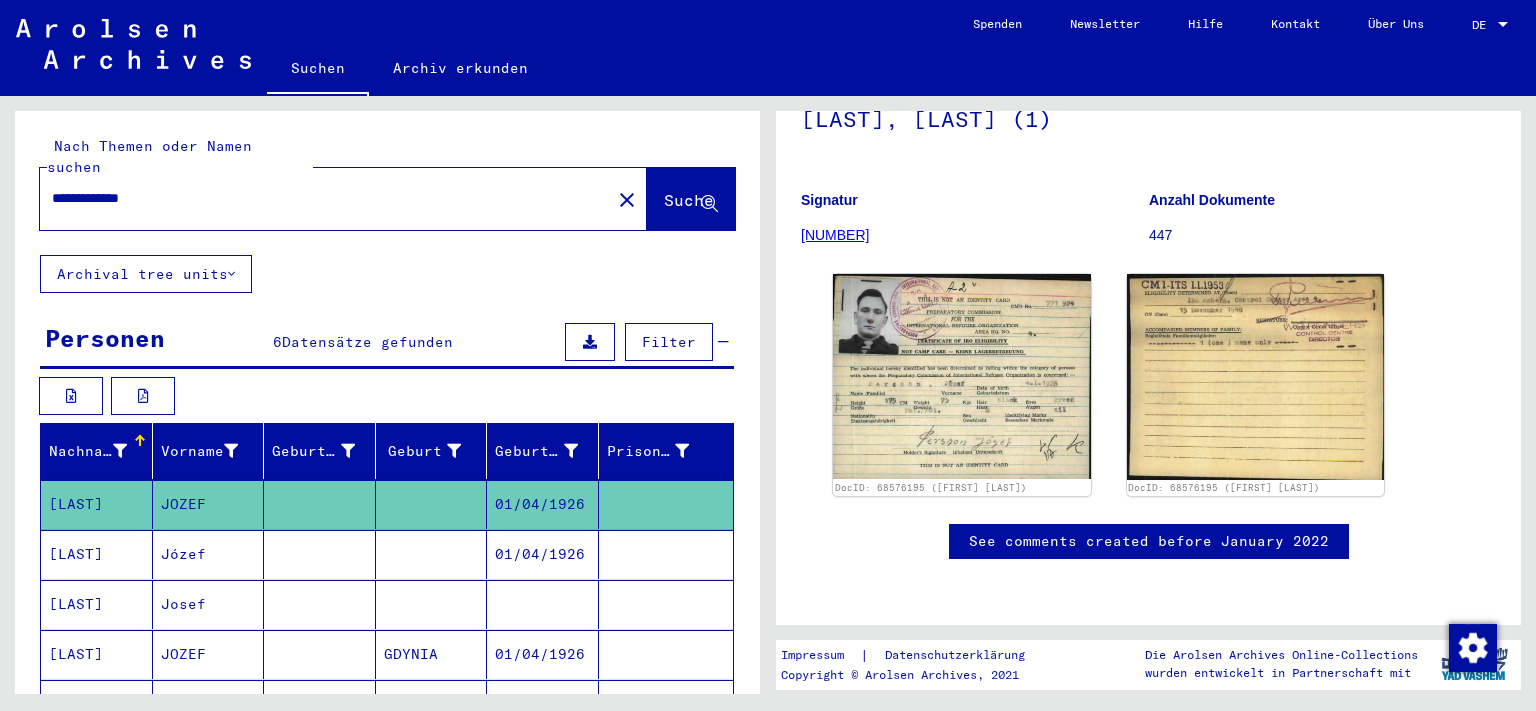 scroll, scrollTop: 331, scrollLeft: 0, axis: vertical 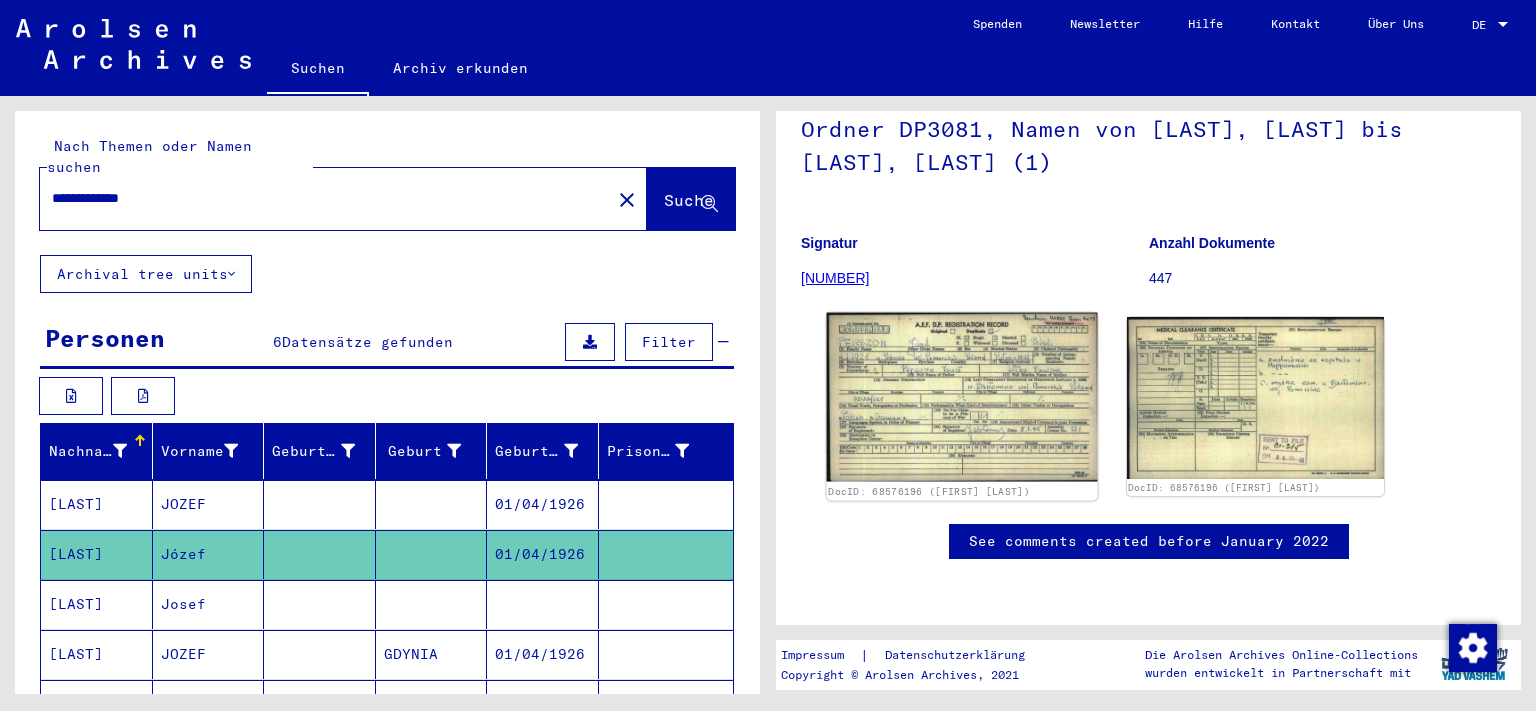 click 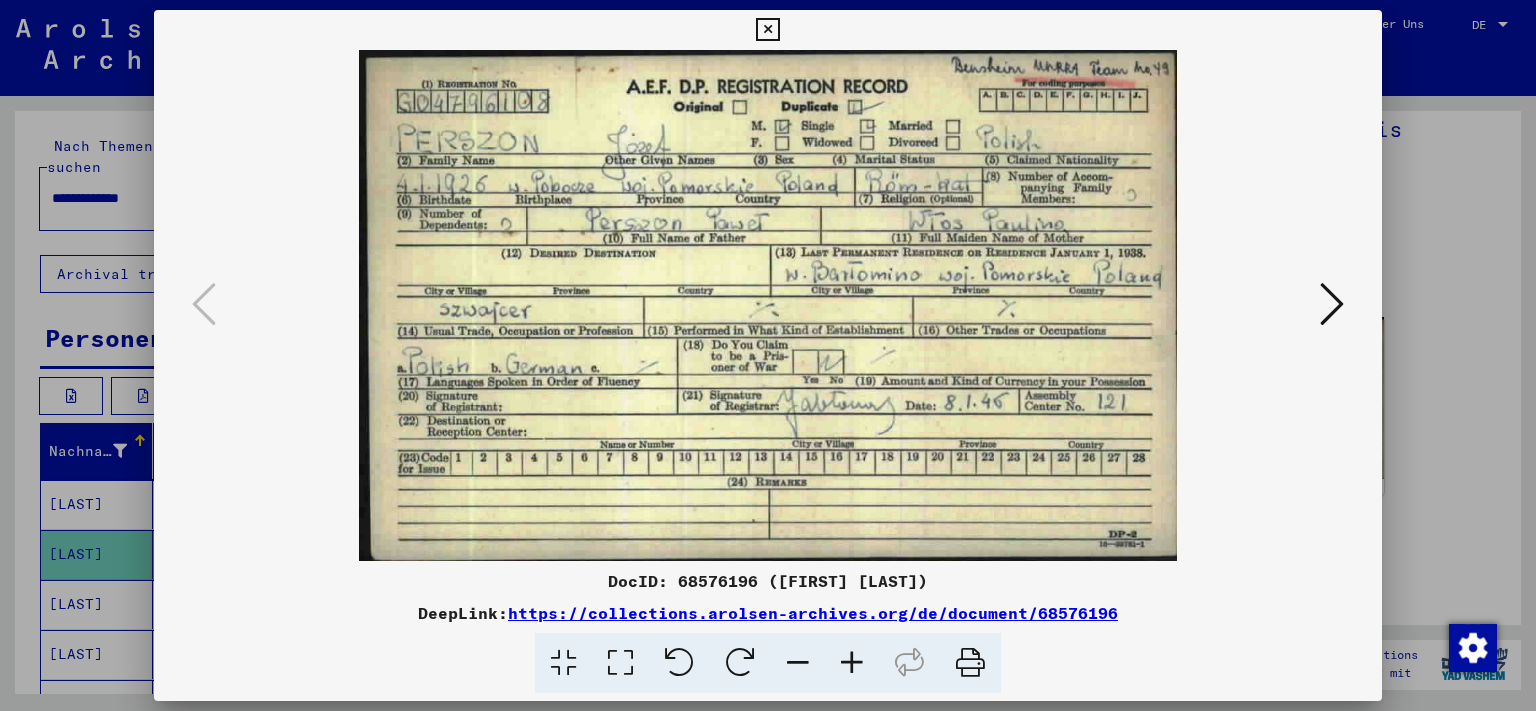 click at bounding box center (1332, 304) 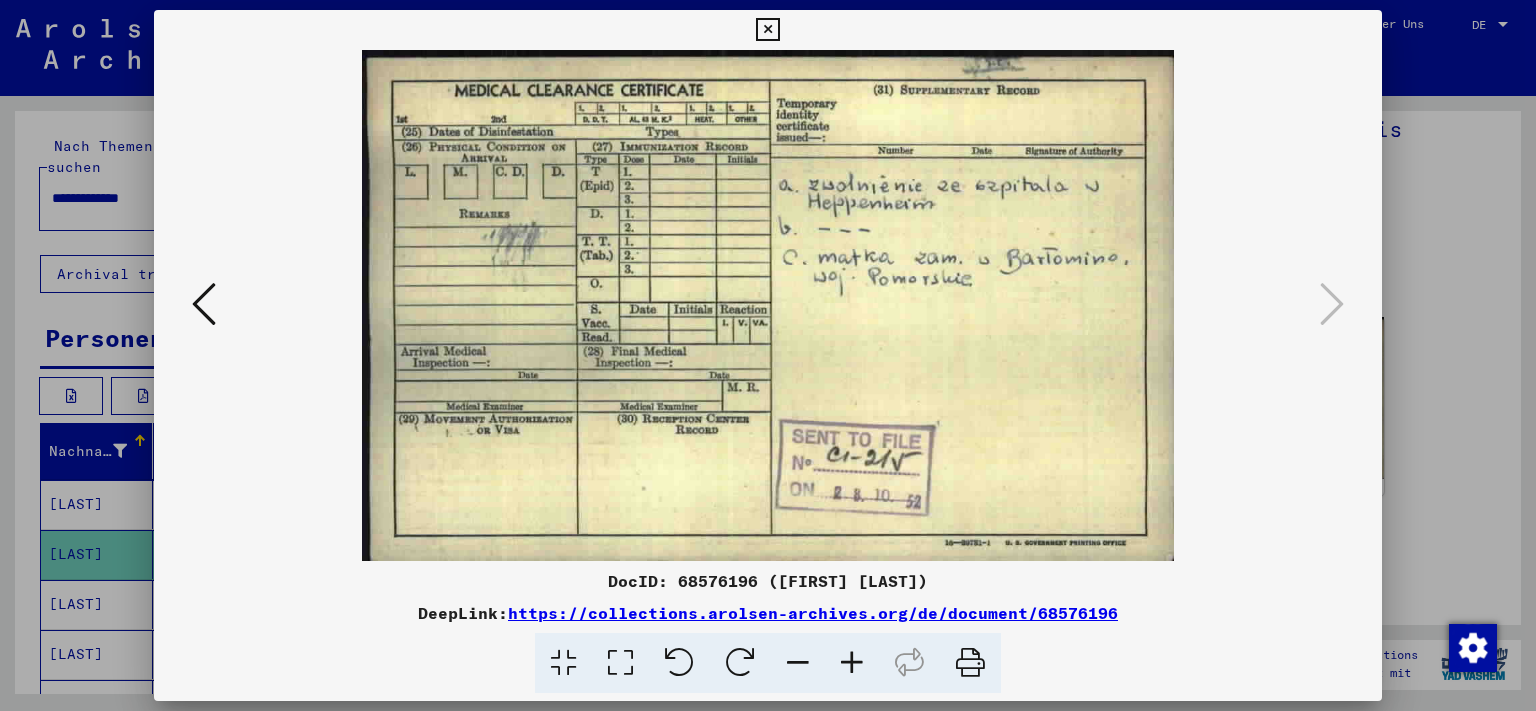 click at bounding box center [767, 30] 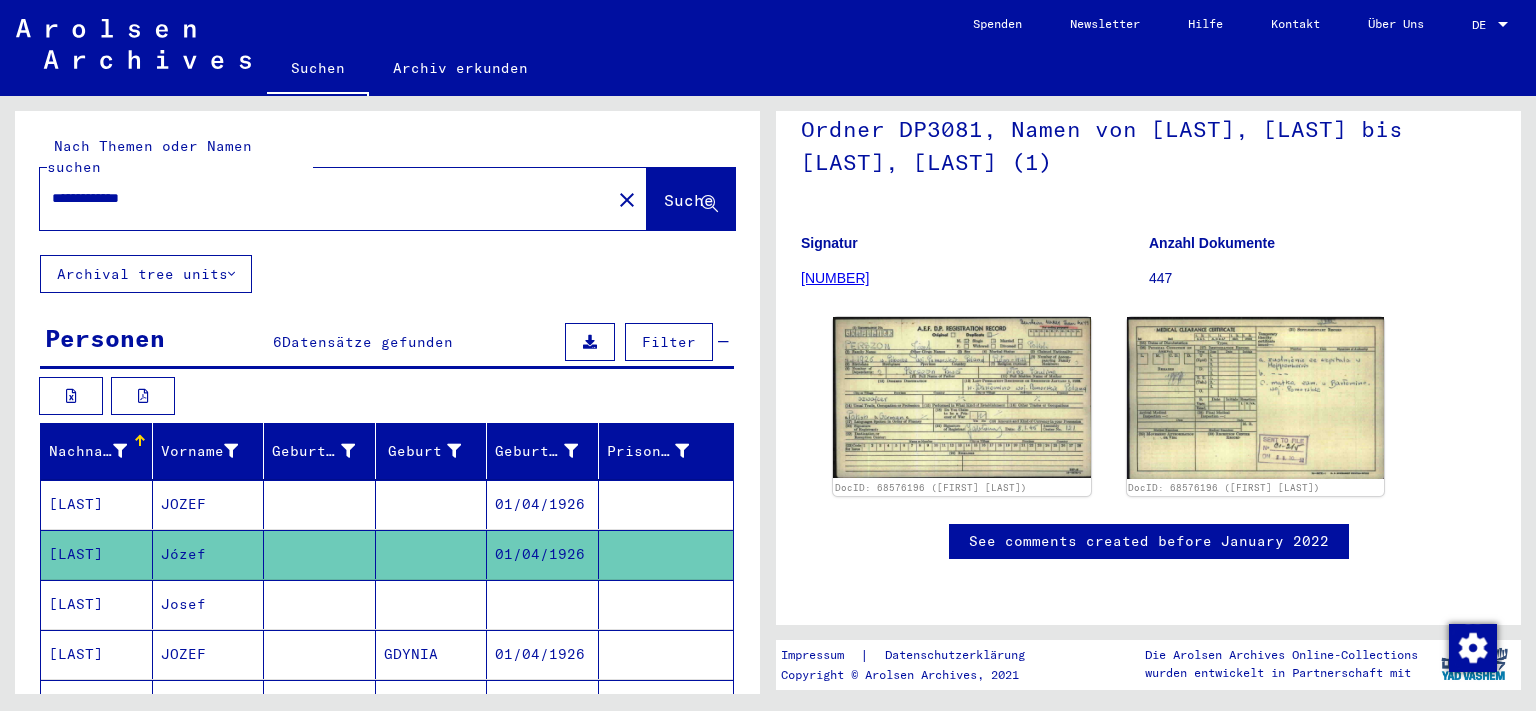 click on "Josef" at bounding box center (209, 654) 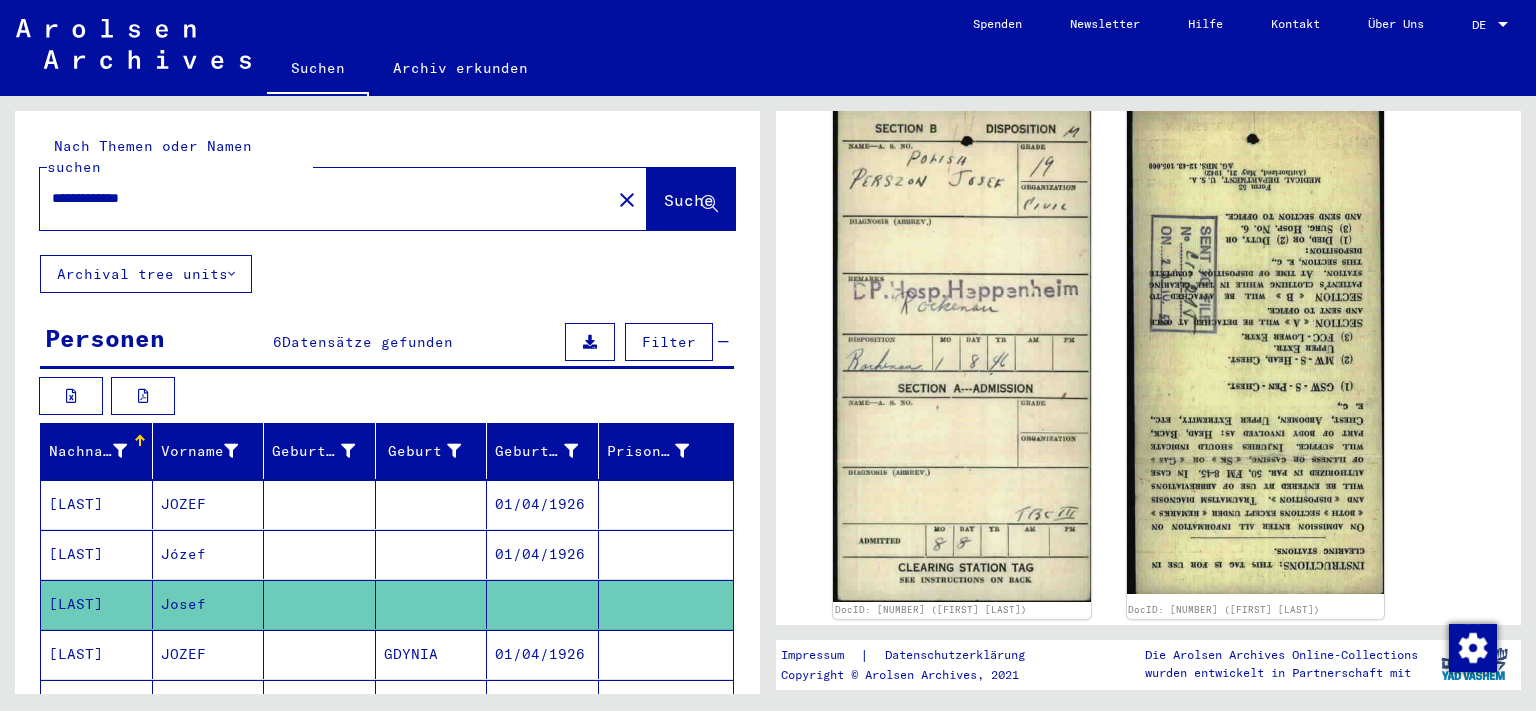 scroll, scrollTop: 331, scrollLeft: 0, axis: vertical 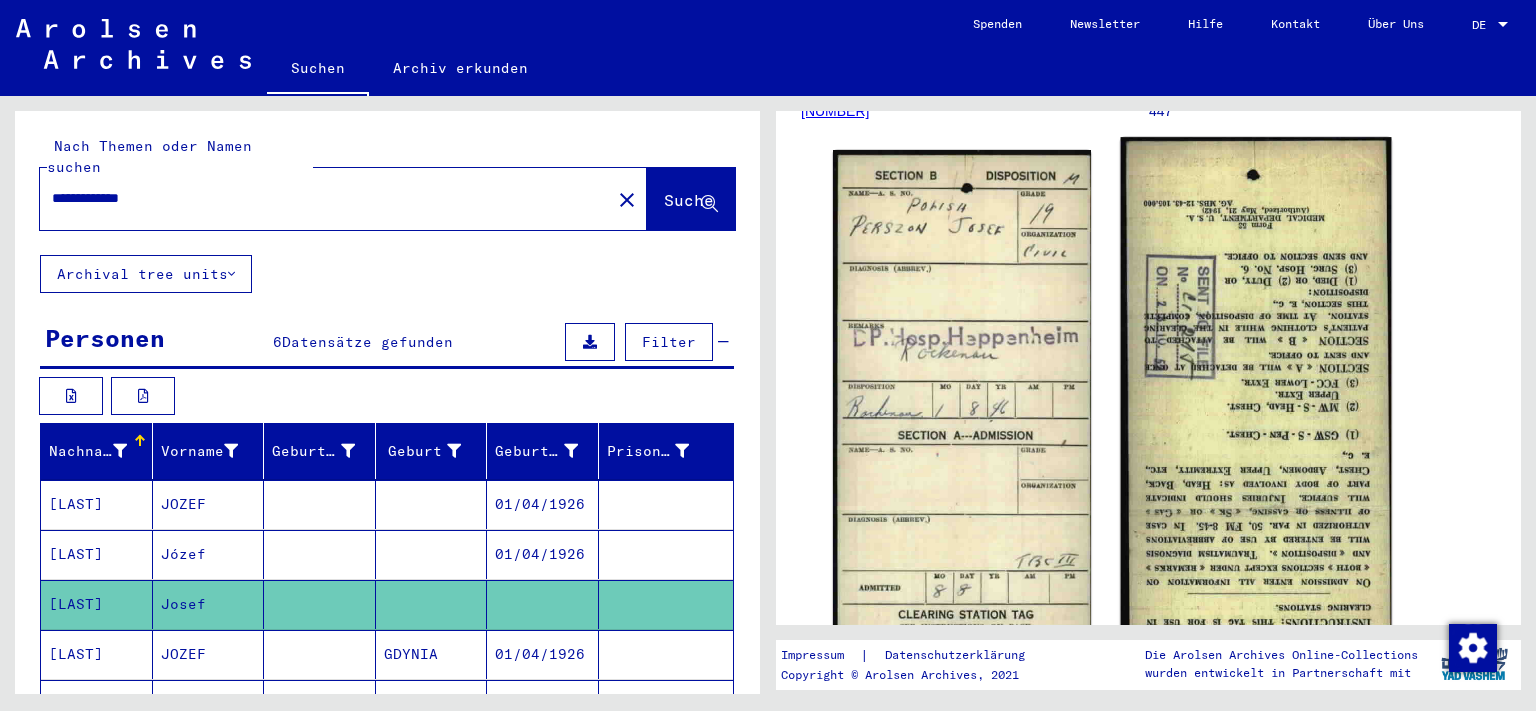 click 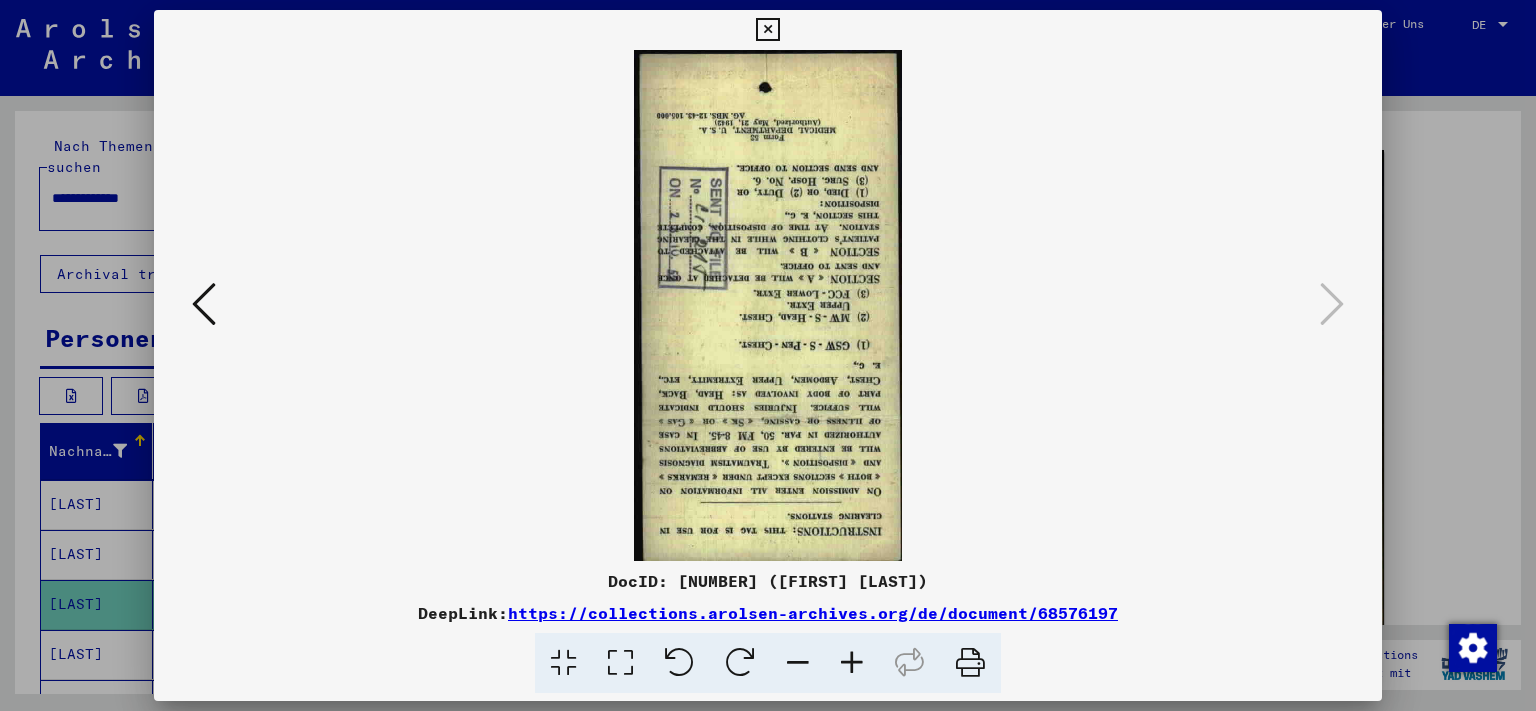 click at bounding box center [768, 305] 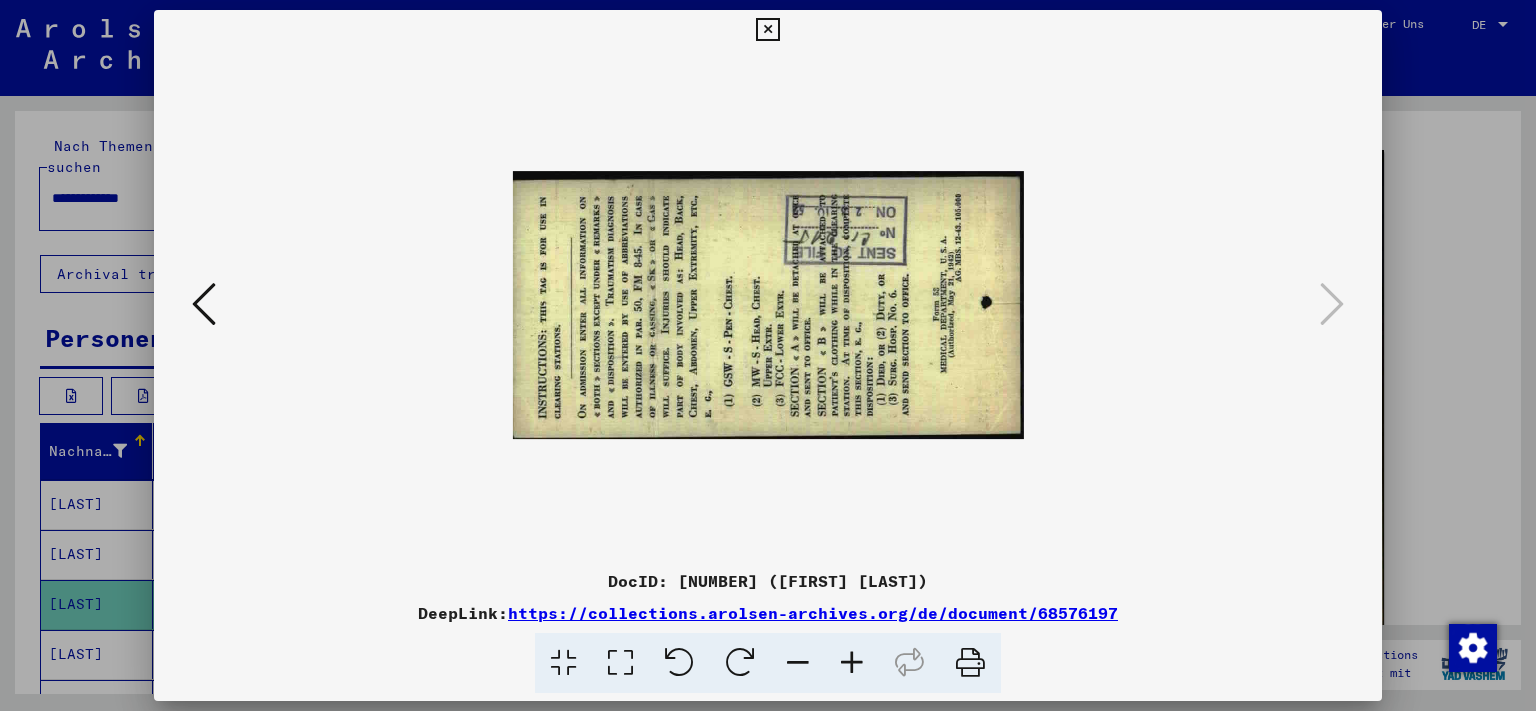 click at bounding box center [740, 663] 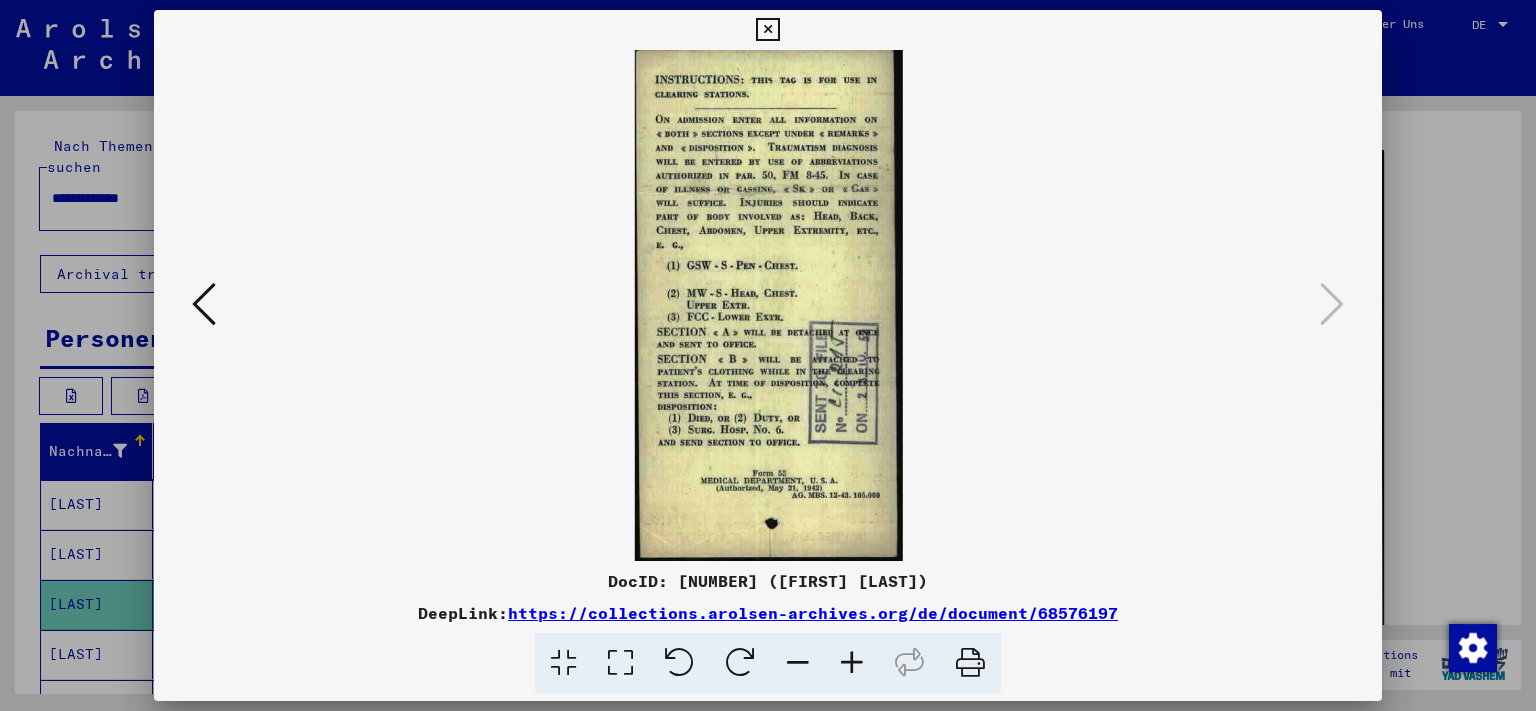 click at bounding box center [767, 30] 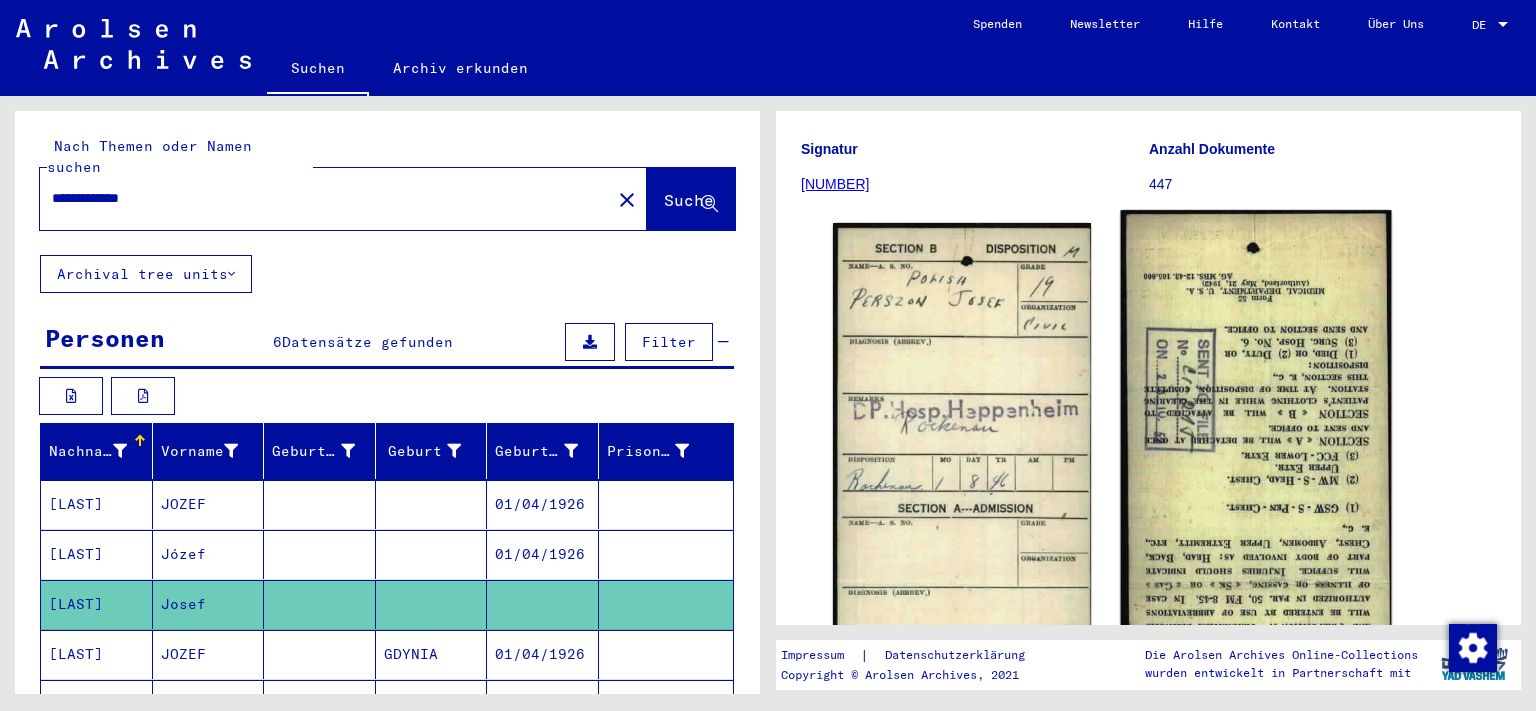 scroll, scrollTop: 221, scrollLeft: 0, axis: vertical 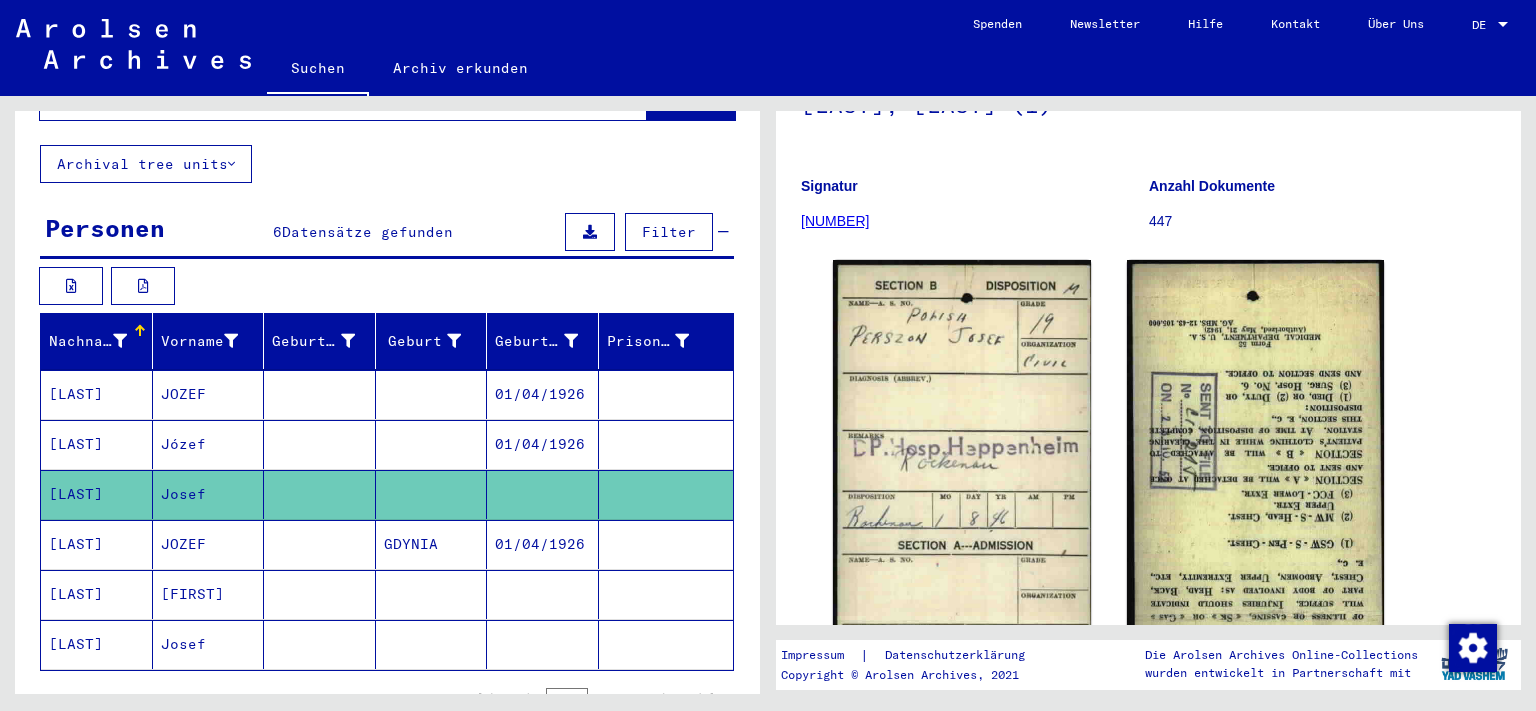 click on "[FIRST]" at bounding box center [209, 644] 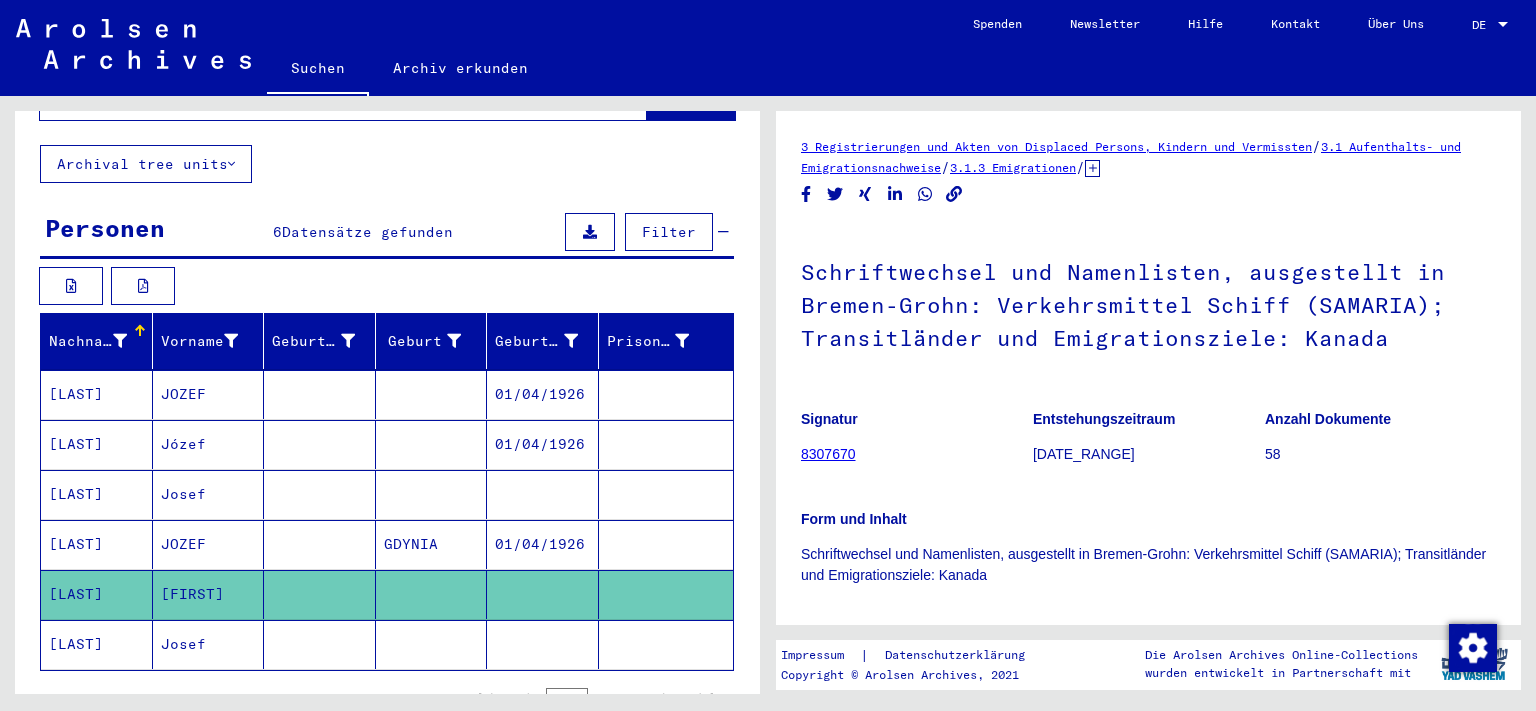 click on "[LAST]" 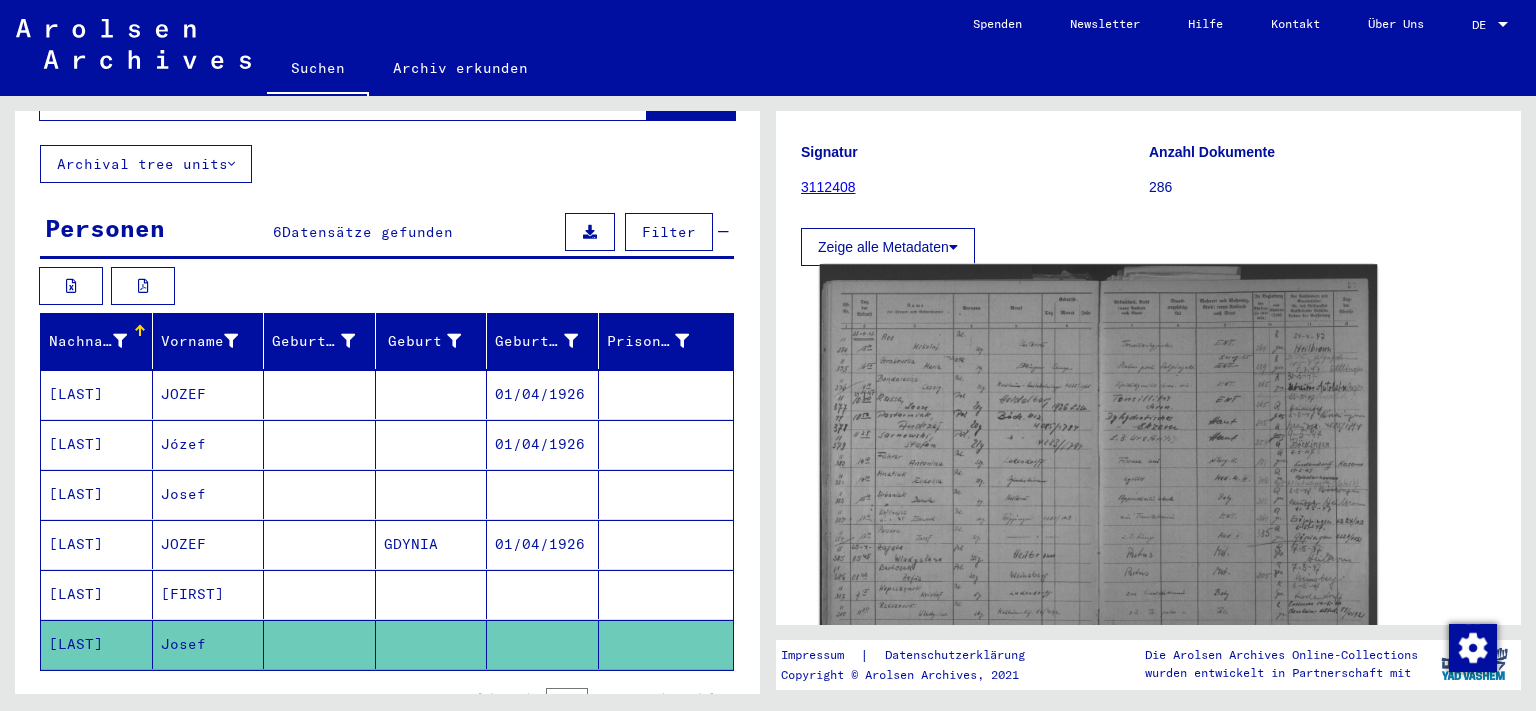 scroll, scrollTop: 331, scrollLeft: 0, axis: vertical 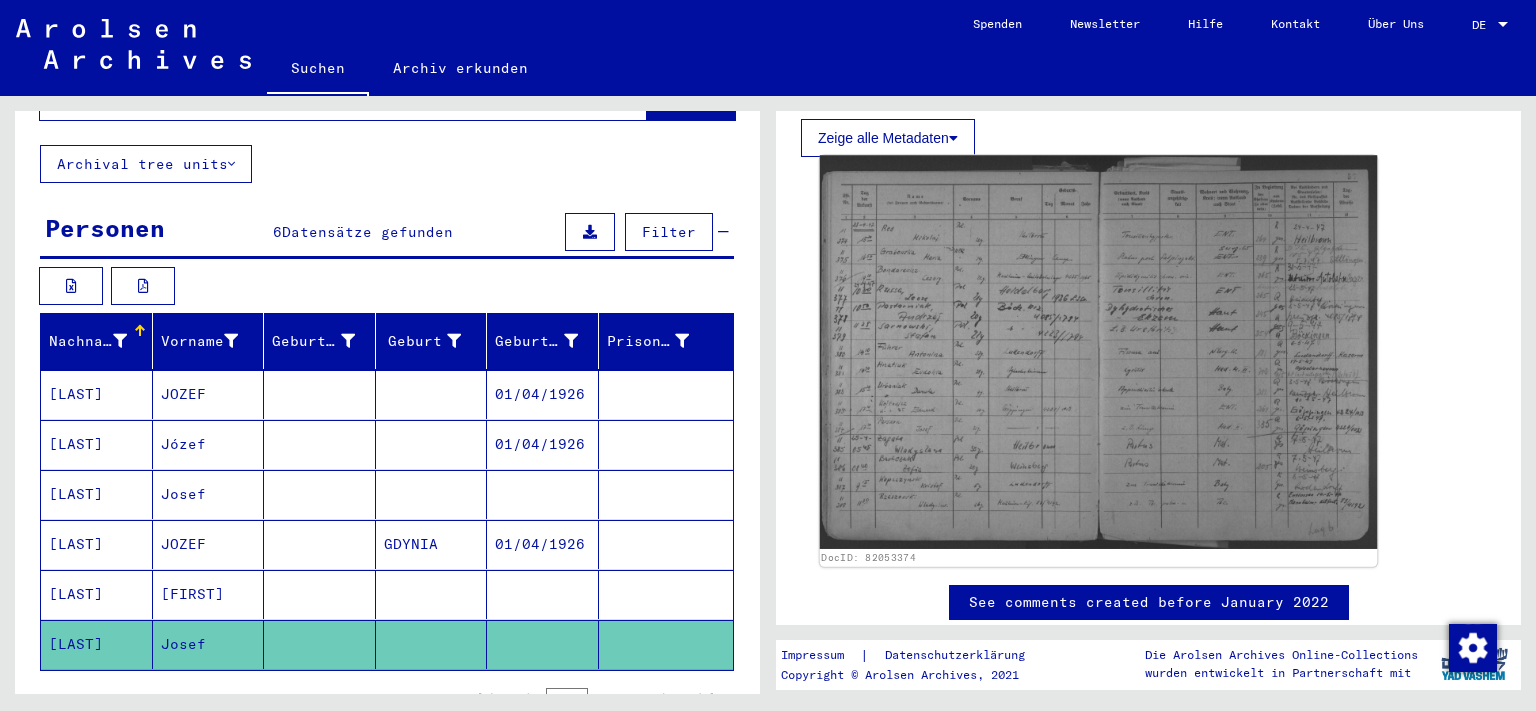 click 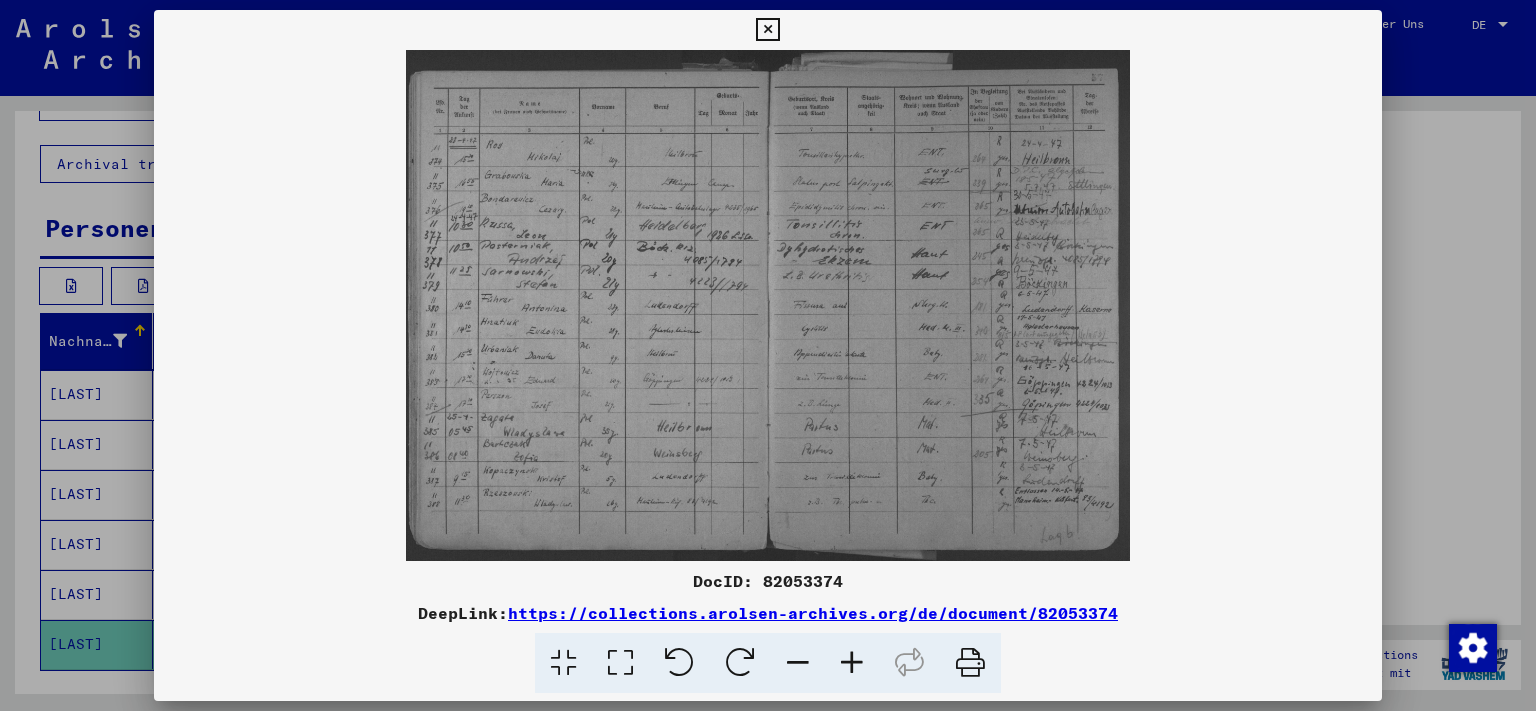 click at bounding box center (767, 30) 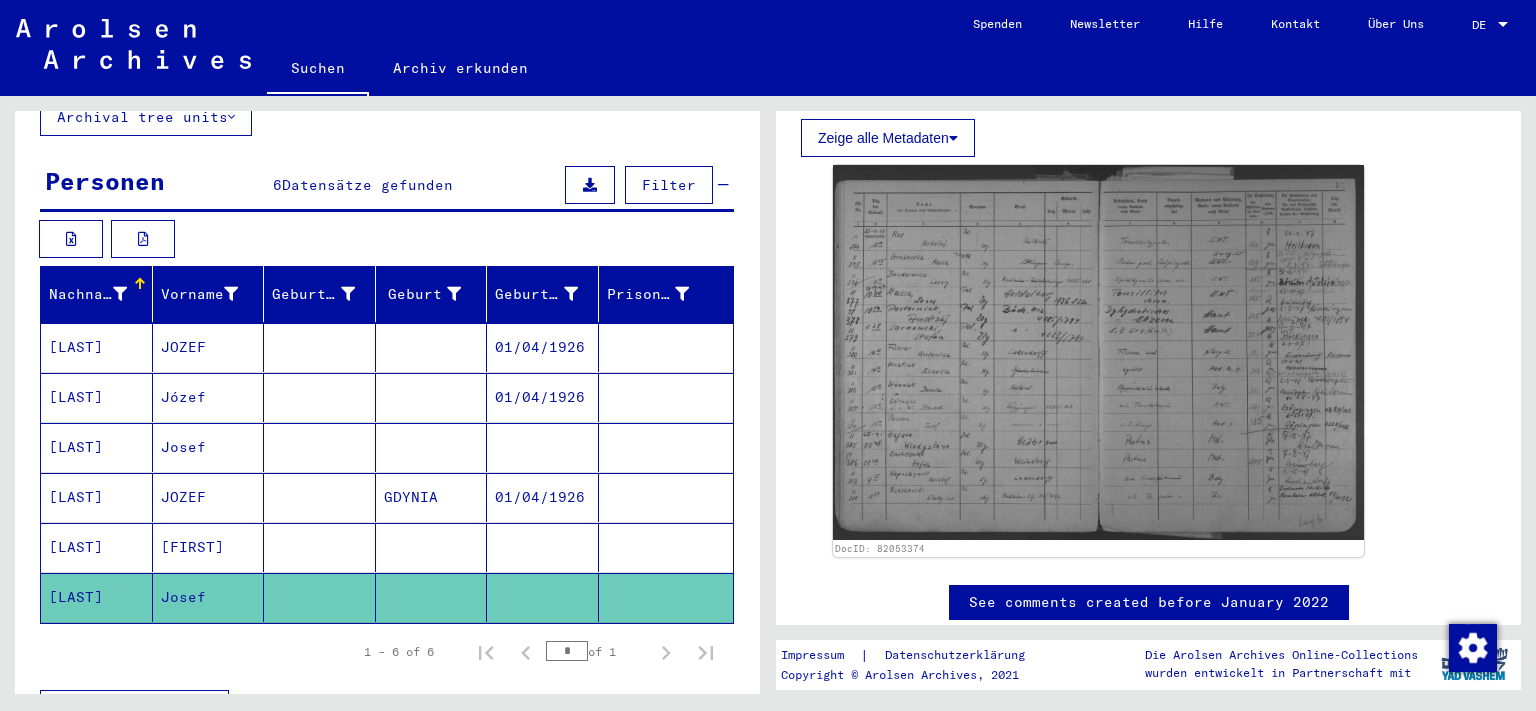 scroll, scrollTop: 221, scrollLeft: 0, axis: vertical 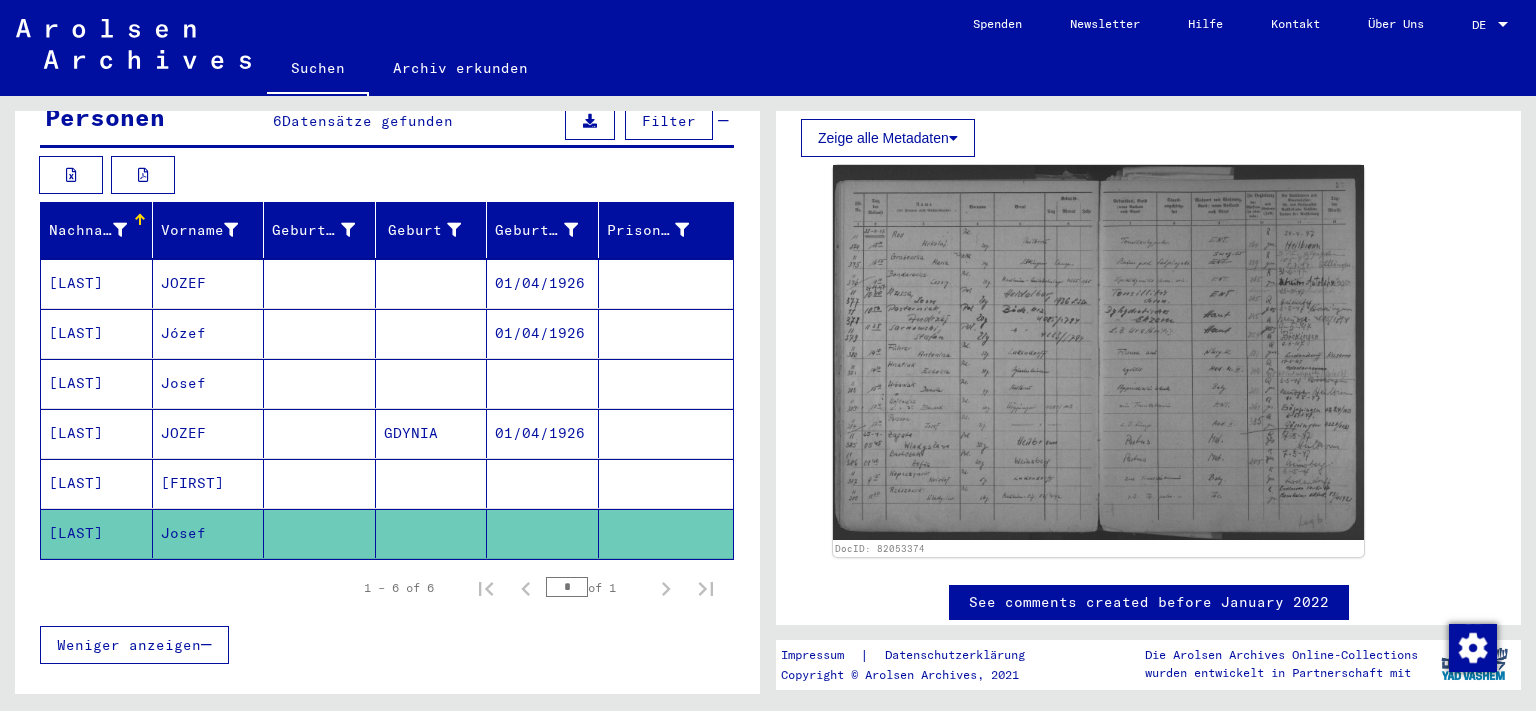 click on "01/04/1926" at bounding box center [543, 483] 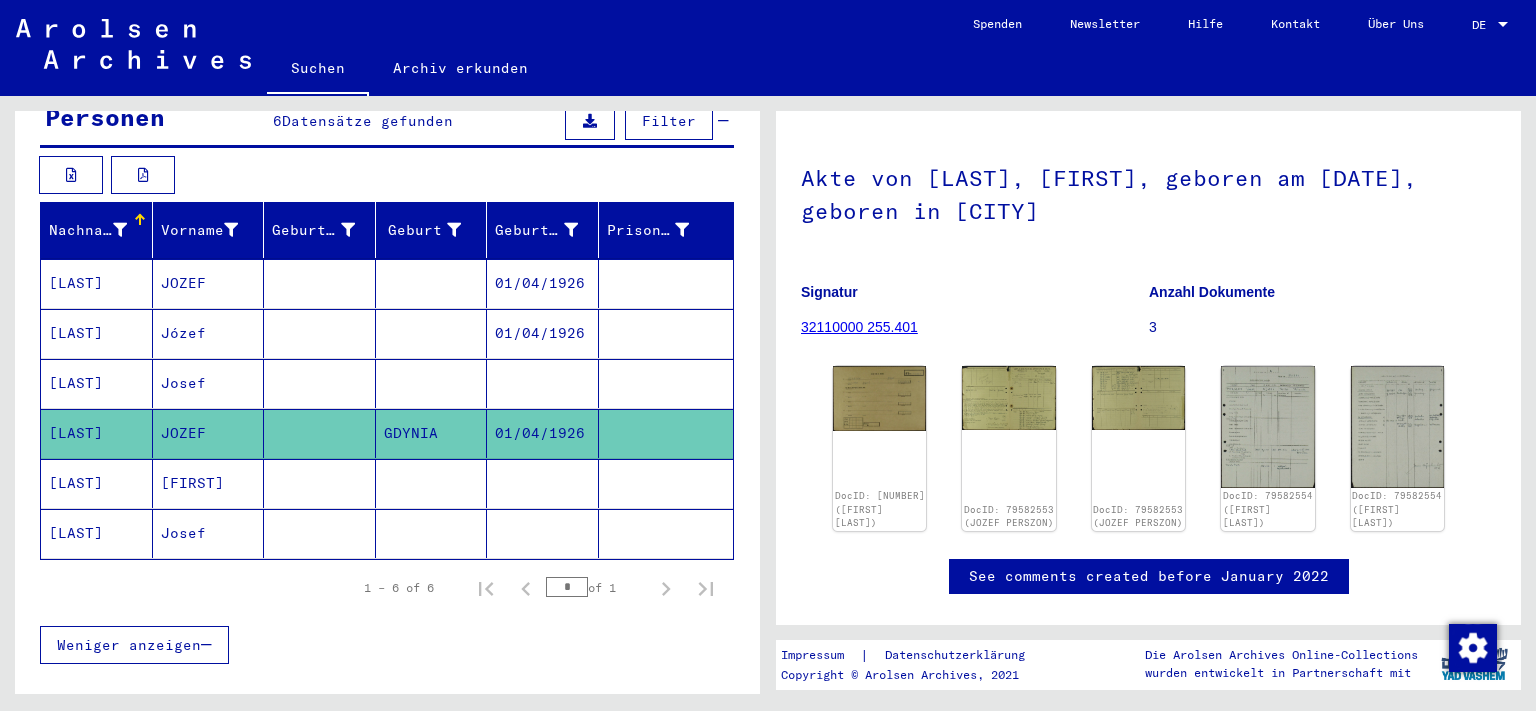 scroll, scrollTop: 221, scrollLeft: 0, axis: vertical 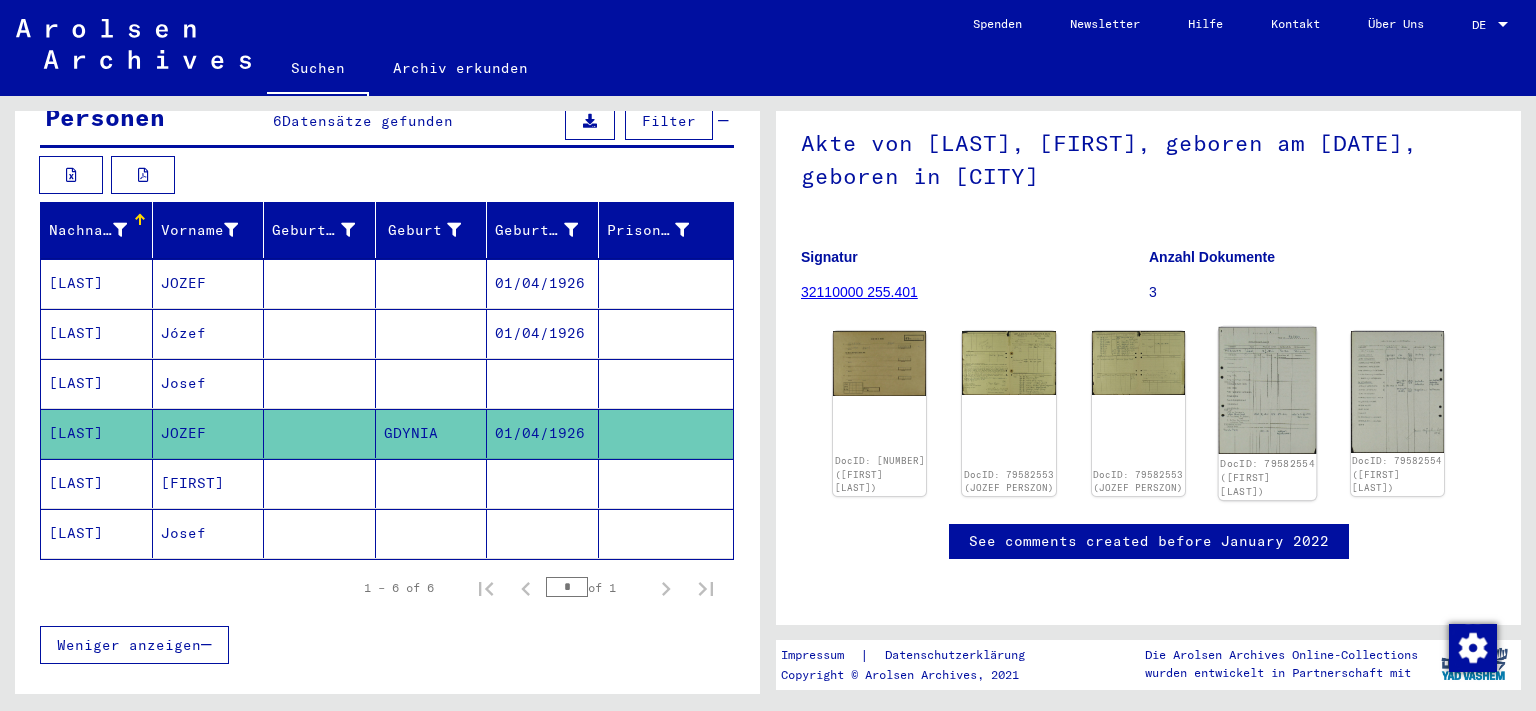 click 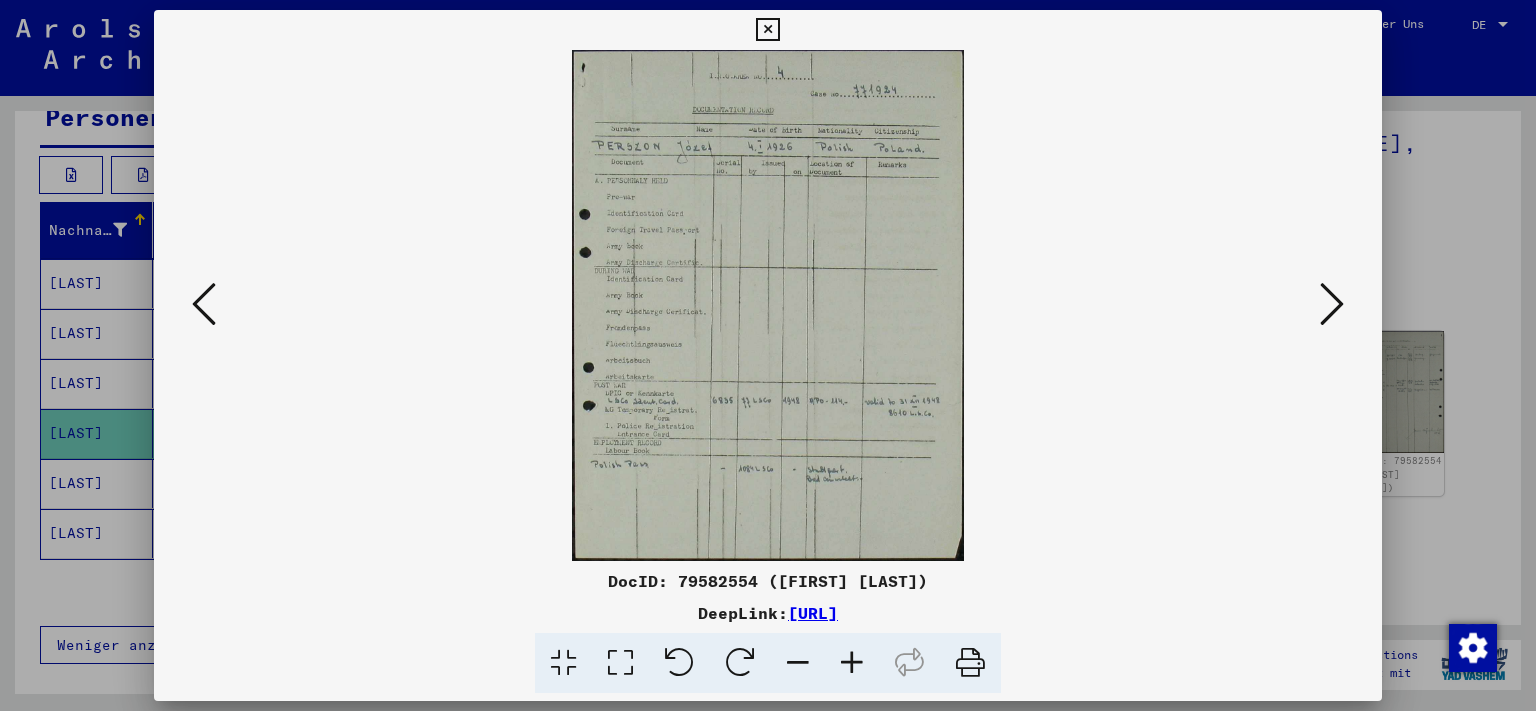 click at bounding box center (1332, 304) 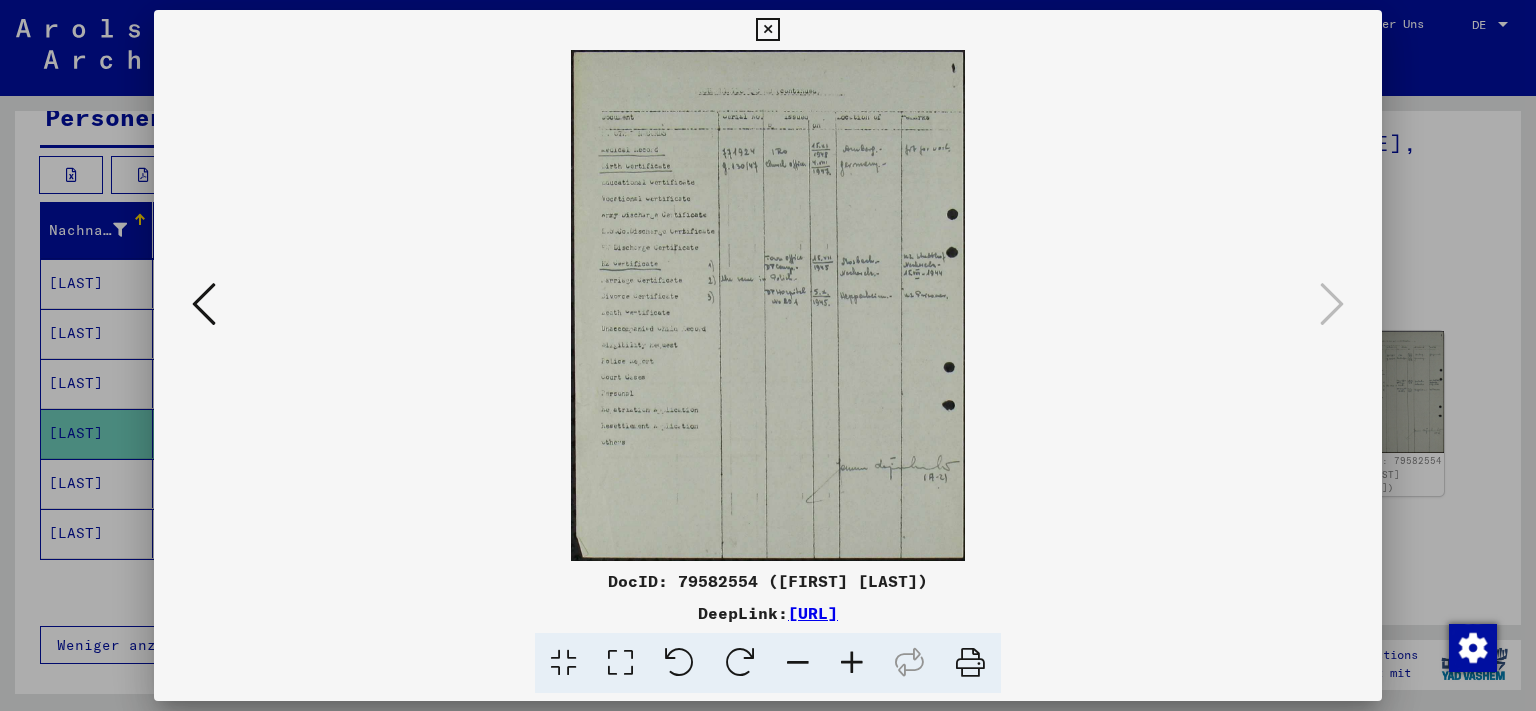 click at bounding box center (768, 305) 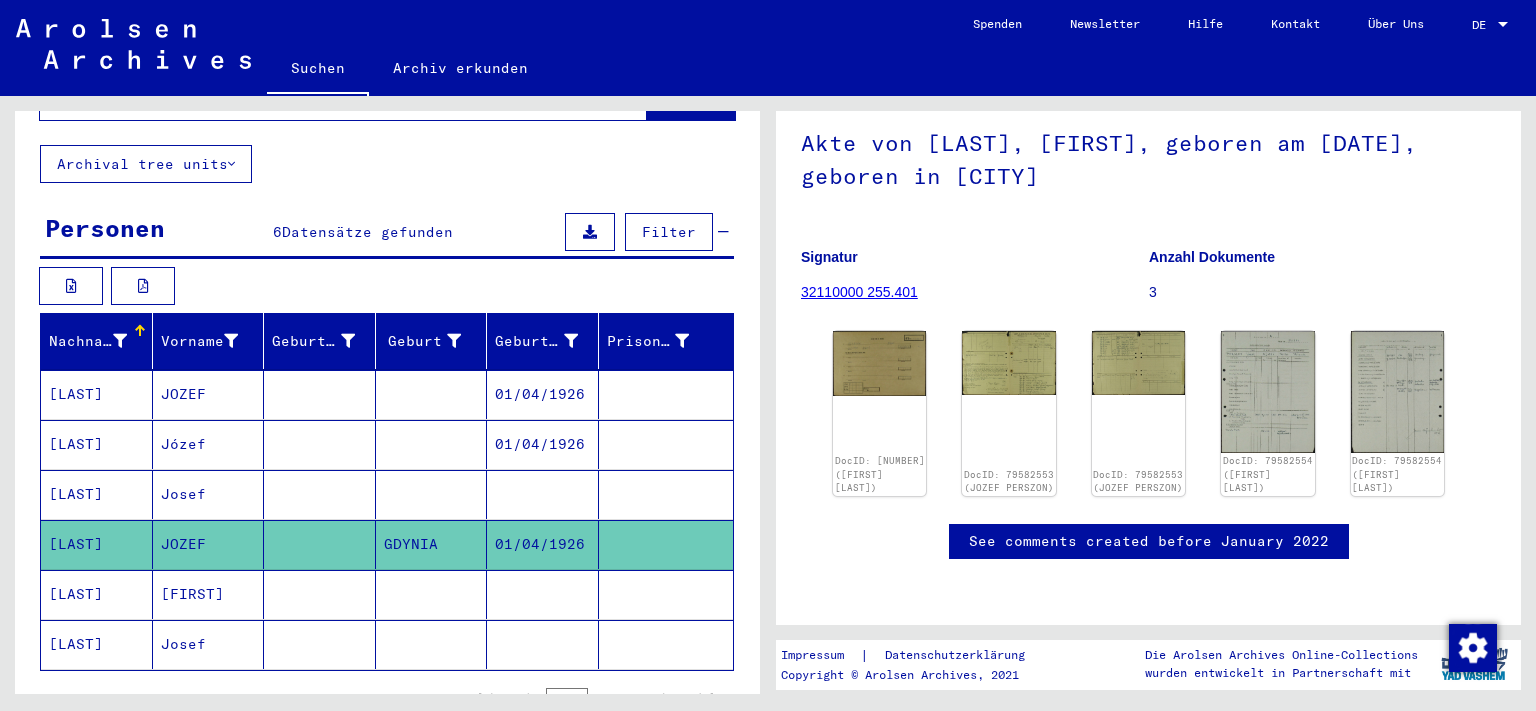 scroll, scrollTop: 0, scrollLeft: 0, axis: both 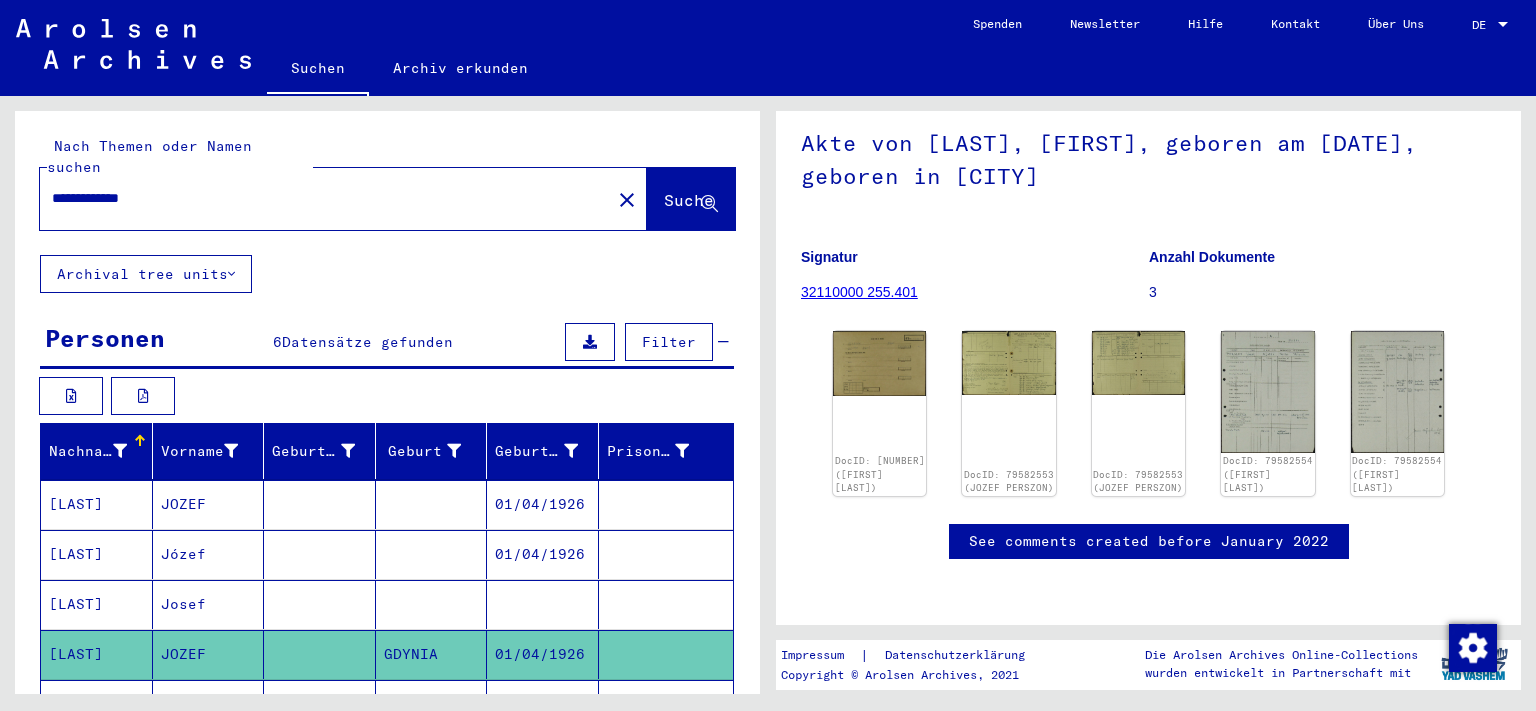 click on "**********" at bounding box center (325, 198) 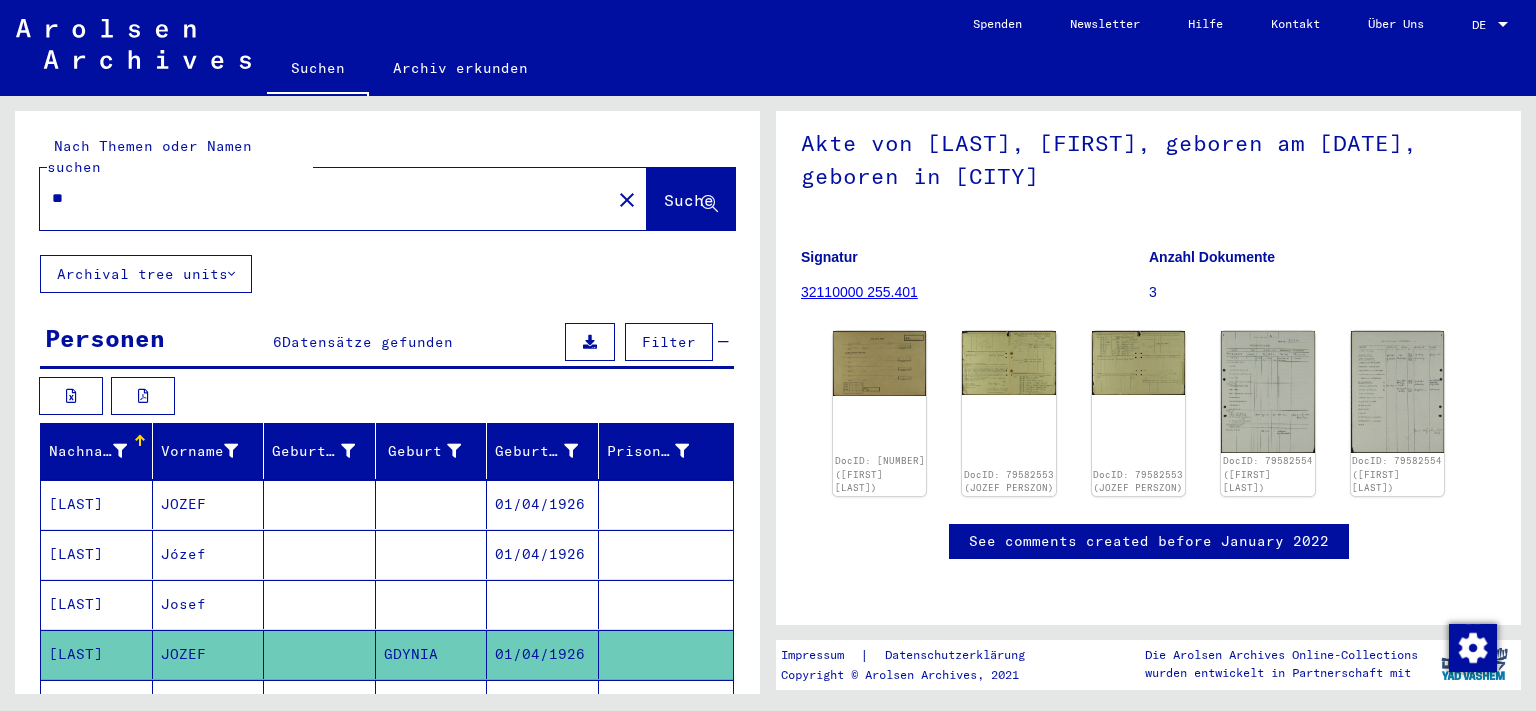 type on "*" 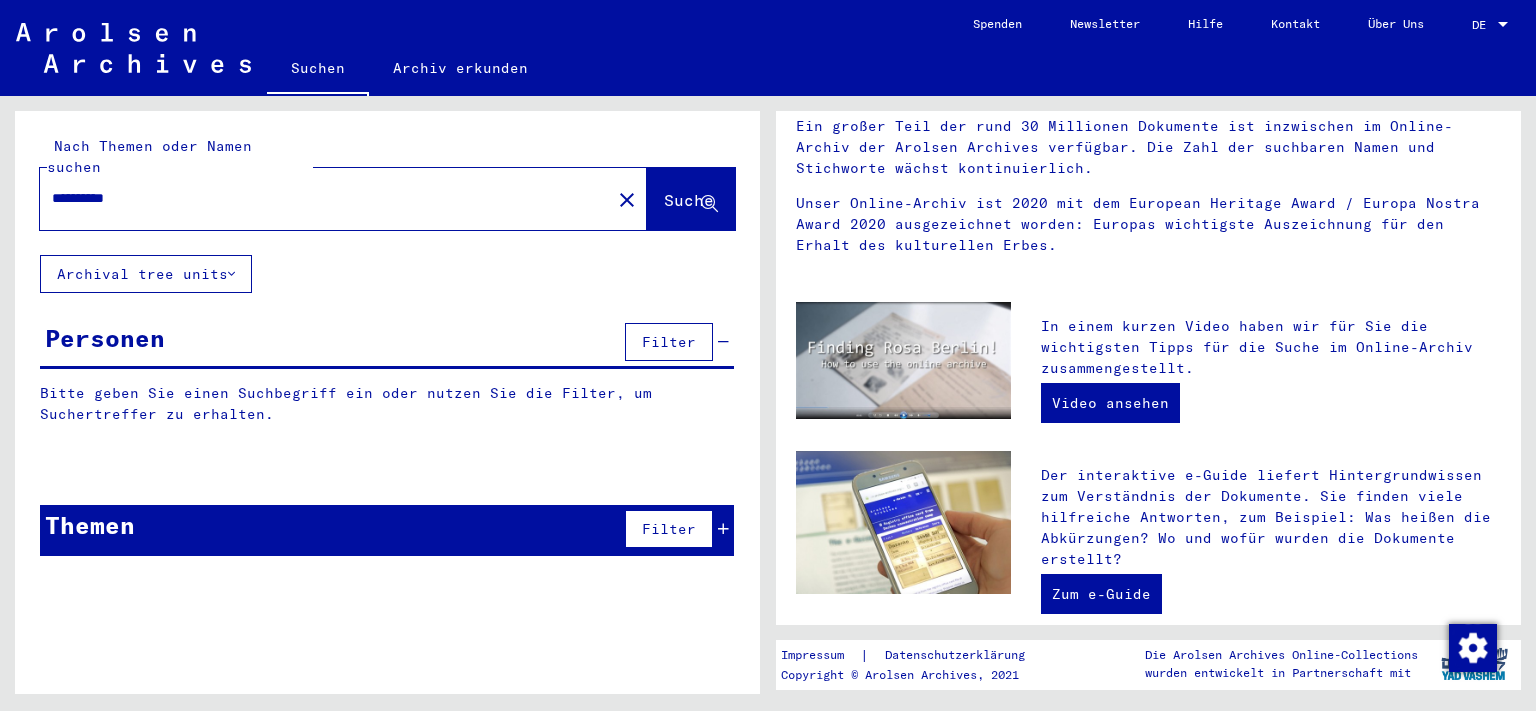 scroll, scrollTop: 0, scrollLeft: 0, axis: both 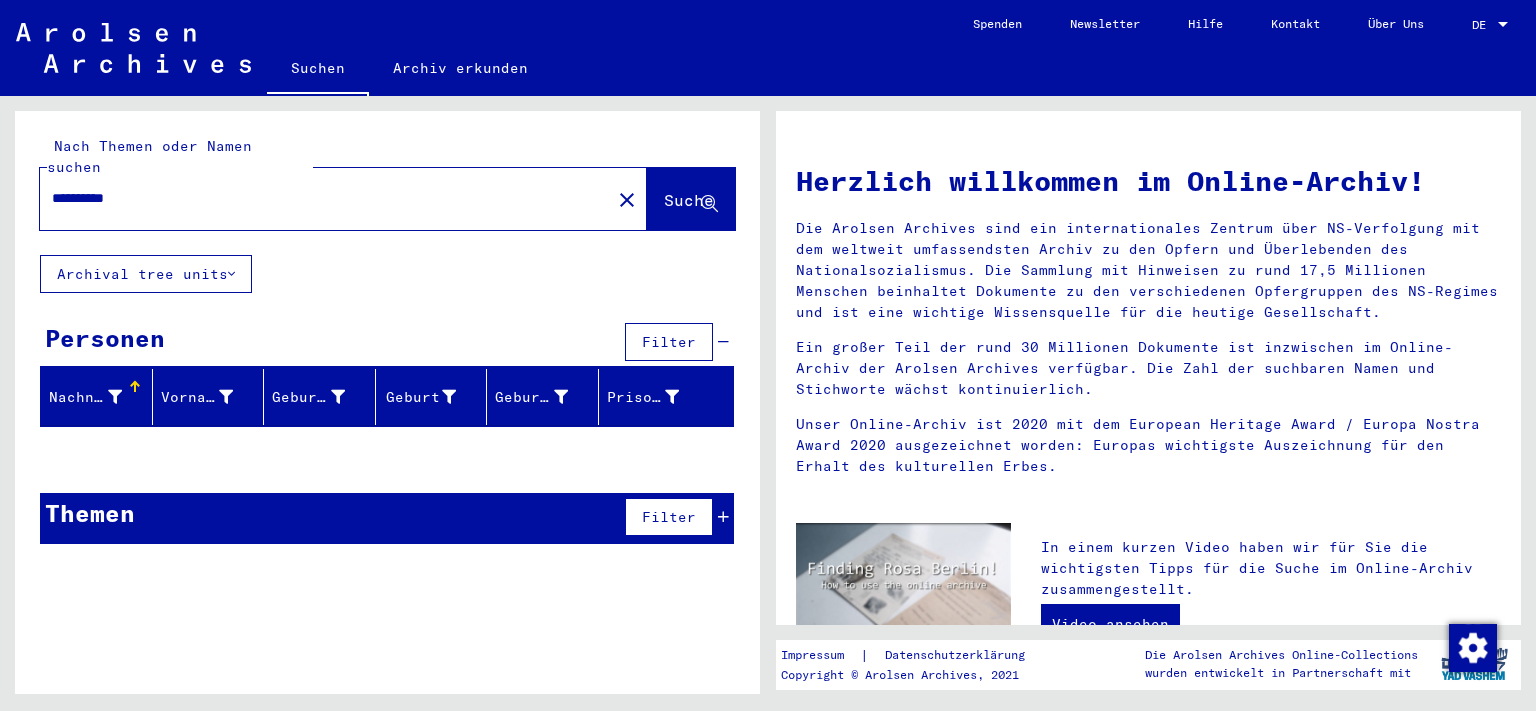 click on "Suche" 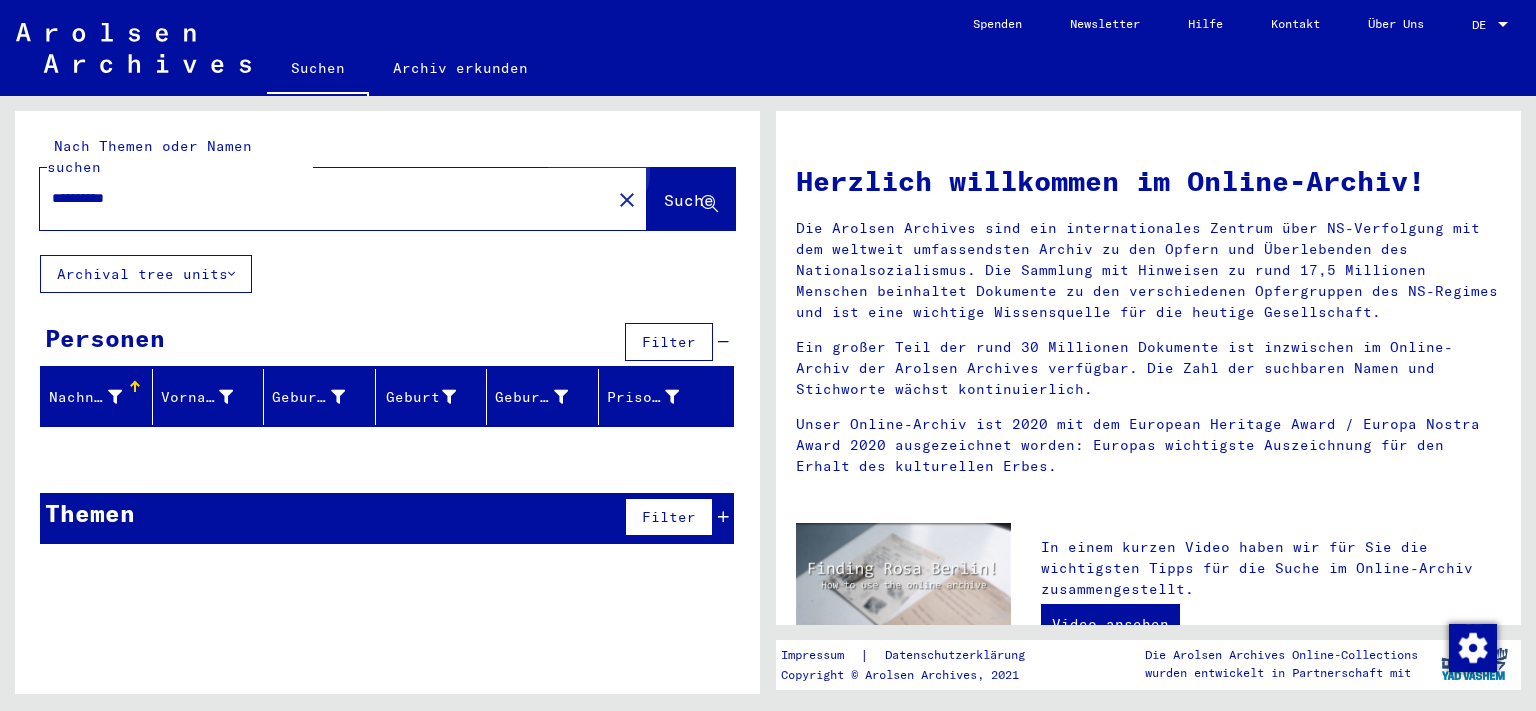 click on "Suche" 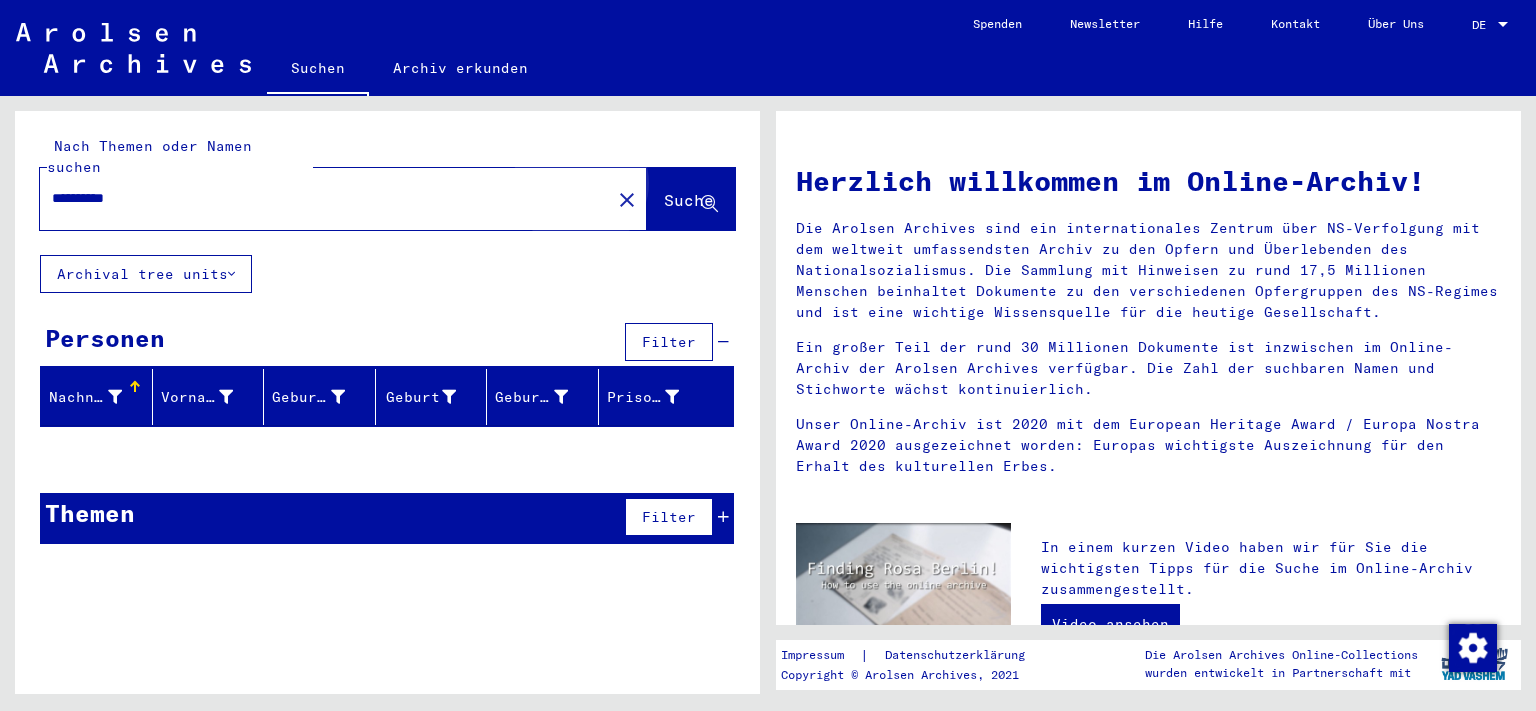 click on "Suche" 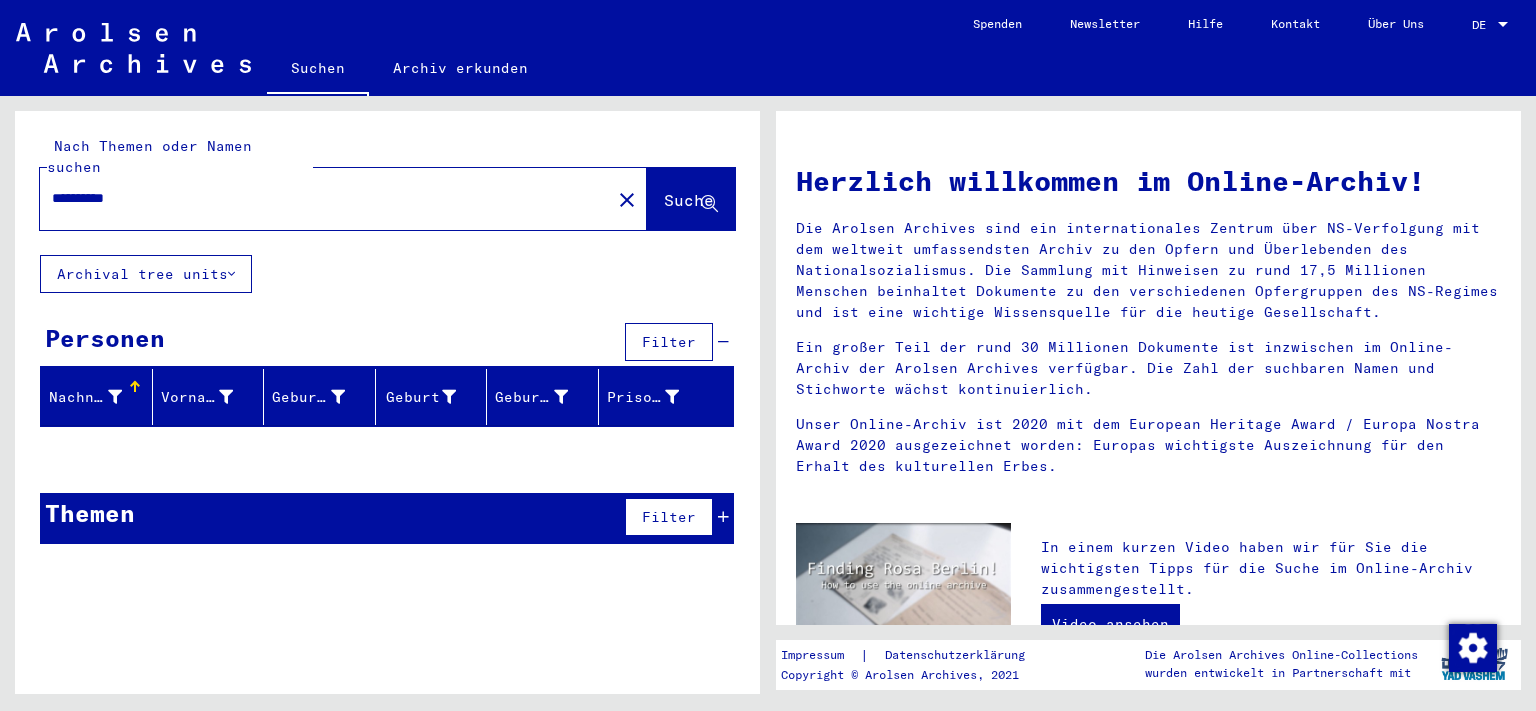 click on "**********" at bounding box center (319, 198) 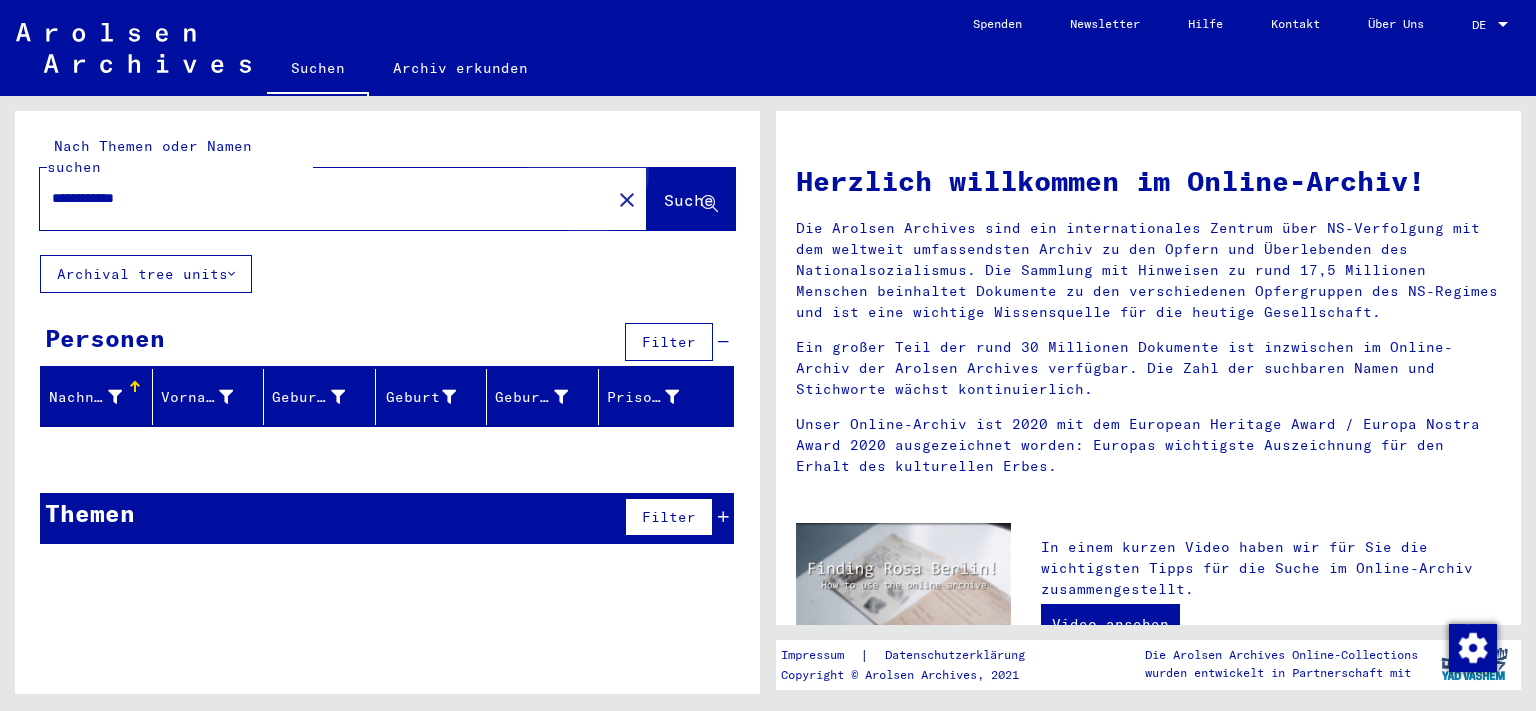 click on "Suche" 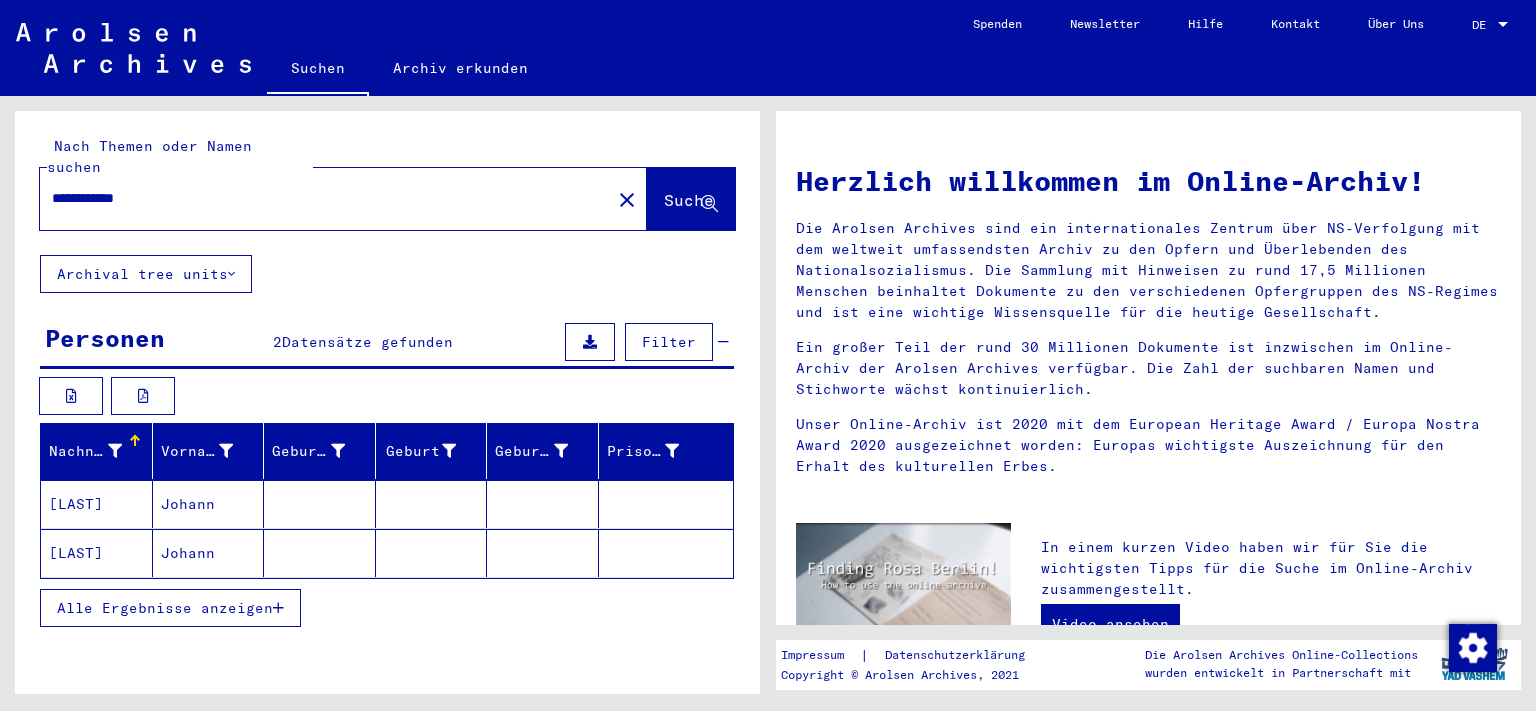 click on "[LAST]" at bounding box center [97, 553] 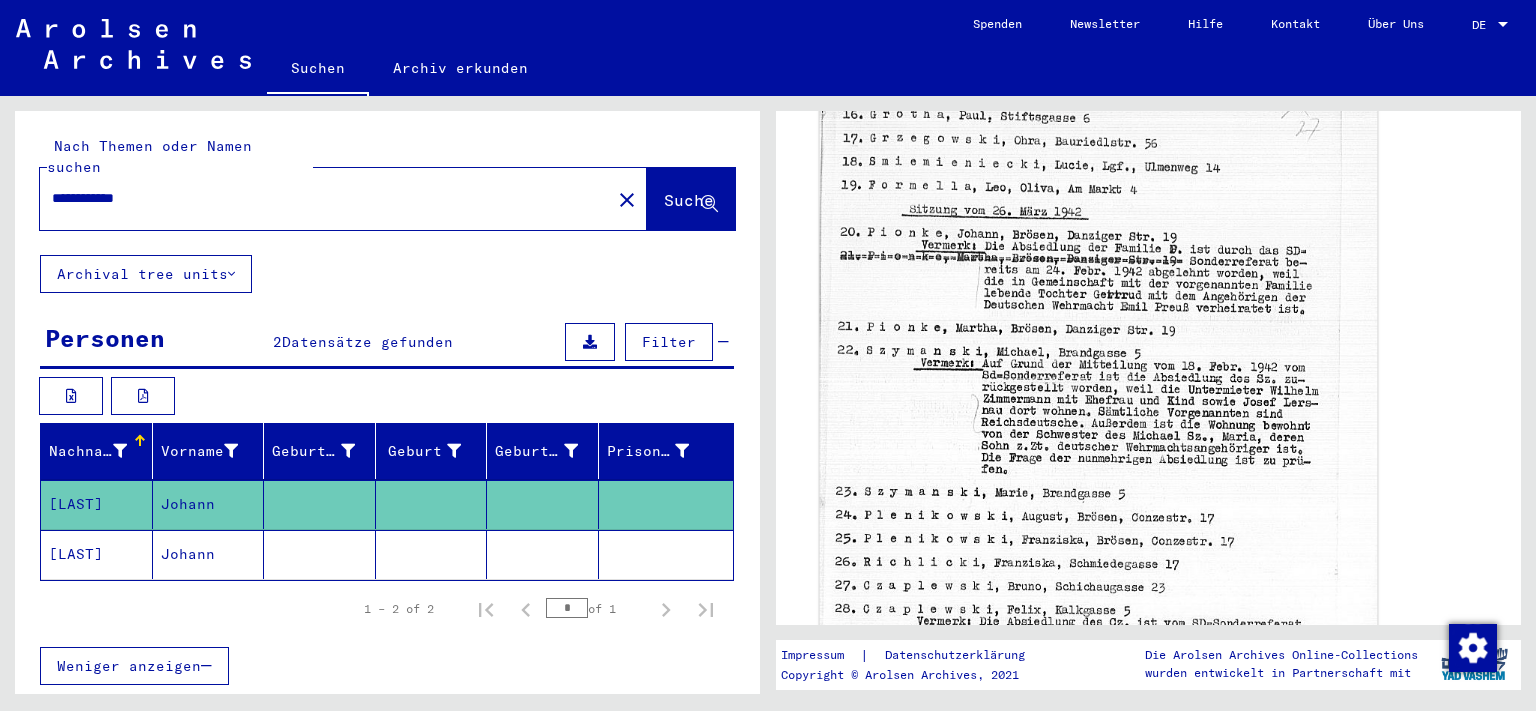 scroll, scrollTop: 552, scrollLeft: 0, axis: vertical 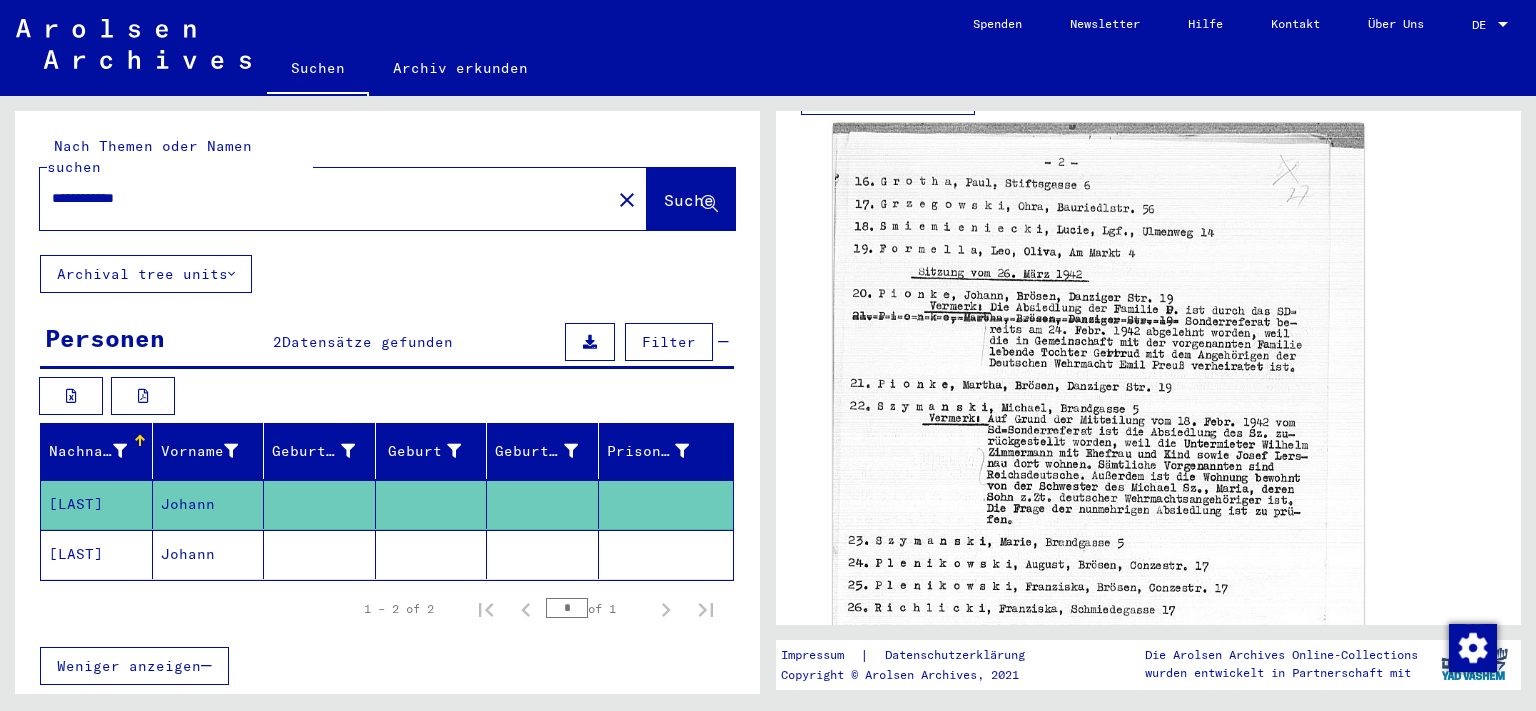 click on "Johann" 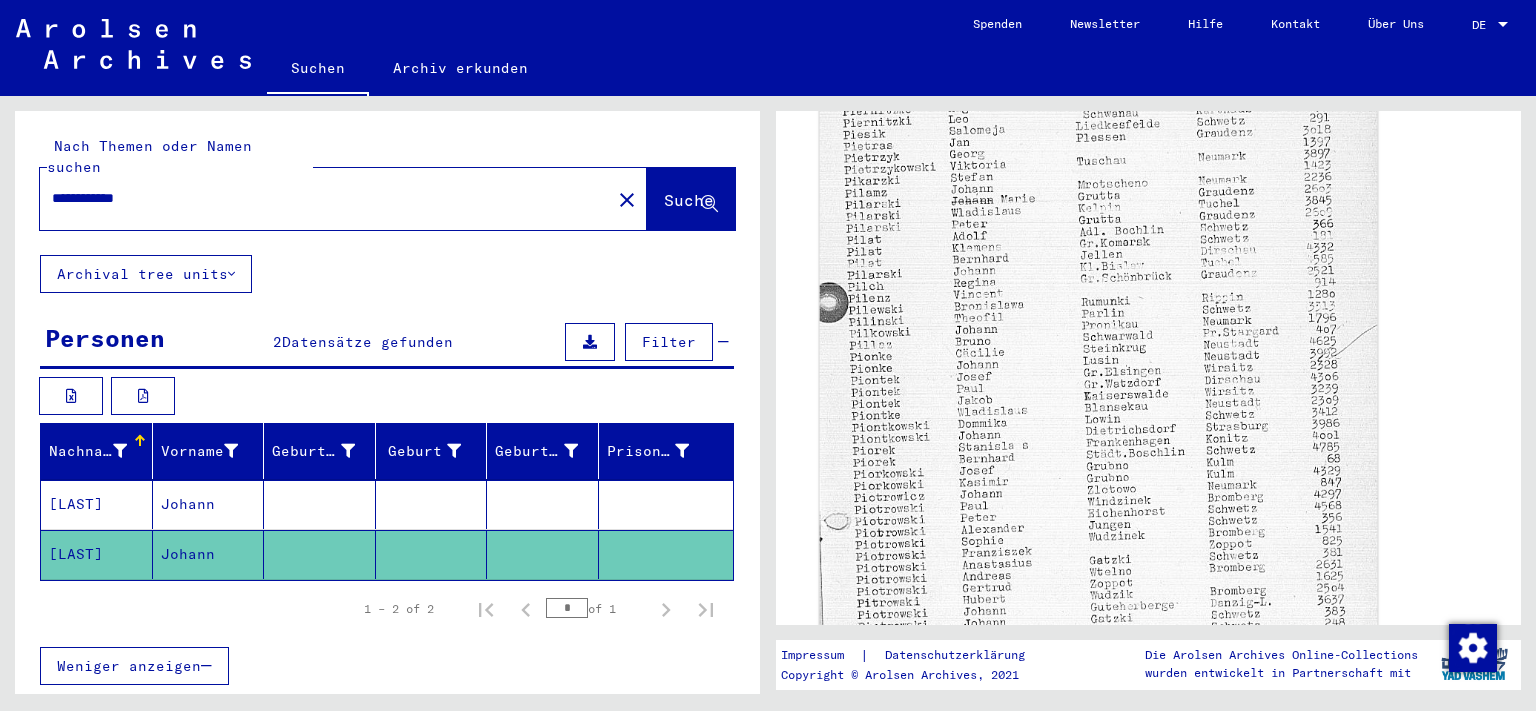 scroll, scrollTop: 773, scrollLeft: 0, axis: vertical 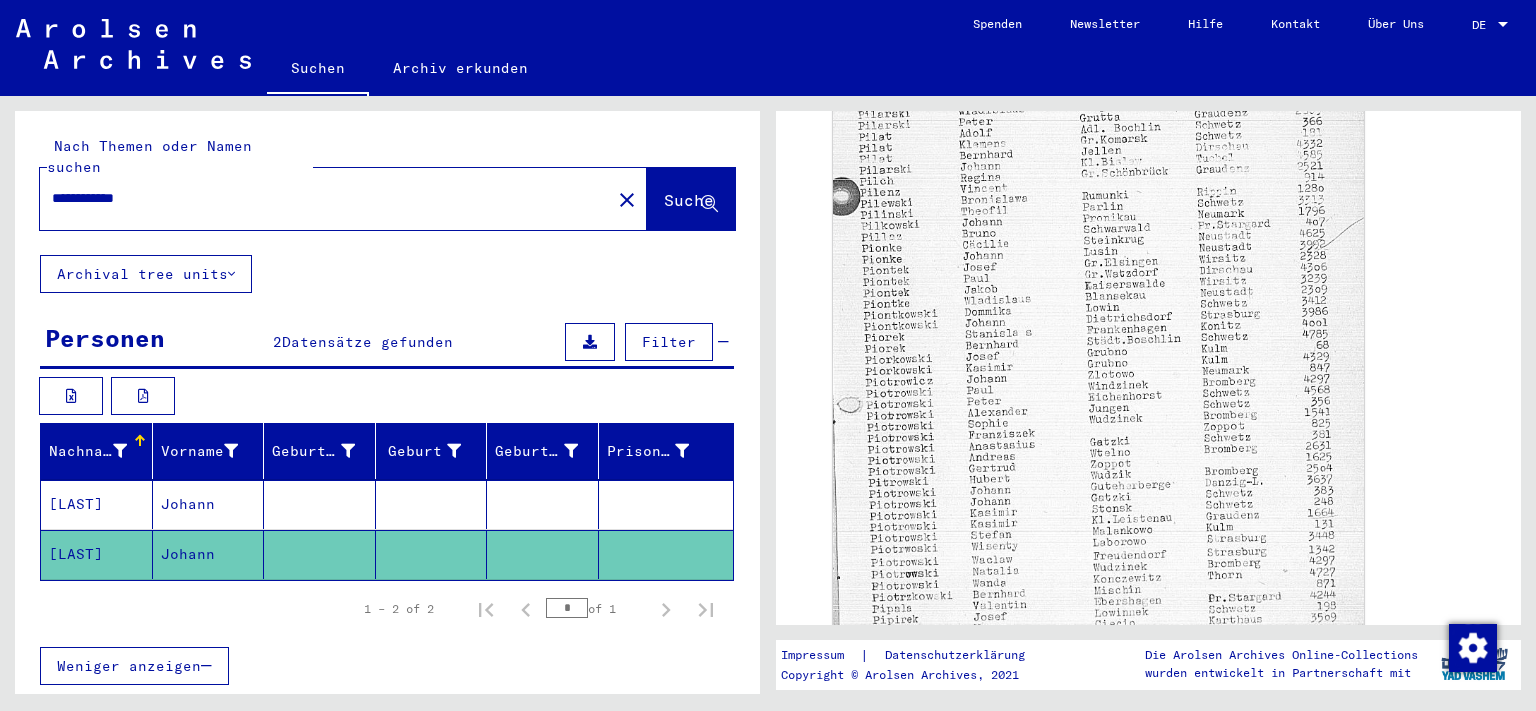 click on "**********" at bounding box center [325, 198] 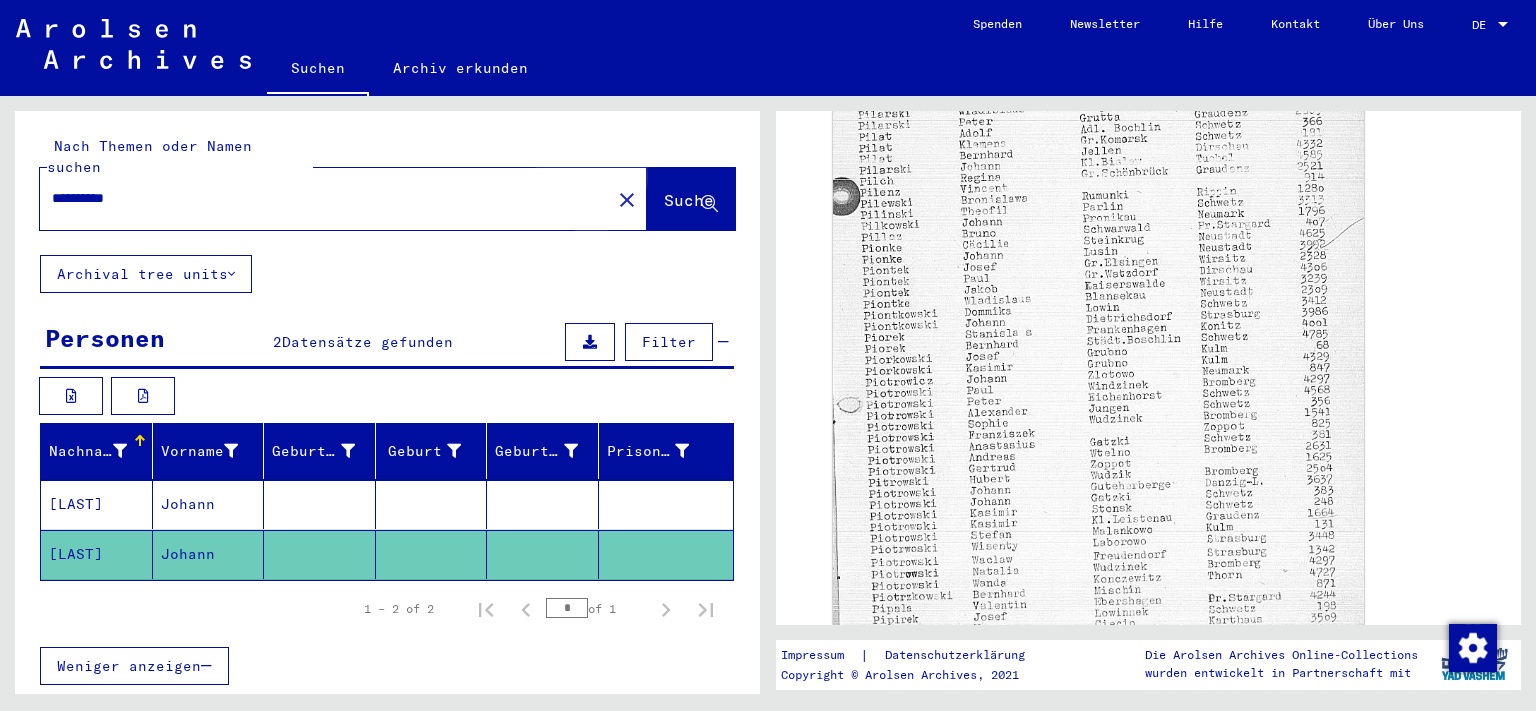 click on "Suche" 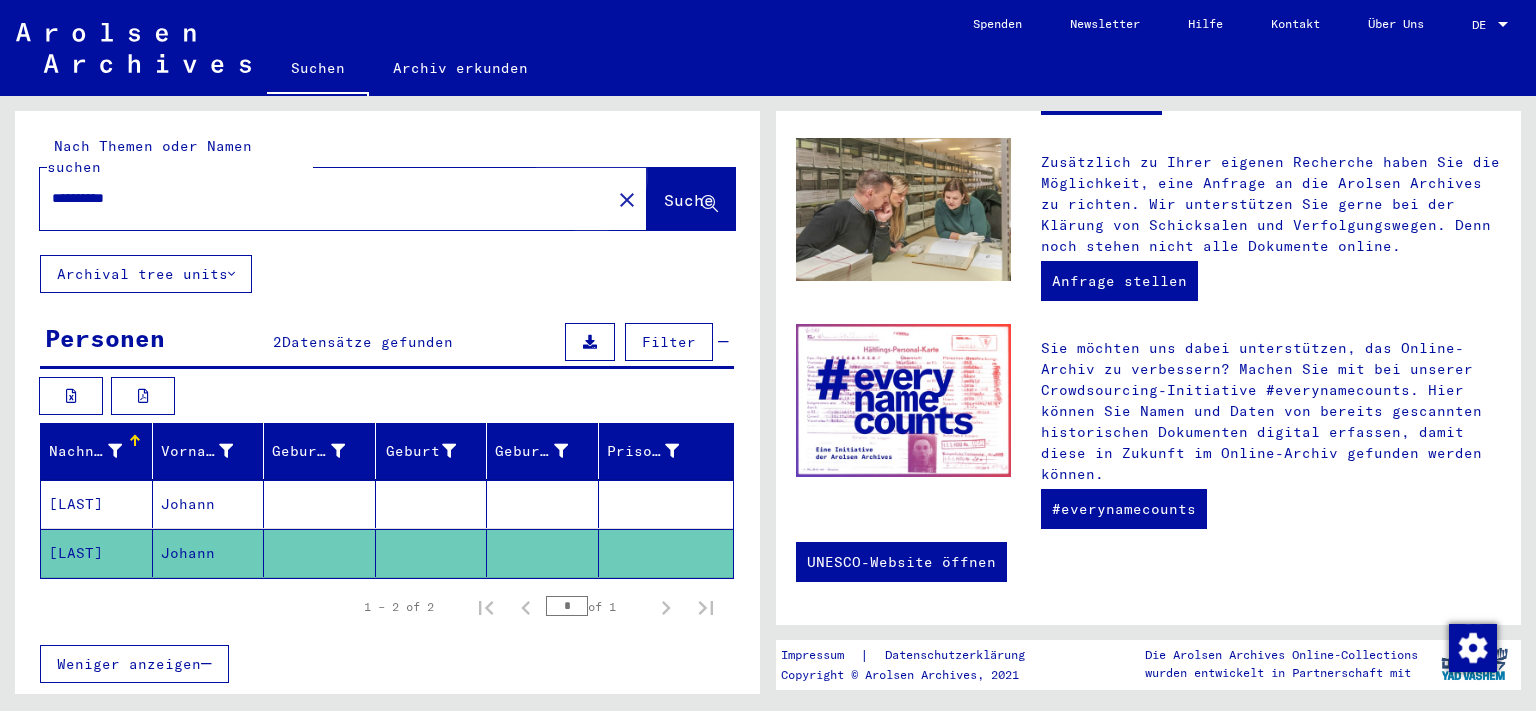 scroll, scrollTop: 0, scrollLeft: 0, axis: both 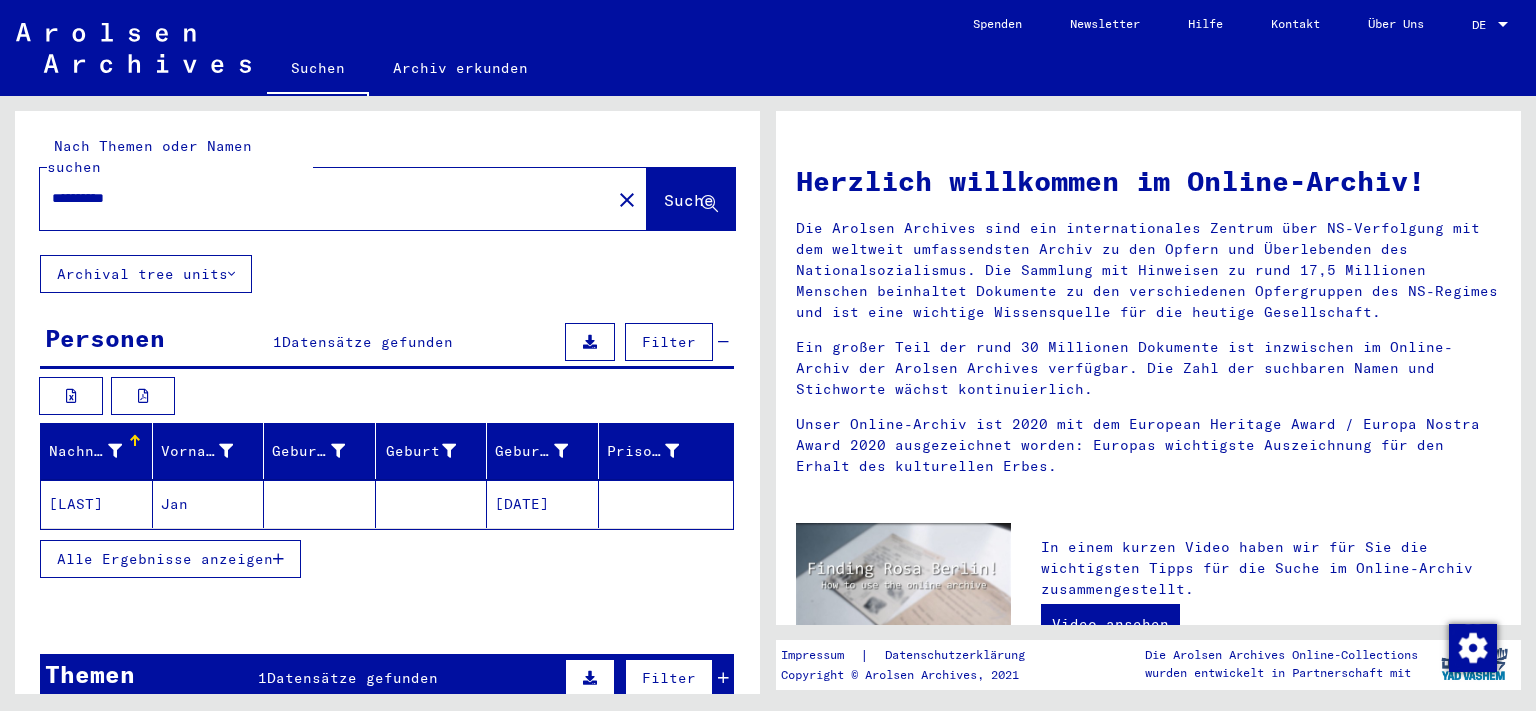 click on "**********" at bounding box center [319, 198] 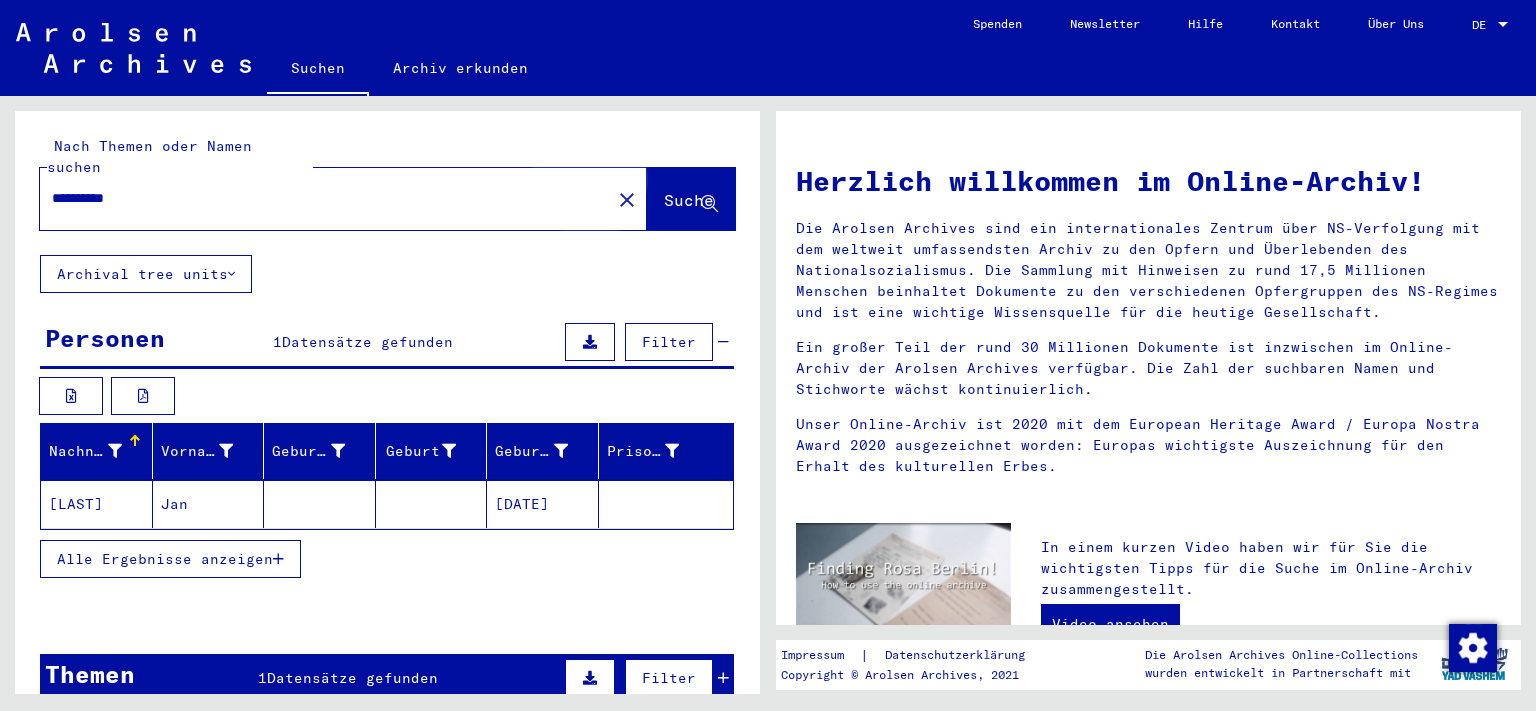 click on "Suche" 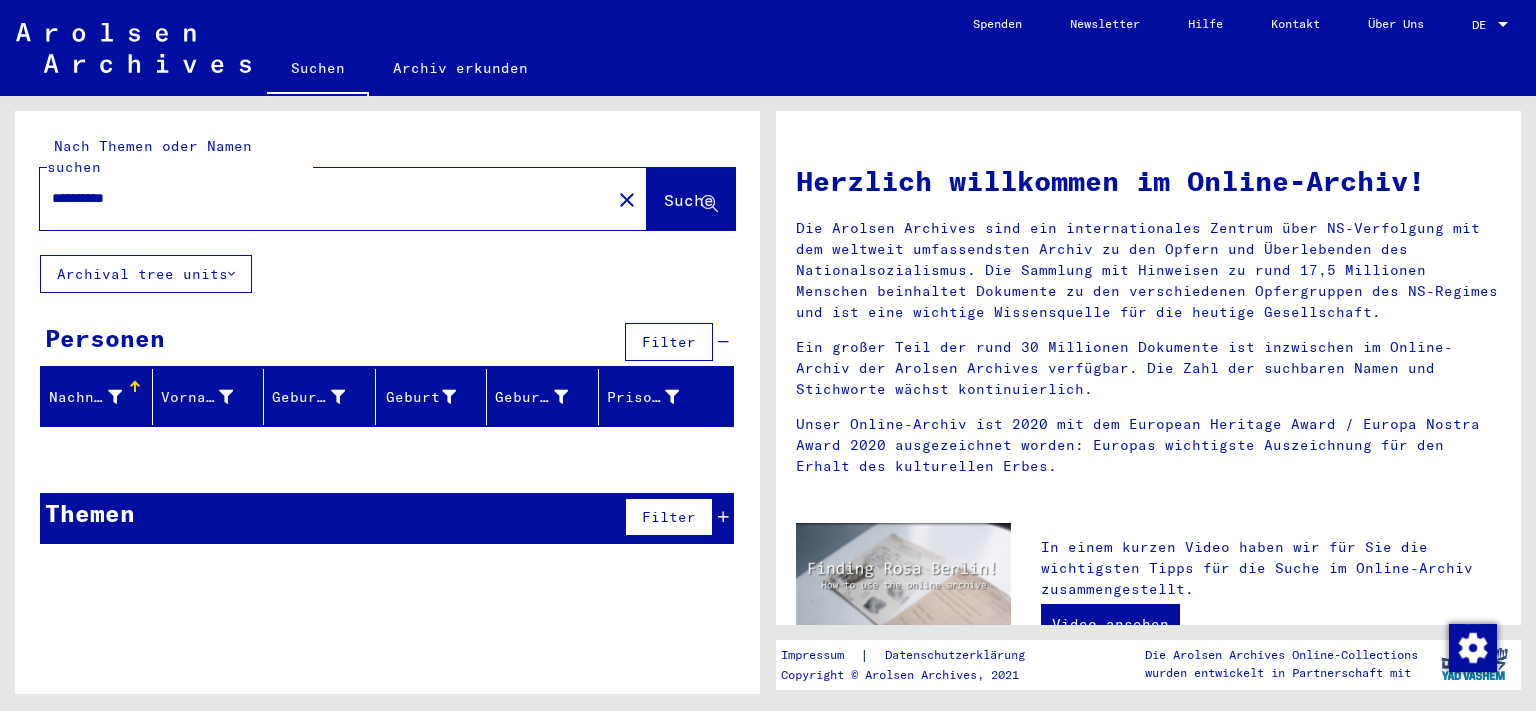 click on "**********" at bounding box center (319, 198) 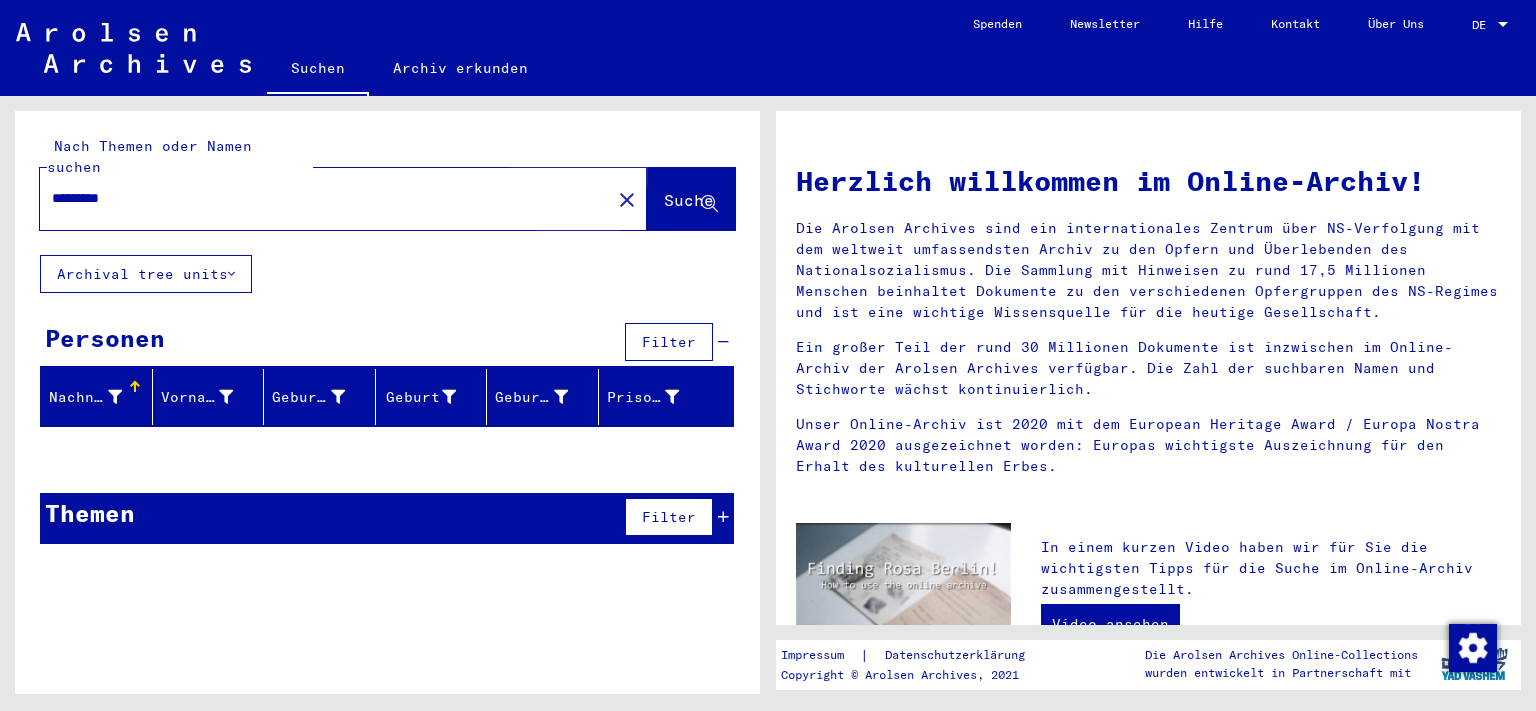 click on "Suche" 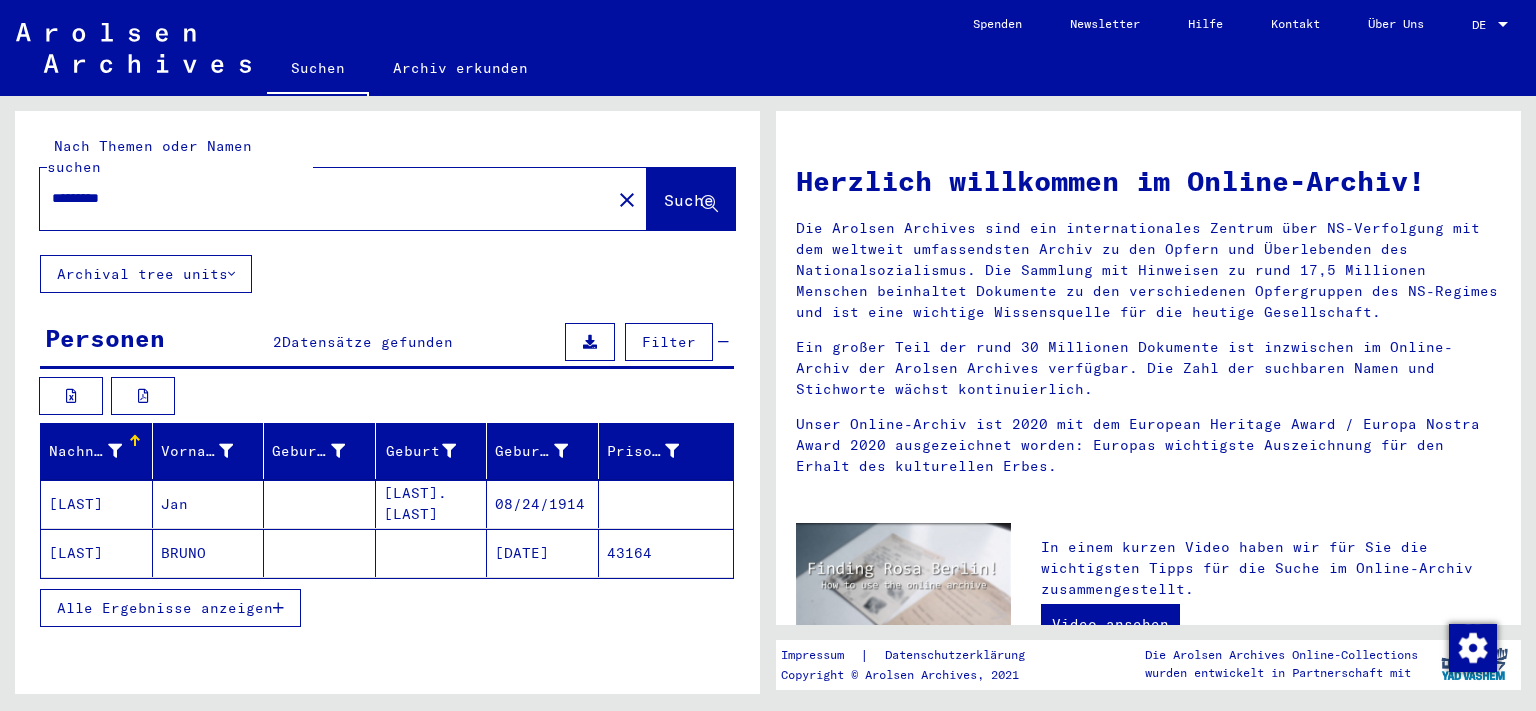 click on "*********" at bounding box center [319, 198] 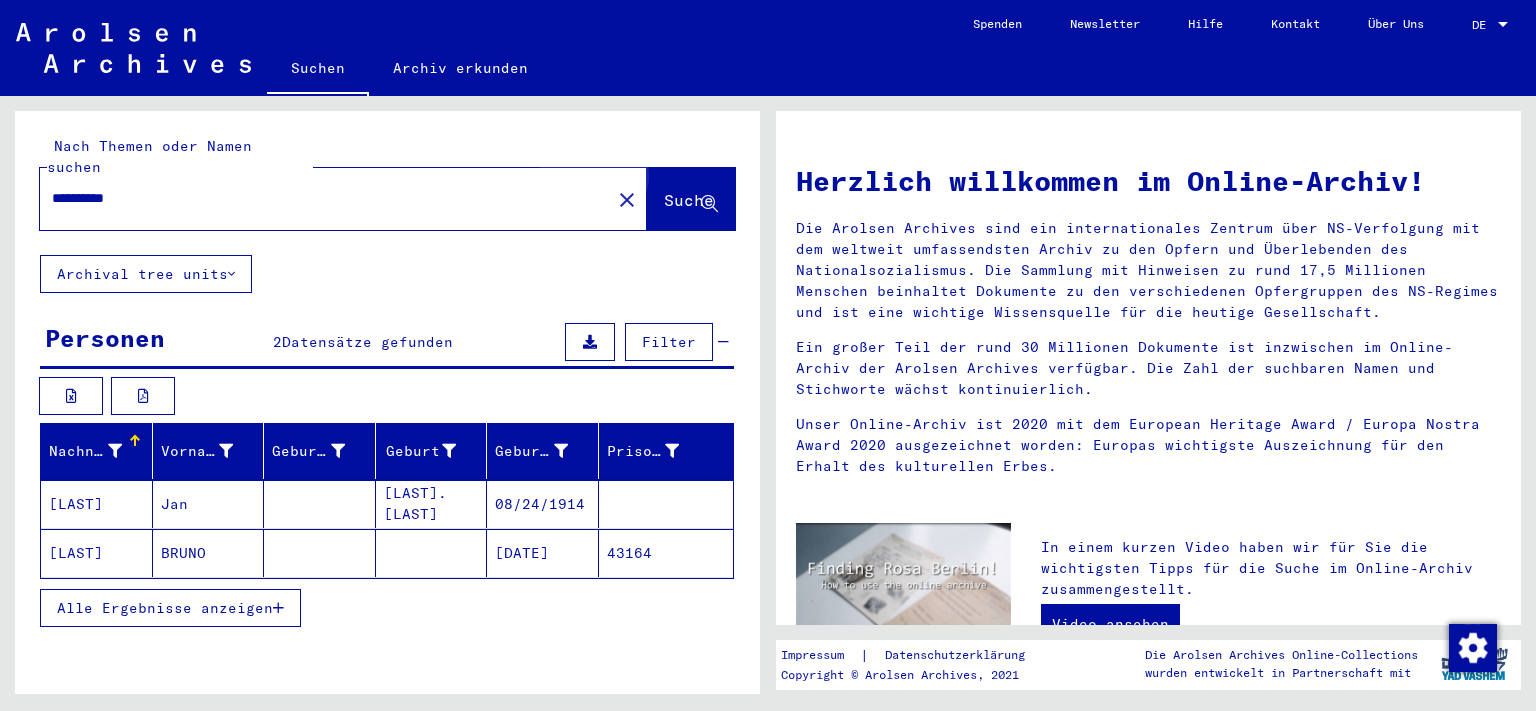 click on "Suche" 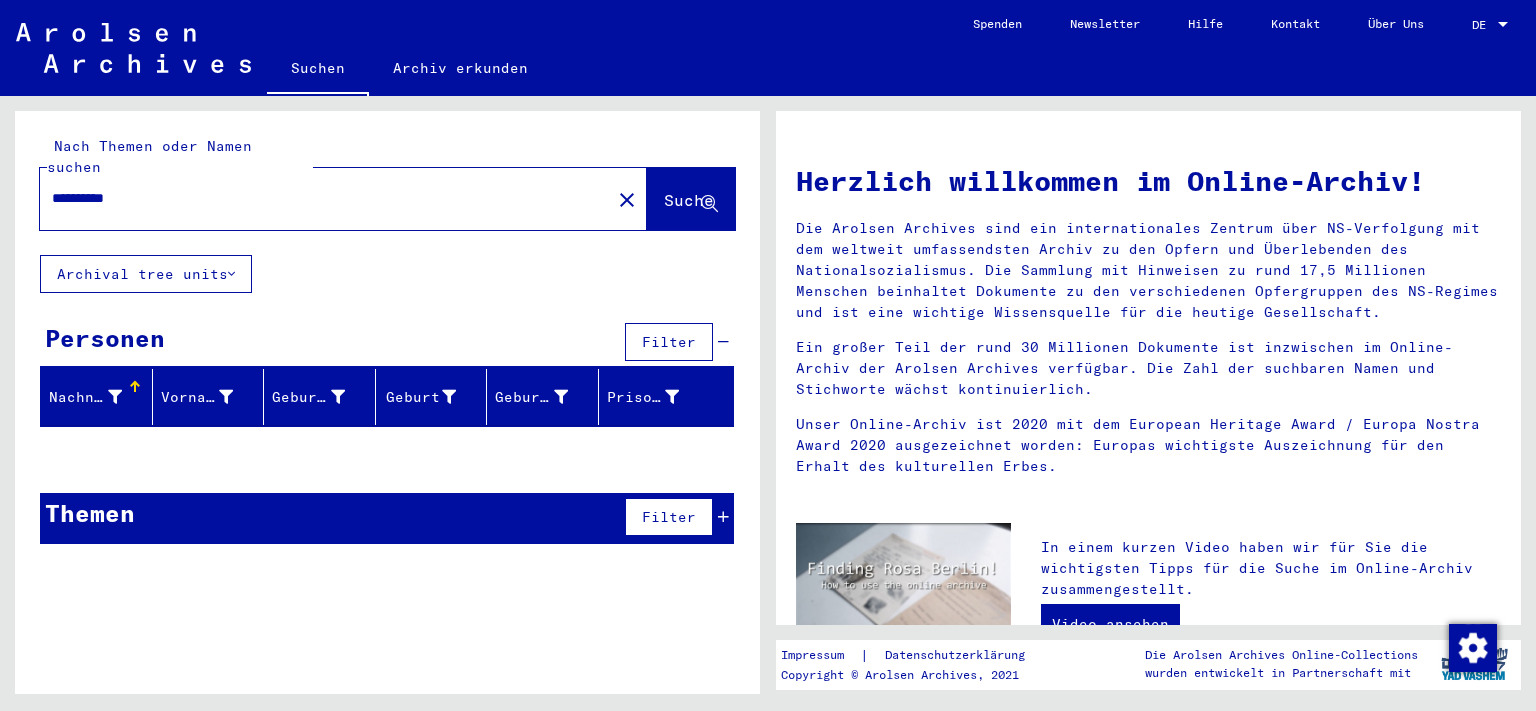 click on "**********" at bounding box center [319, 198] 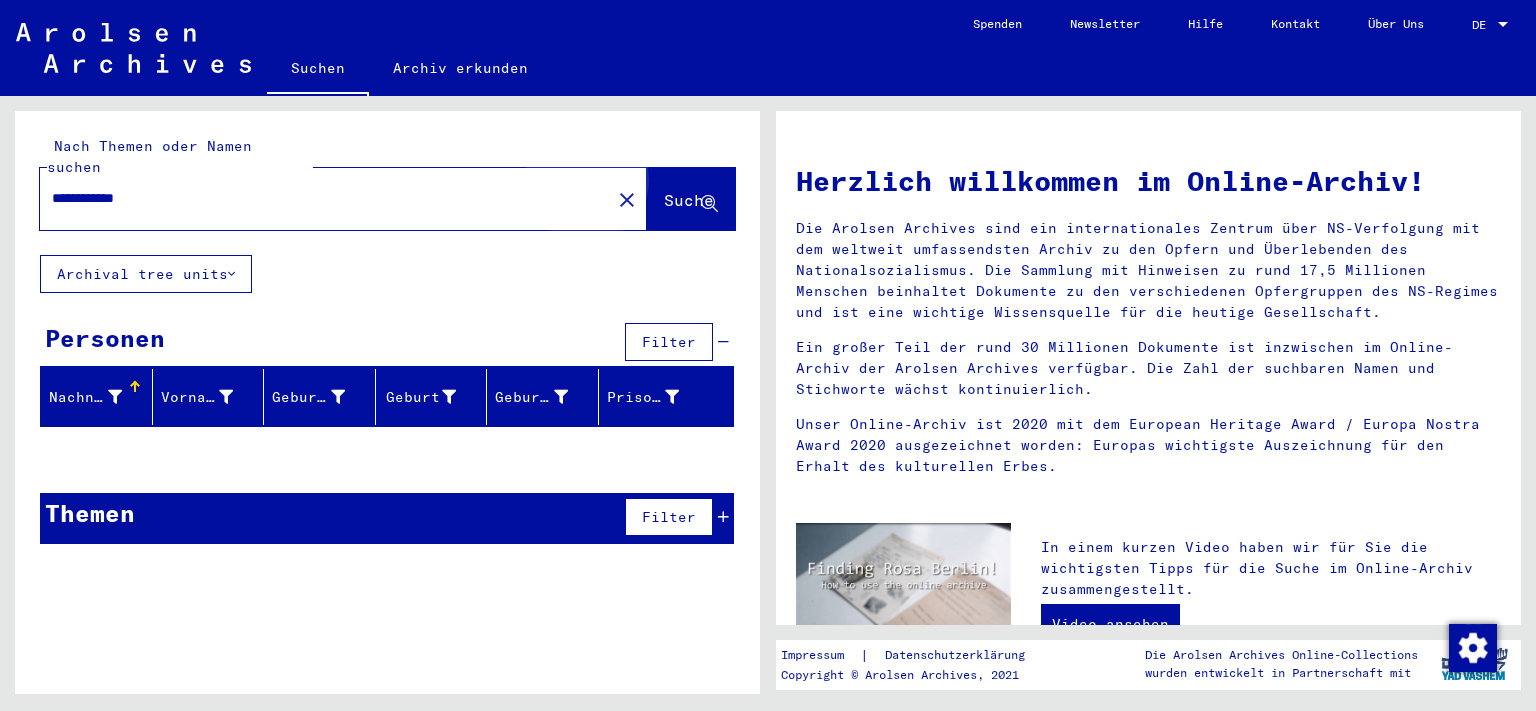 click on "Suche" 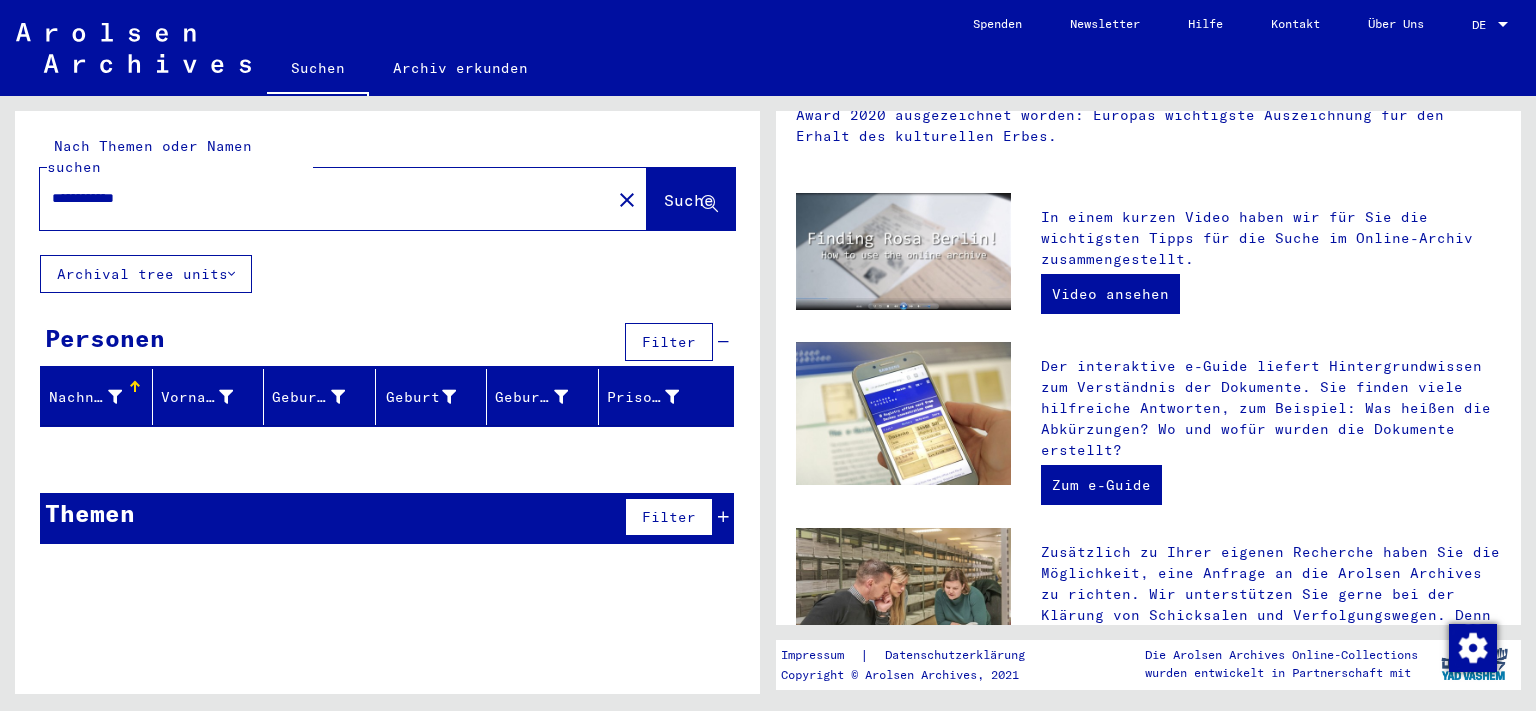 scroll, scrollTop: 331, scrollLeft: 0, axis: vertical 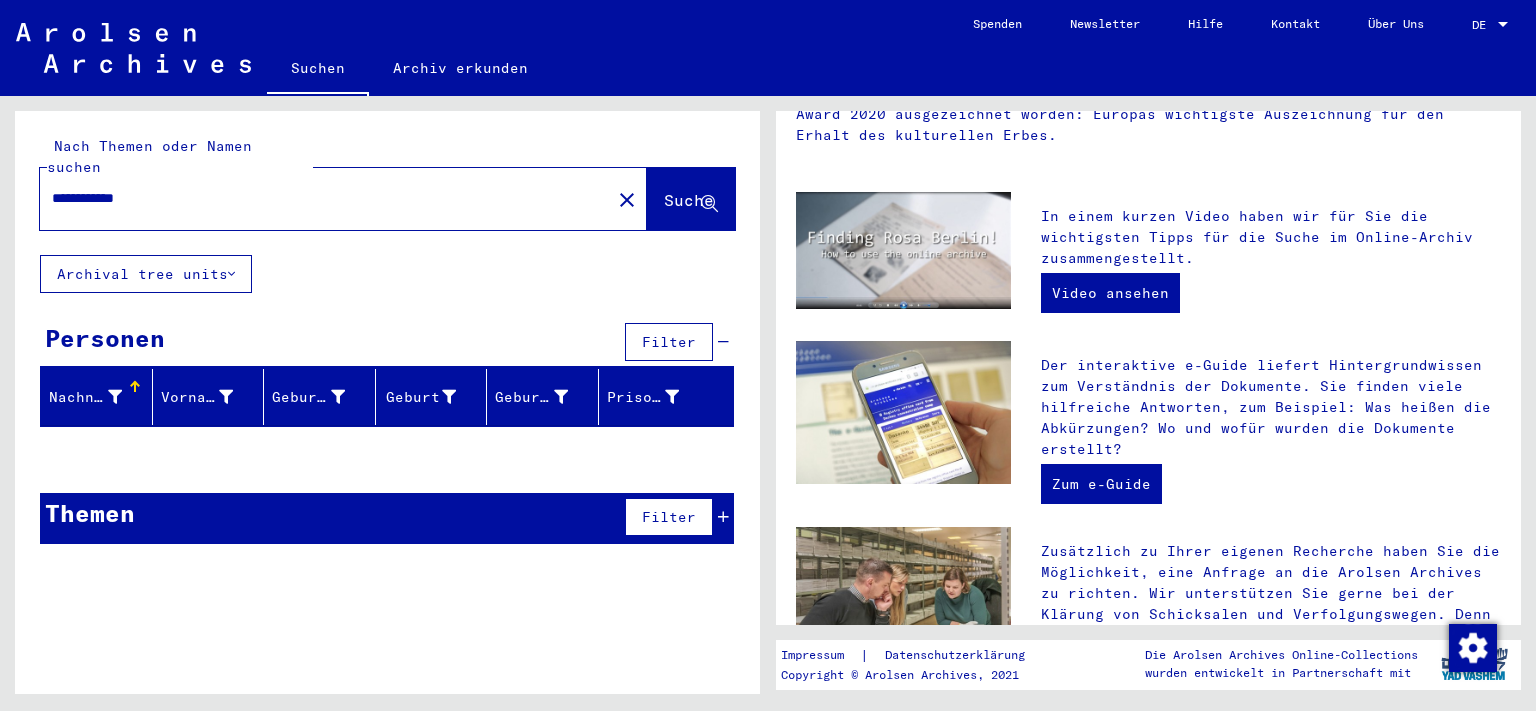 click on "**********" at bounding box center [319, 198] 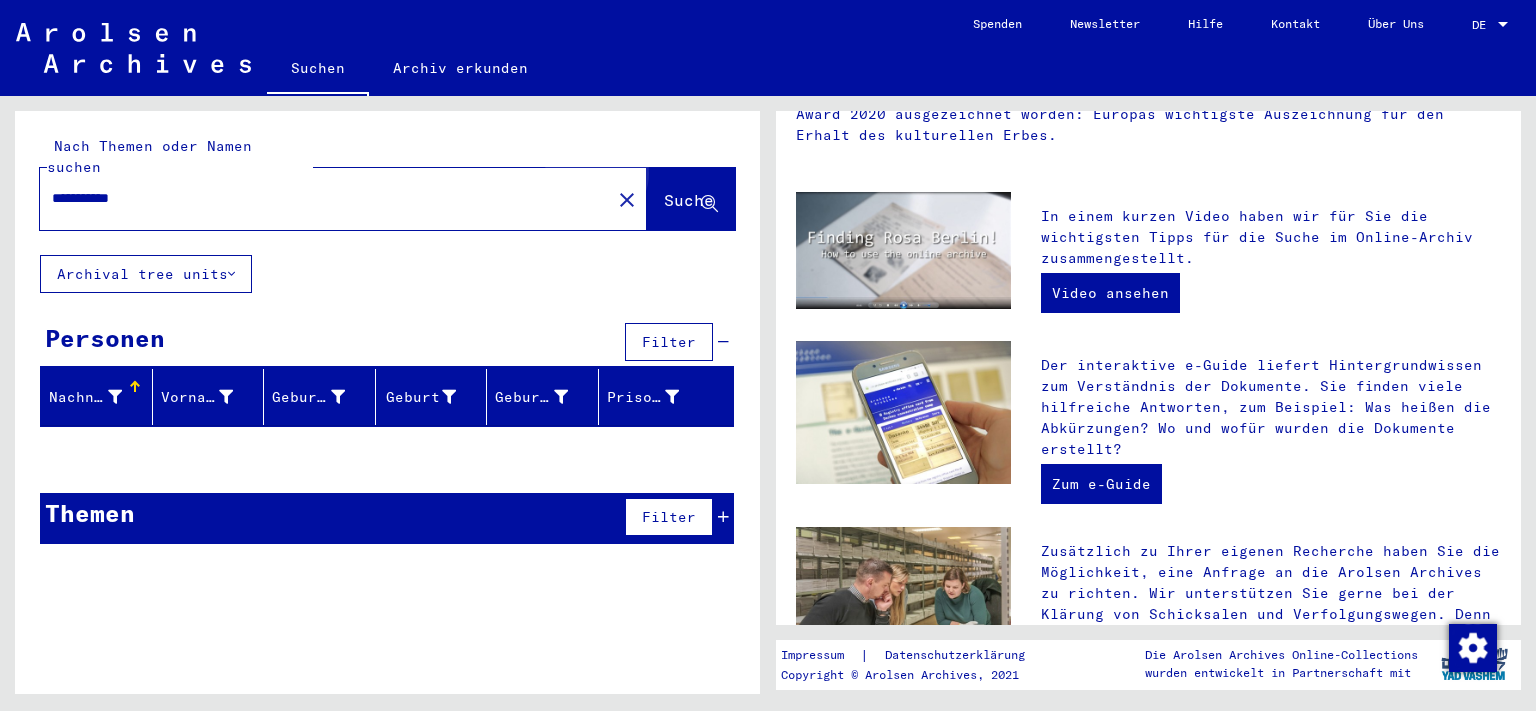 click on "Suche" 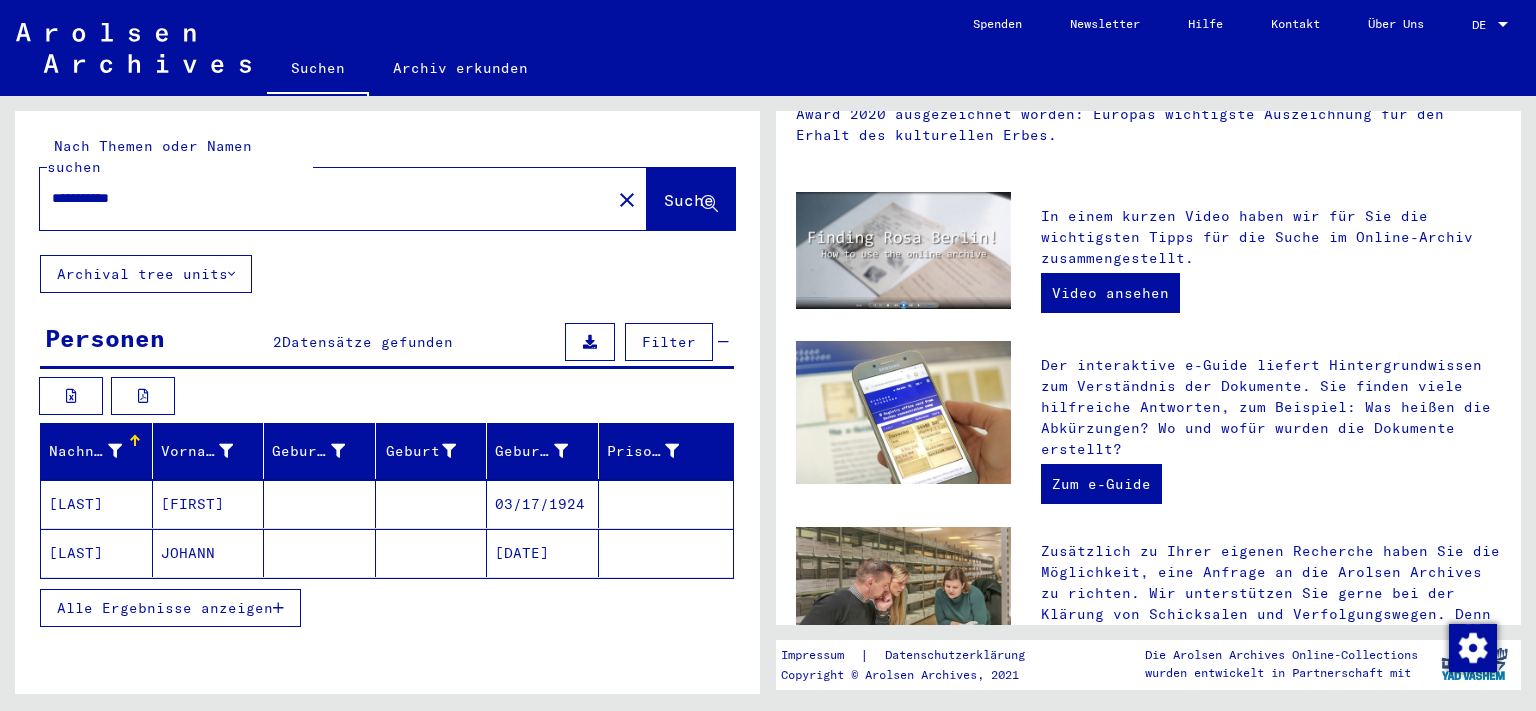 click on "**********" at bounding box center (319, 198) 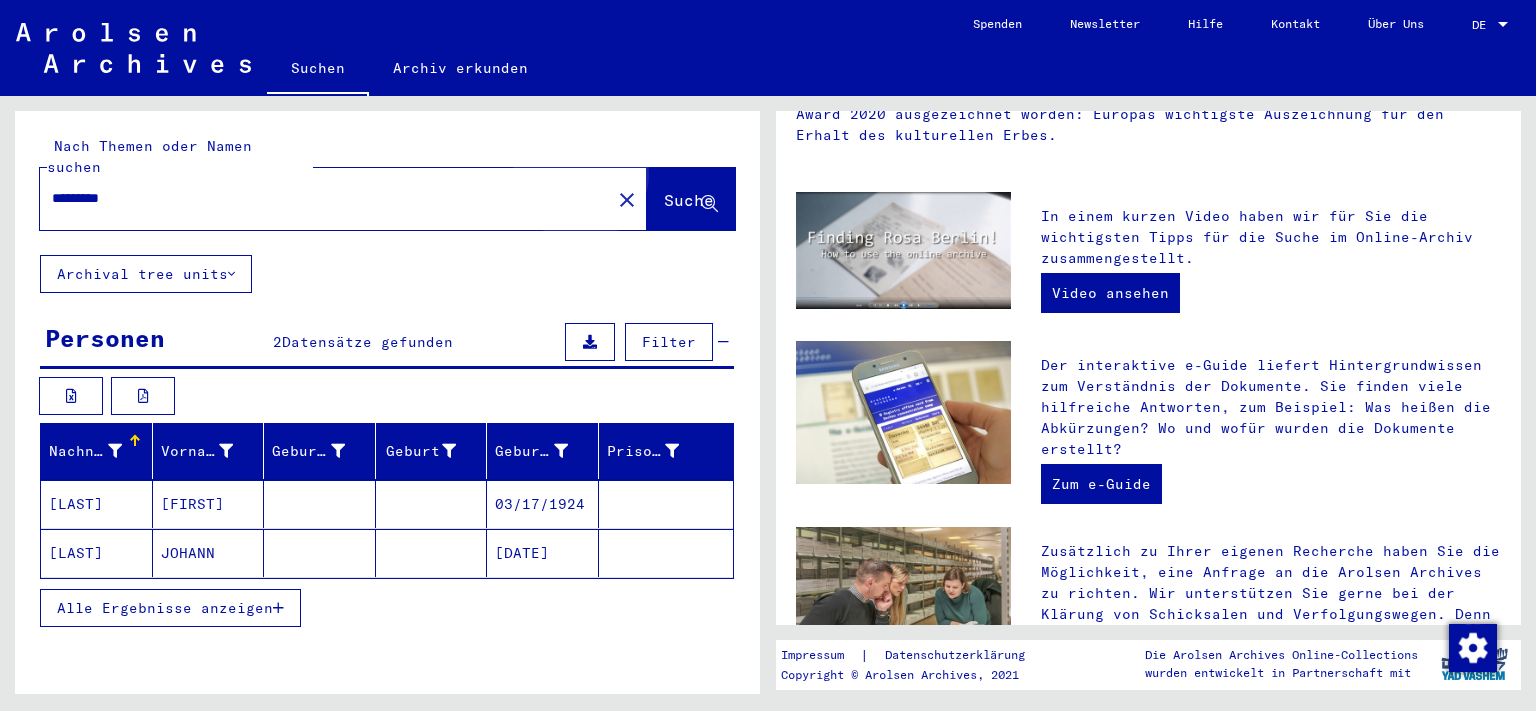 click on "Suche" 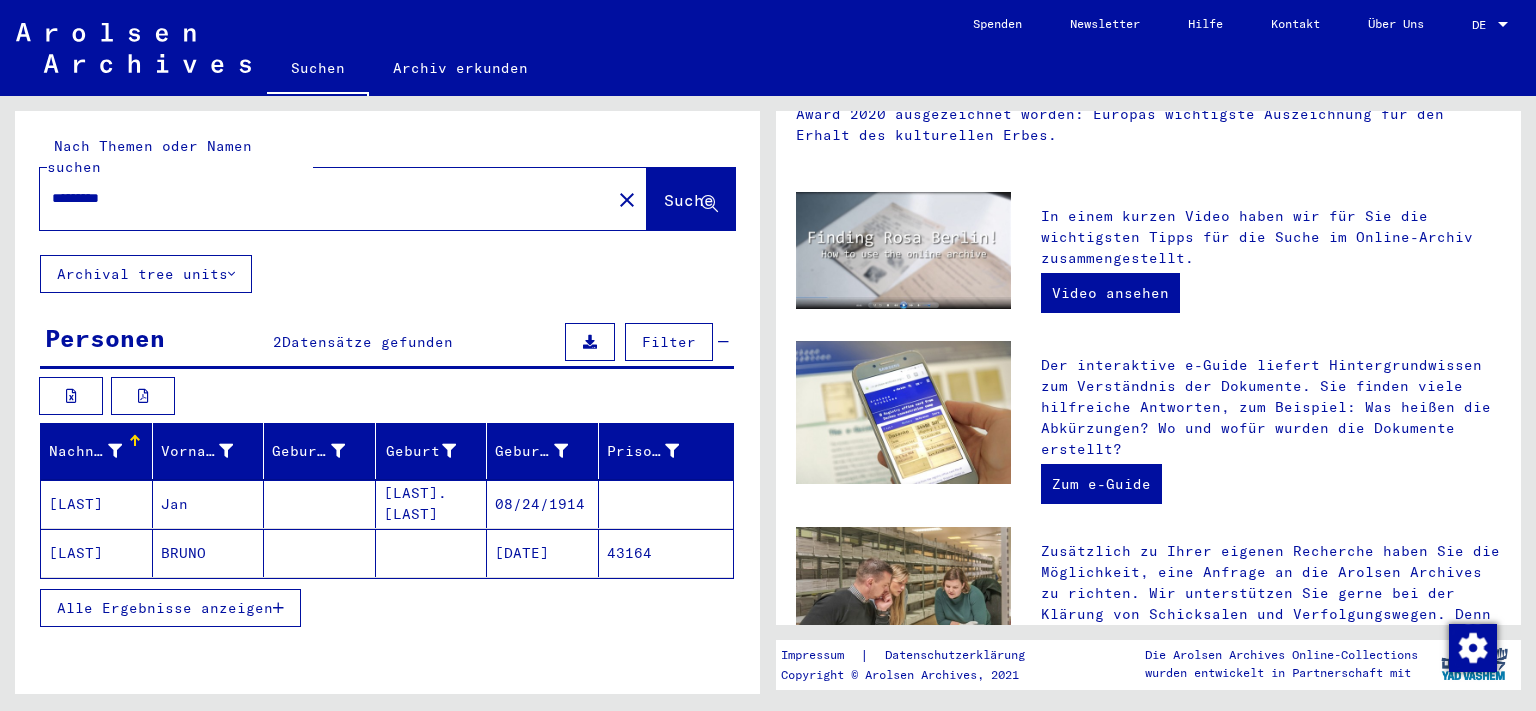 click on "*********" at bounding box center (319, 198) 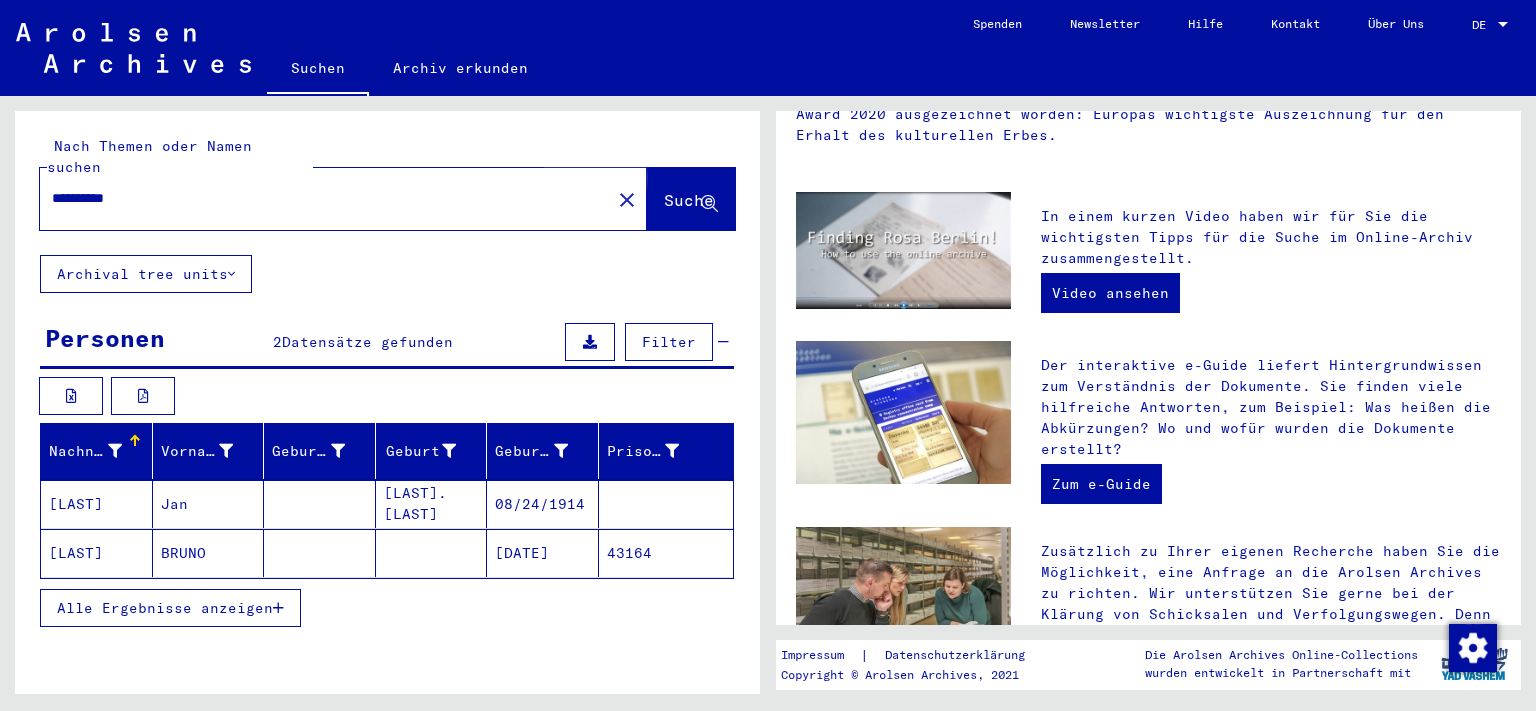 click on "Suche" 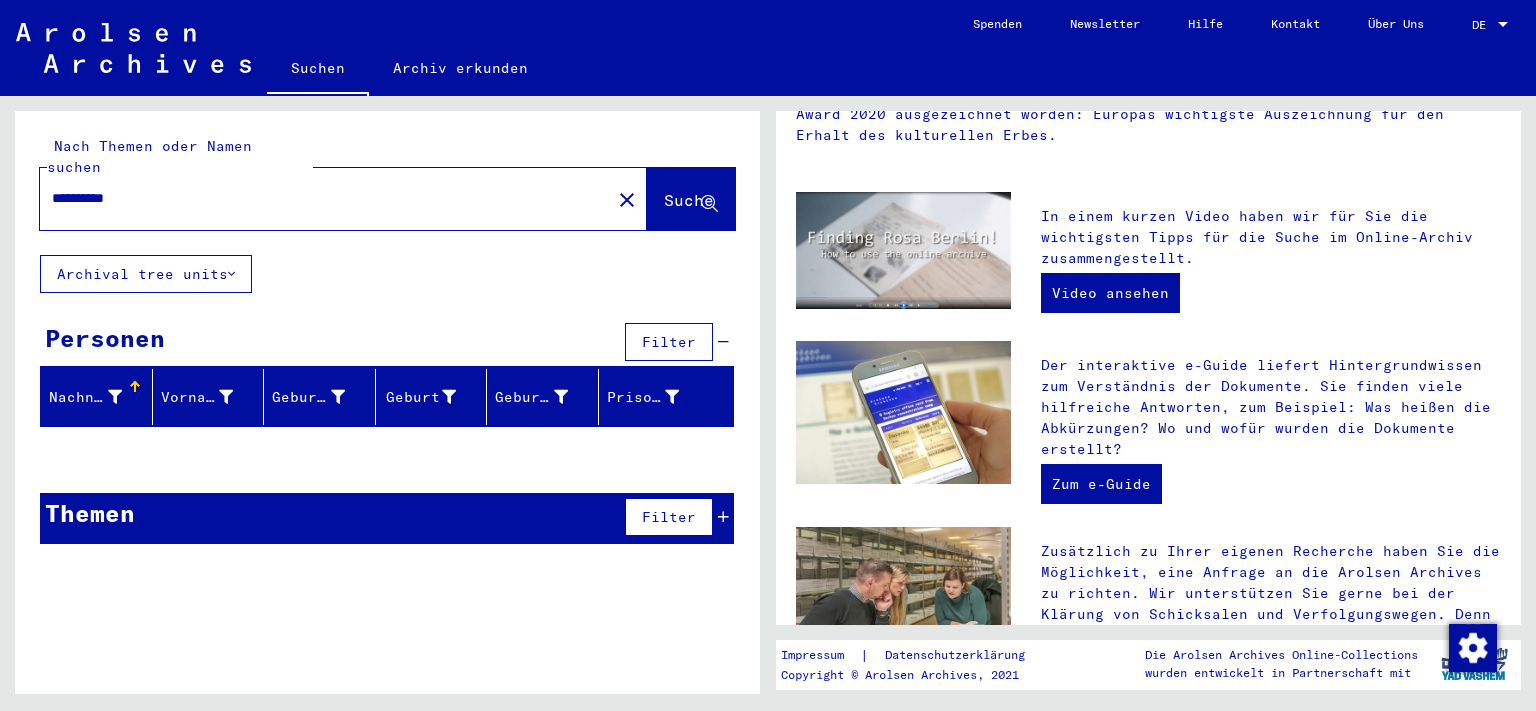 click on "**********" at bounding box center (319, 198) 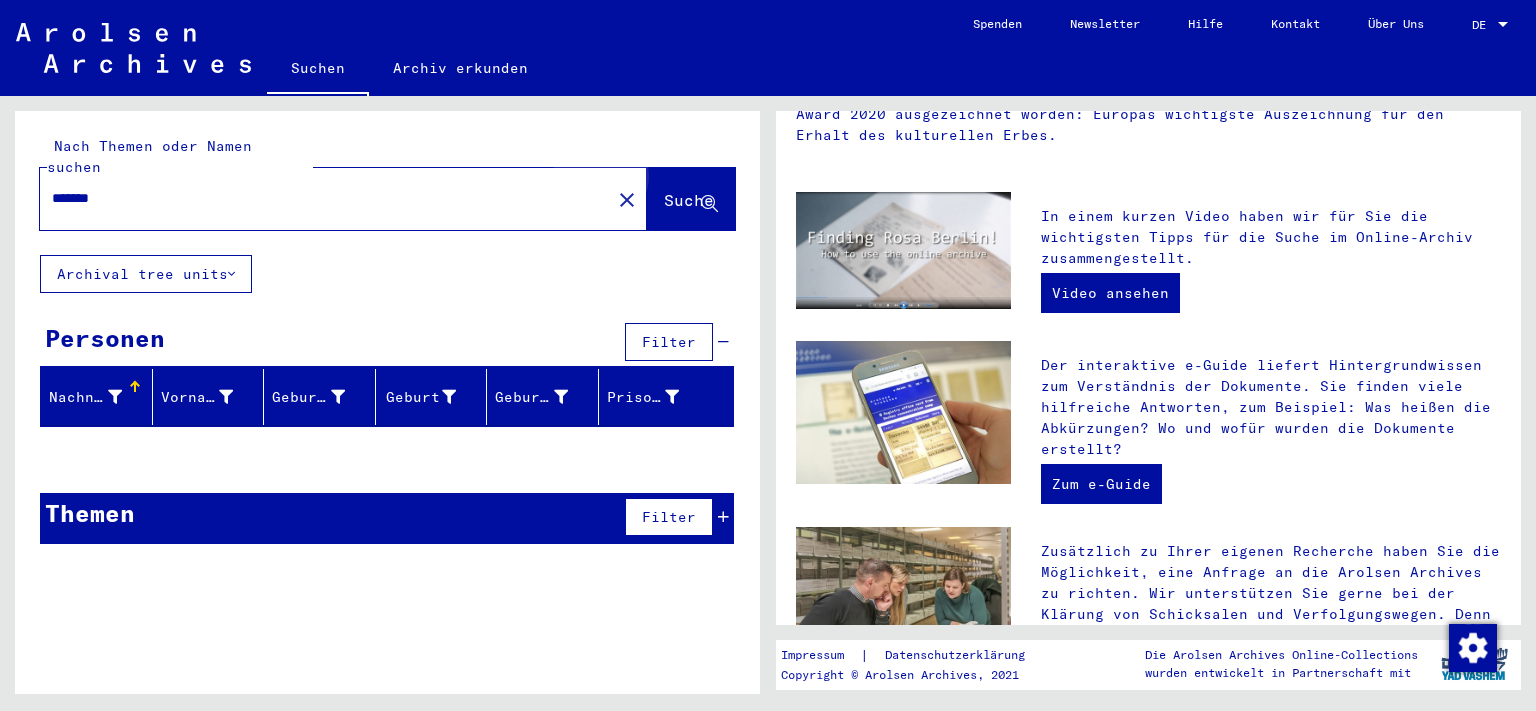 click on "Suche" 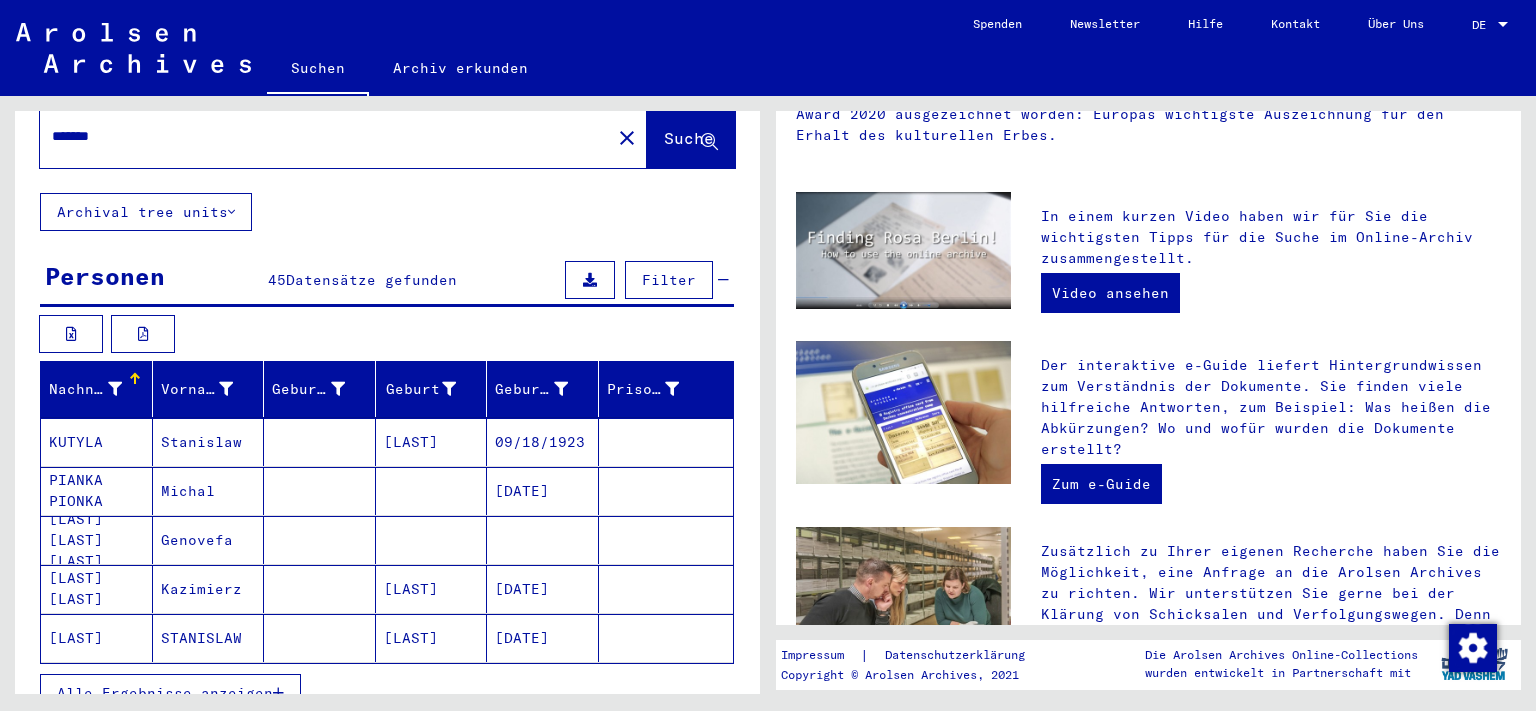 scroll, scrollTop: 0, scrollLeft: 0, axis: both 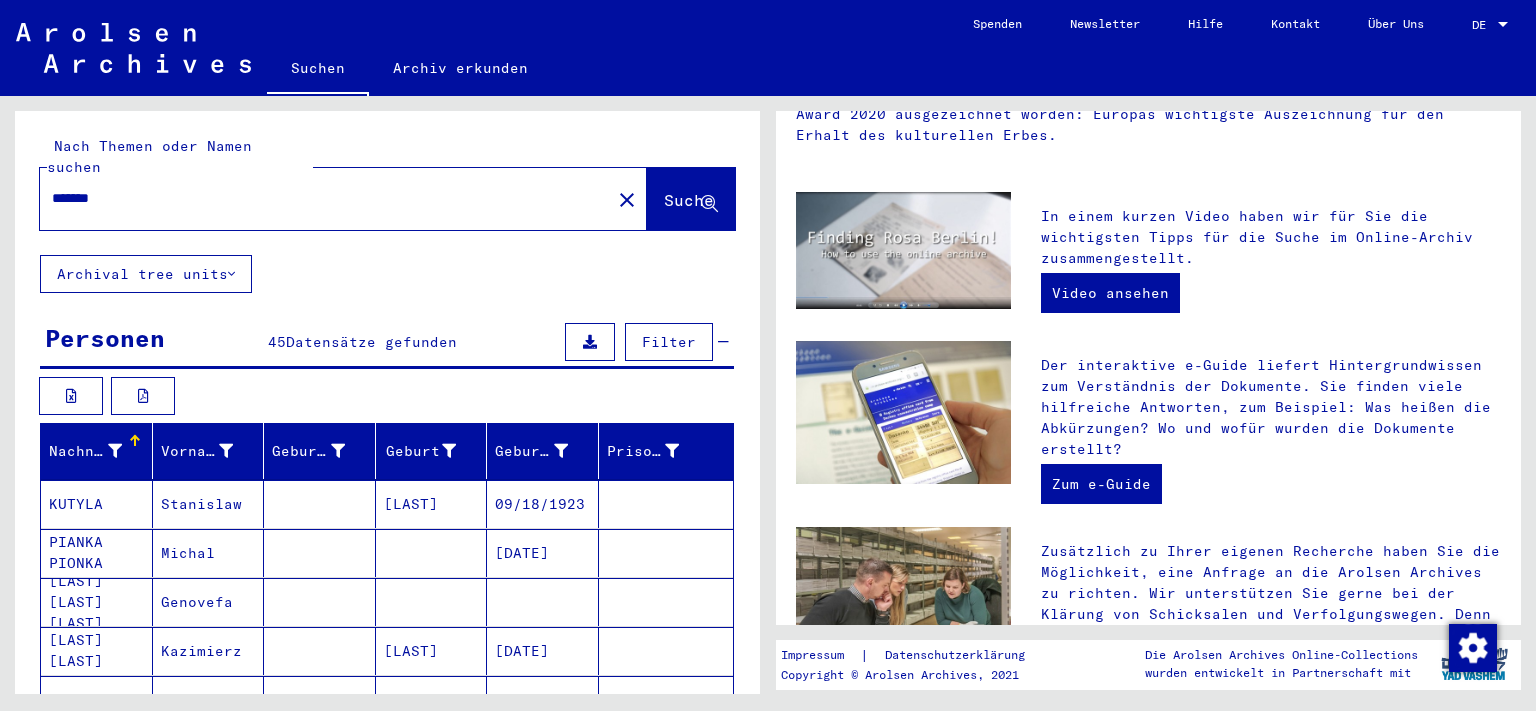 click on "******" at bounding box center (319, 198) 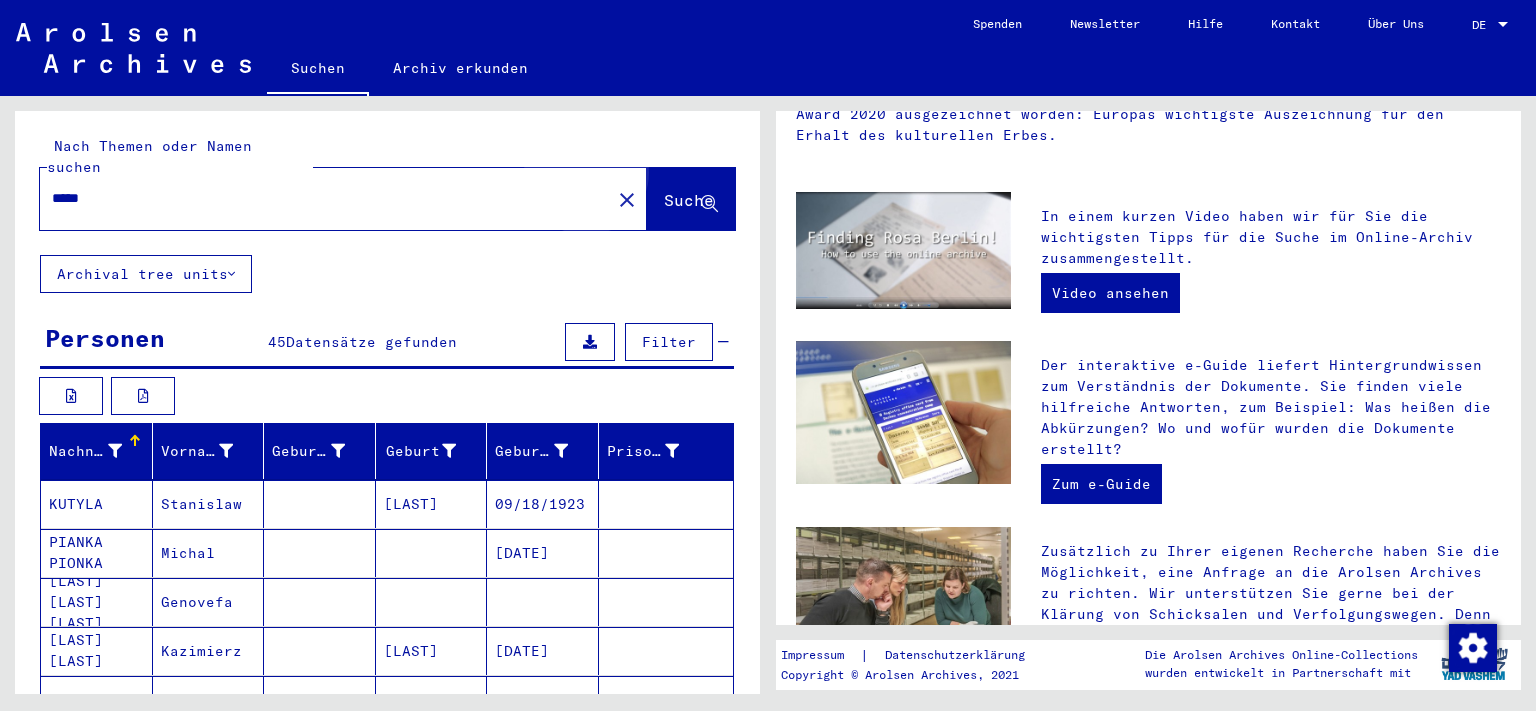click on "Suche" 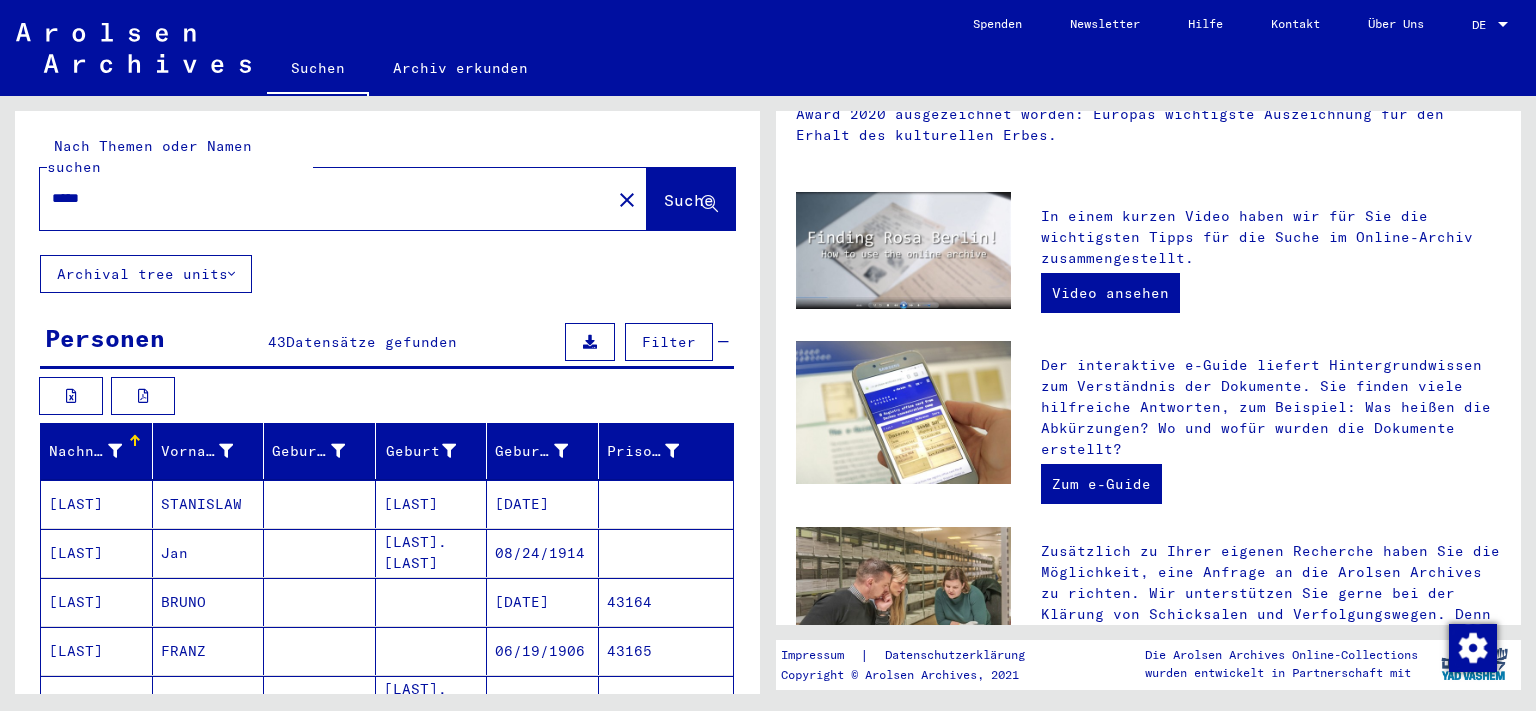 scroll, scrollTop: 110, scrollLeft: 0, axis: vertical 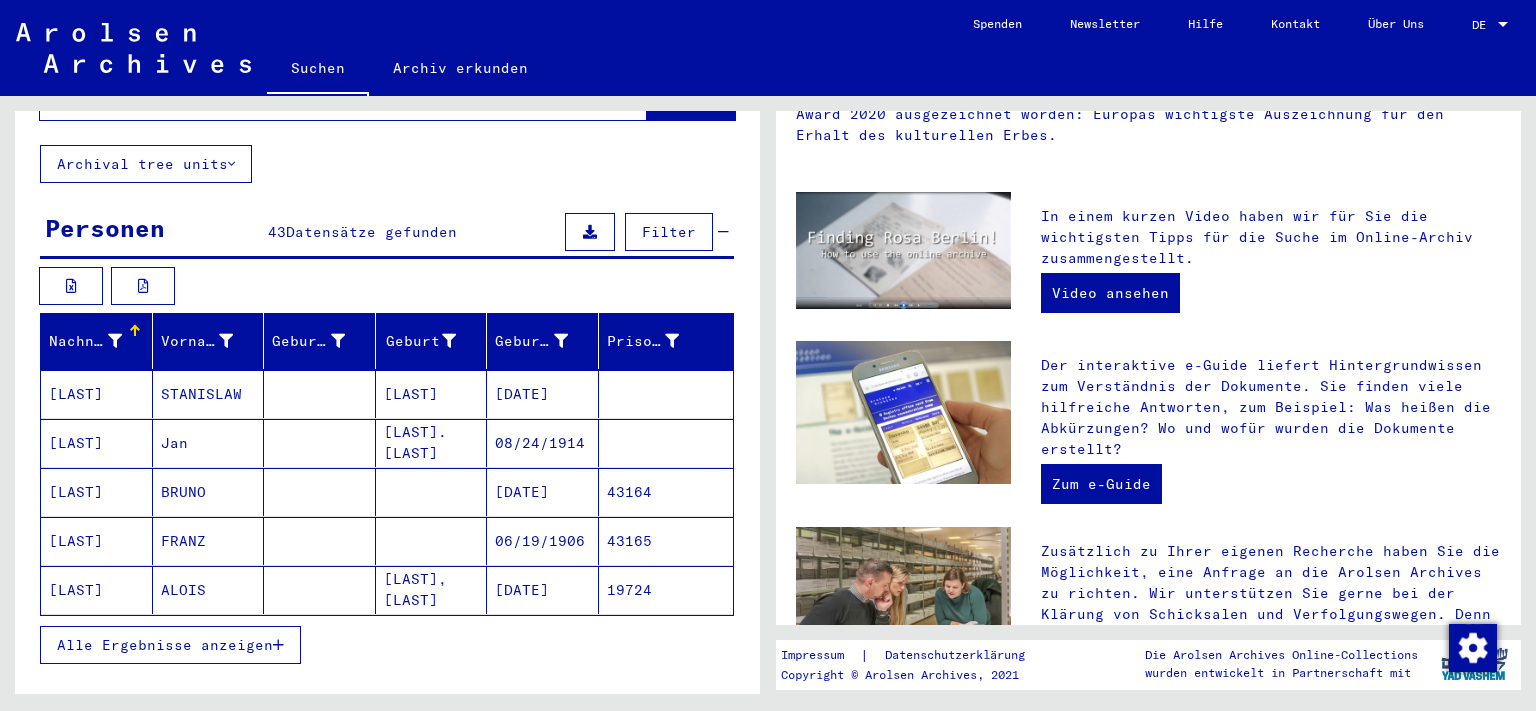 click on "[LAST]" 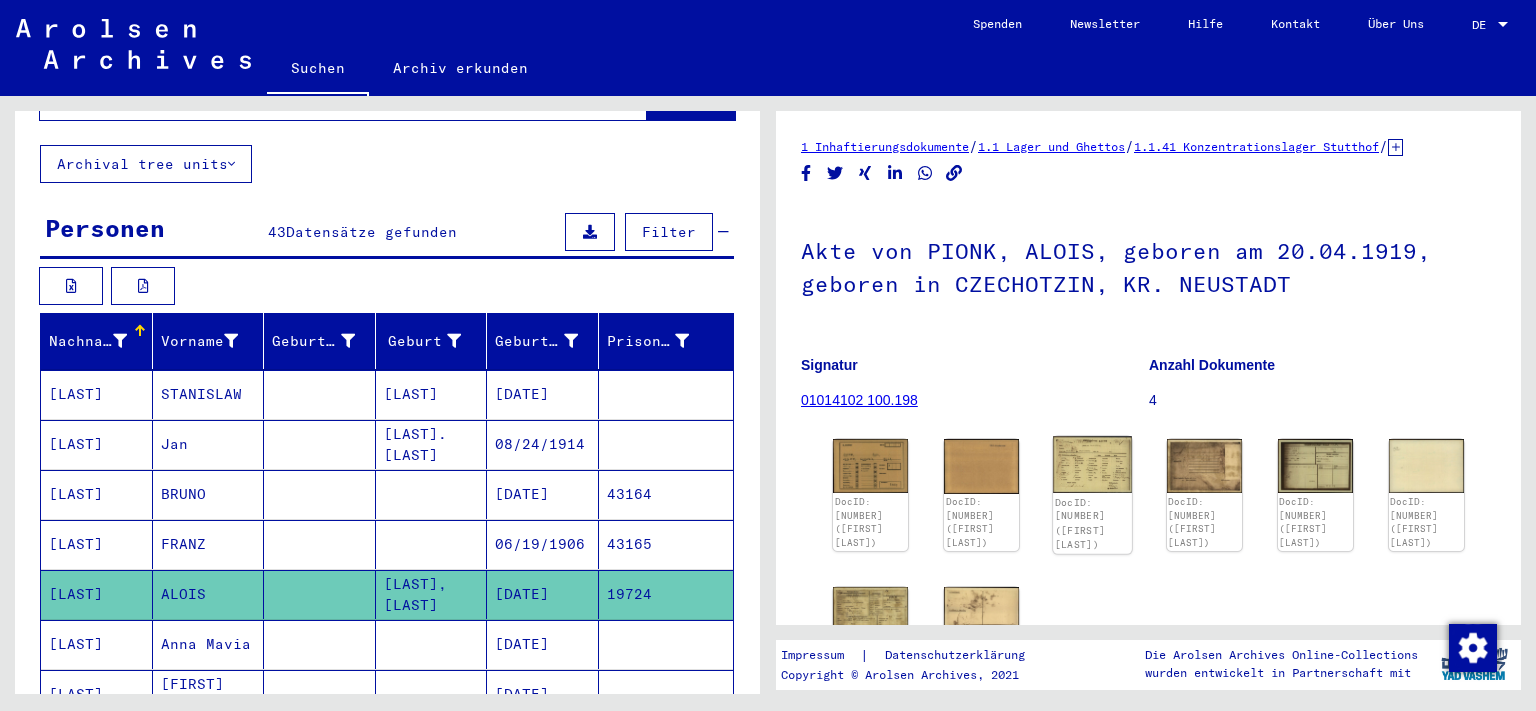 click 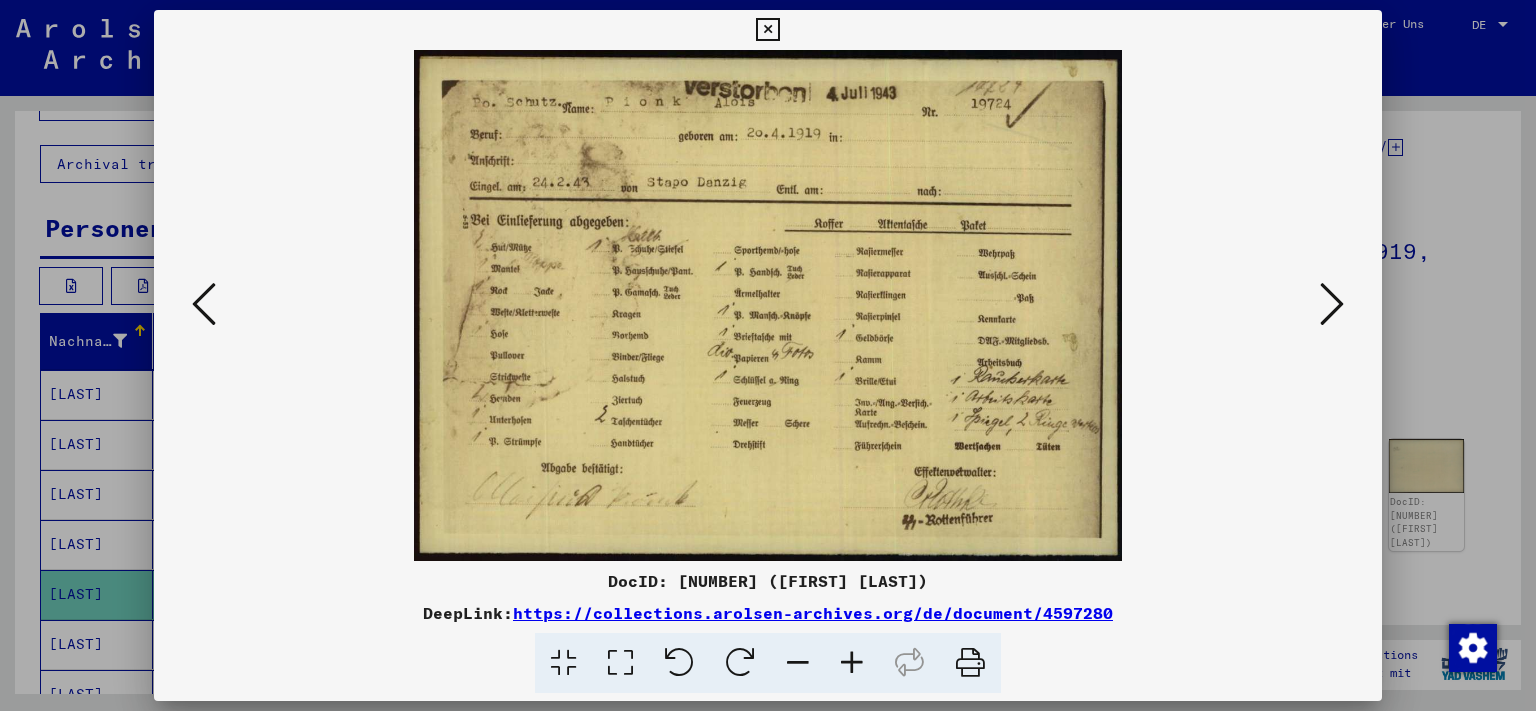 click at bounding box center (1332, 304) 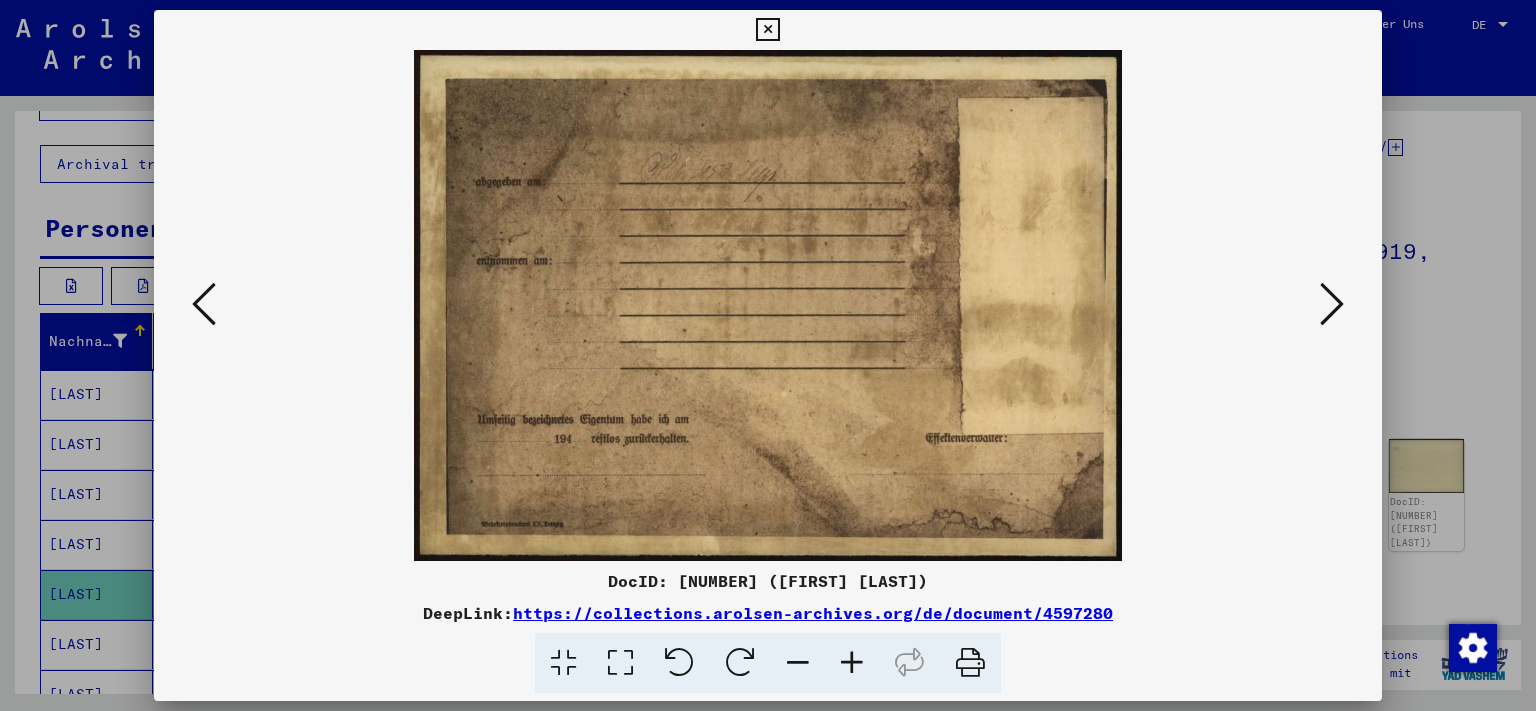 click at bounding box center (1332, 304) 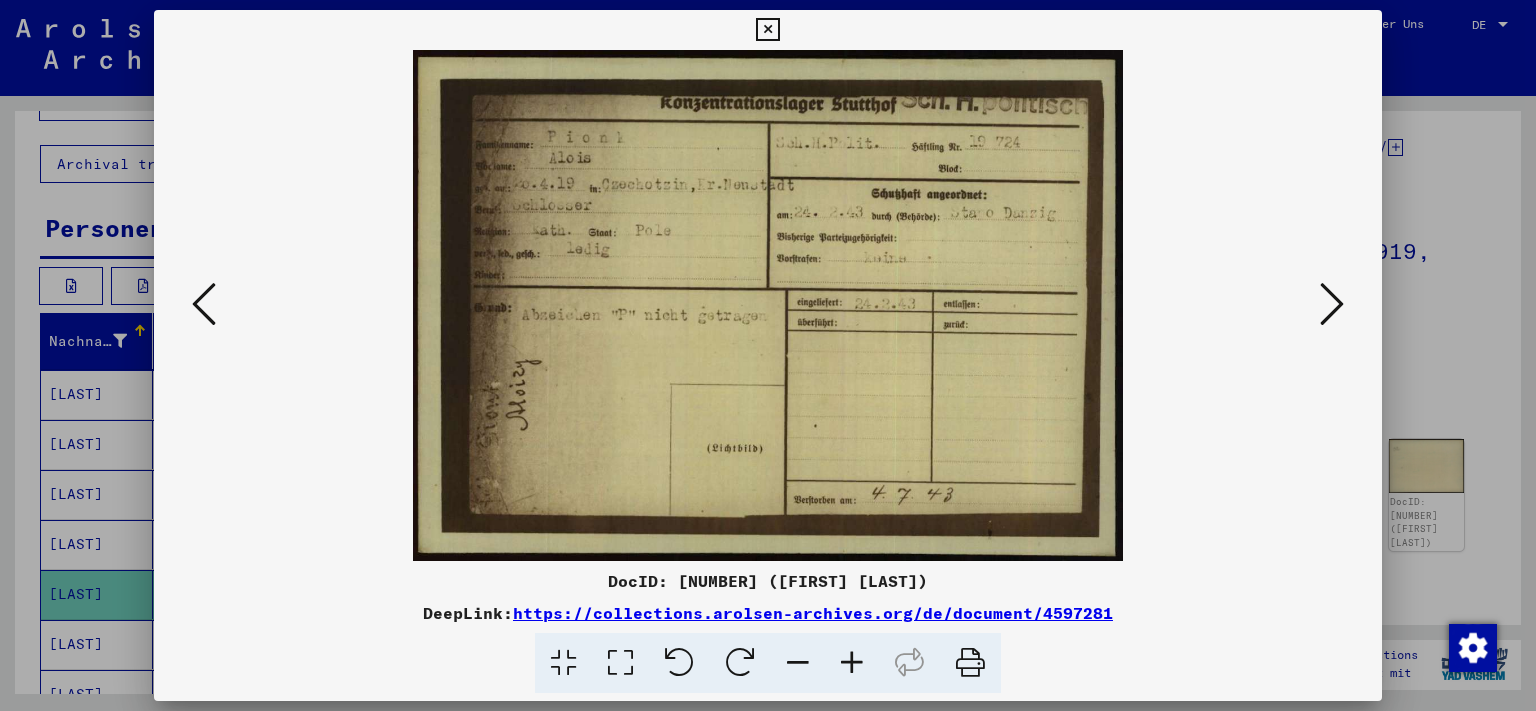 click at bounding box center (1332, 304) 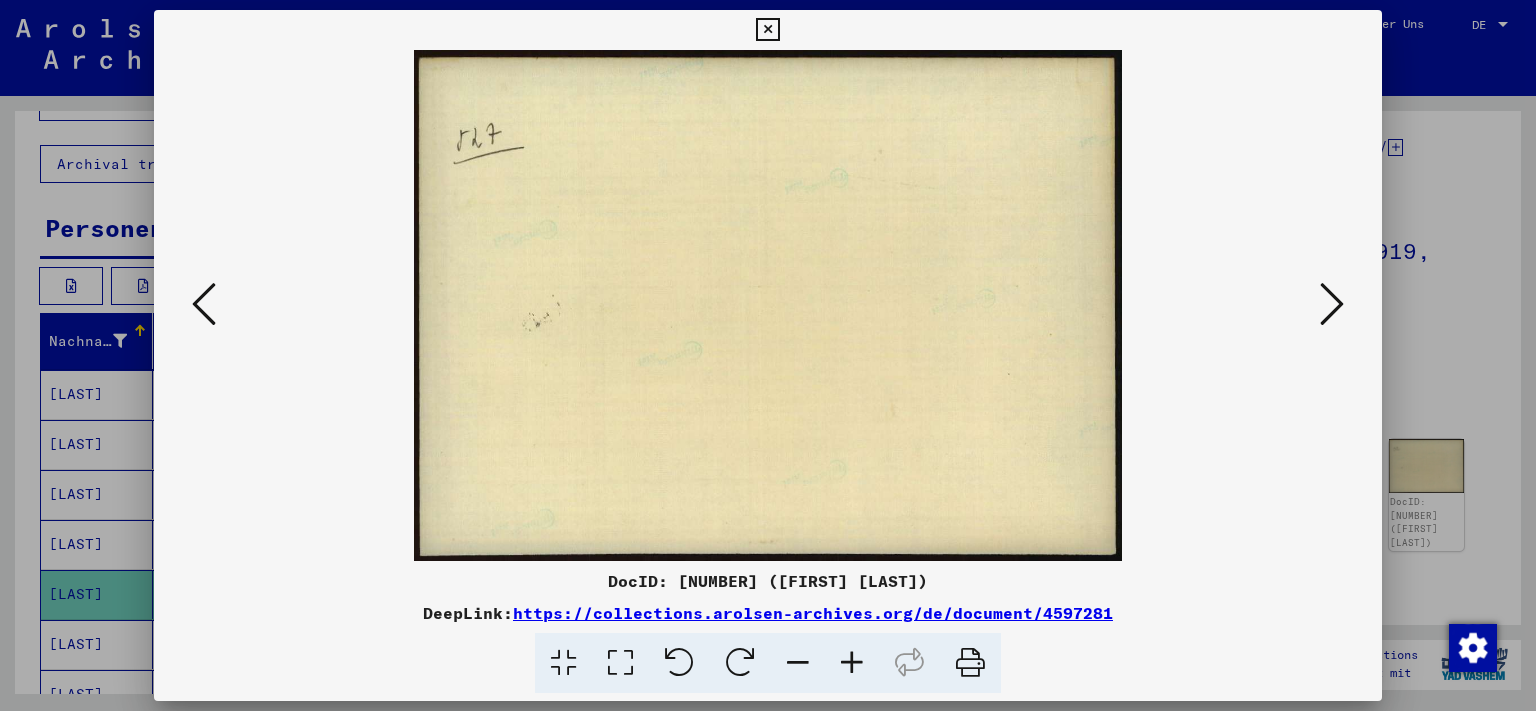 click at bounding box center [767, 30] 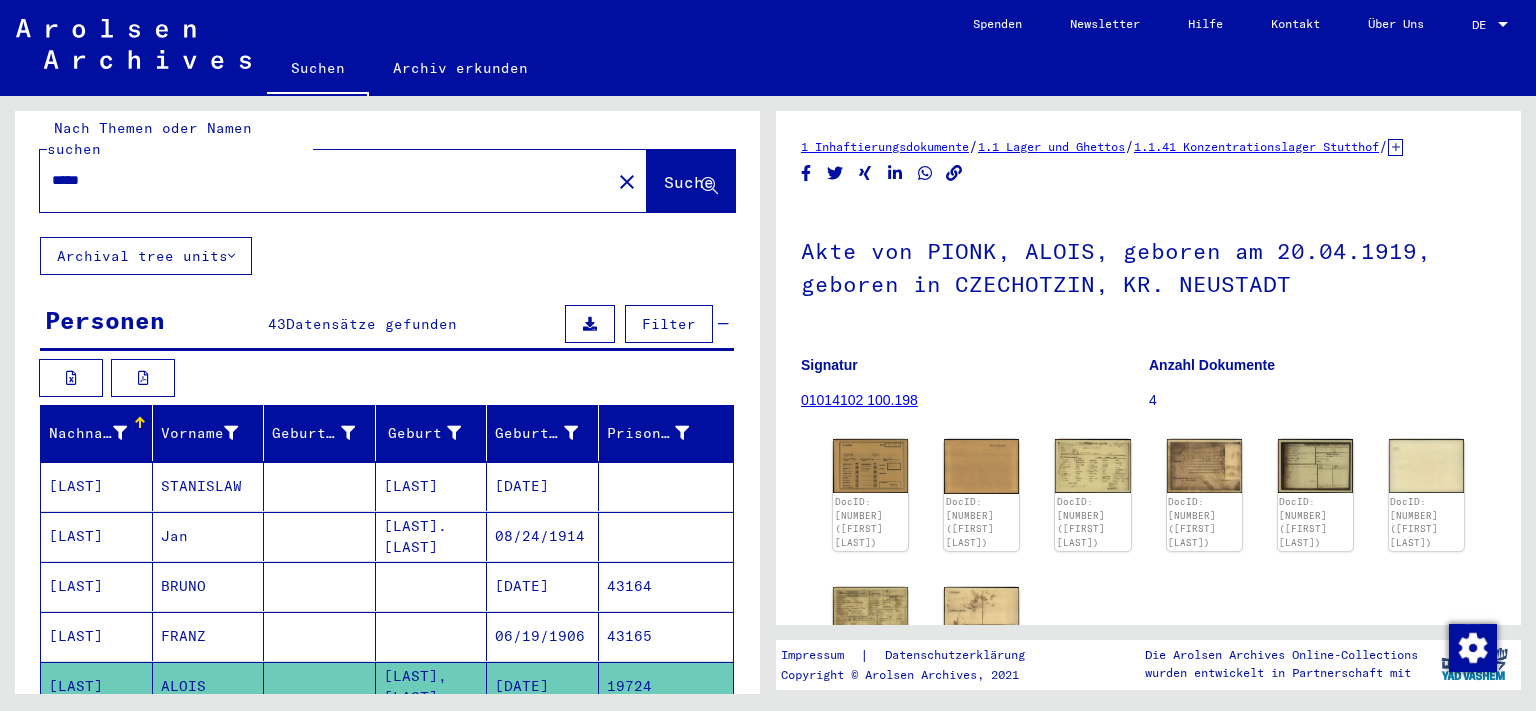 scroll, scrollTop: 0, scrollLeft: 0, axis: both 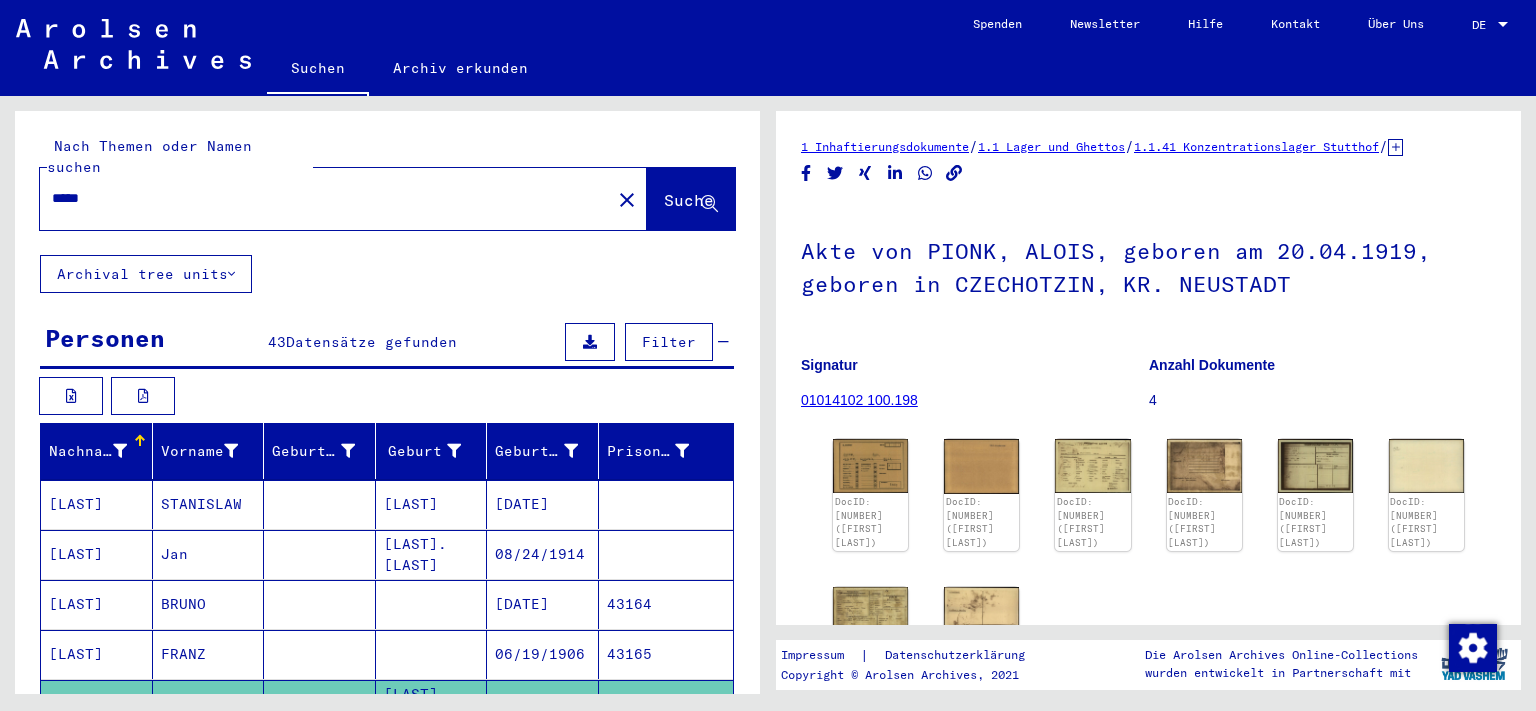 click on "*****" at bounding box center (325, 198) 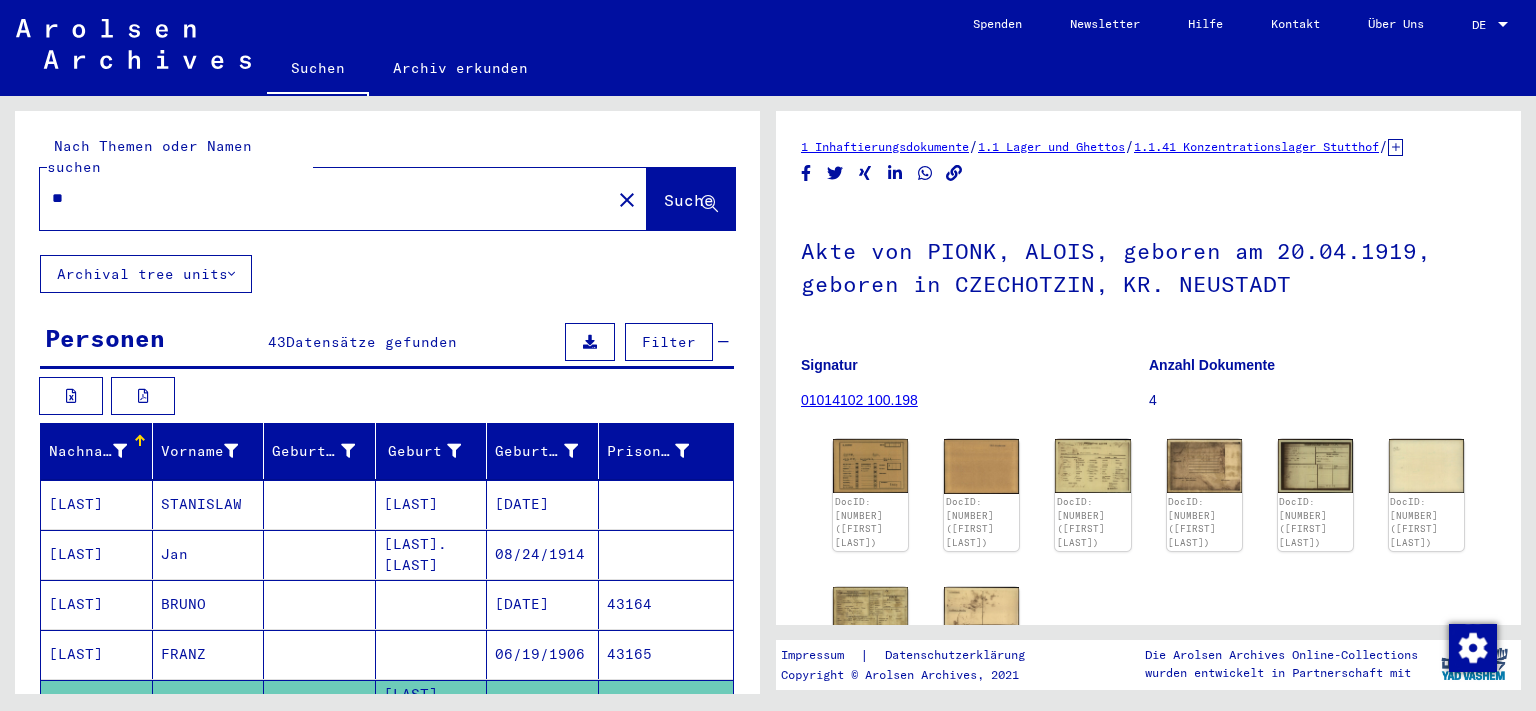 type on "*" 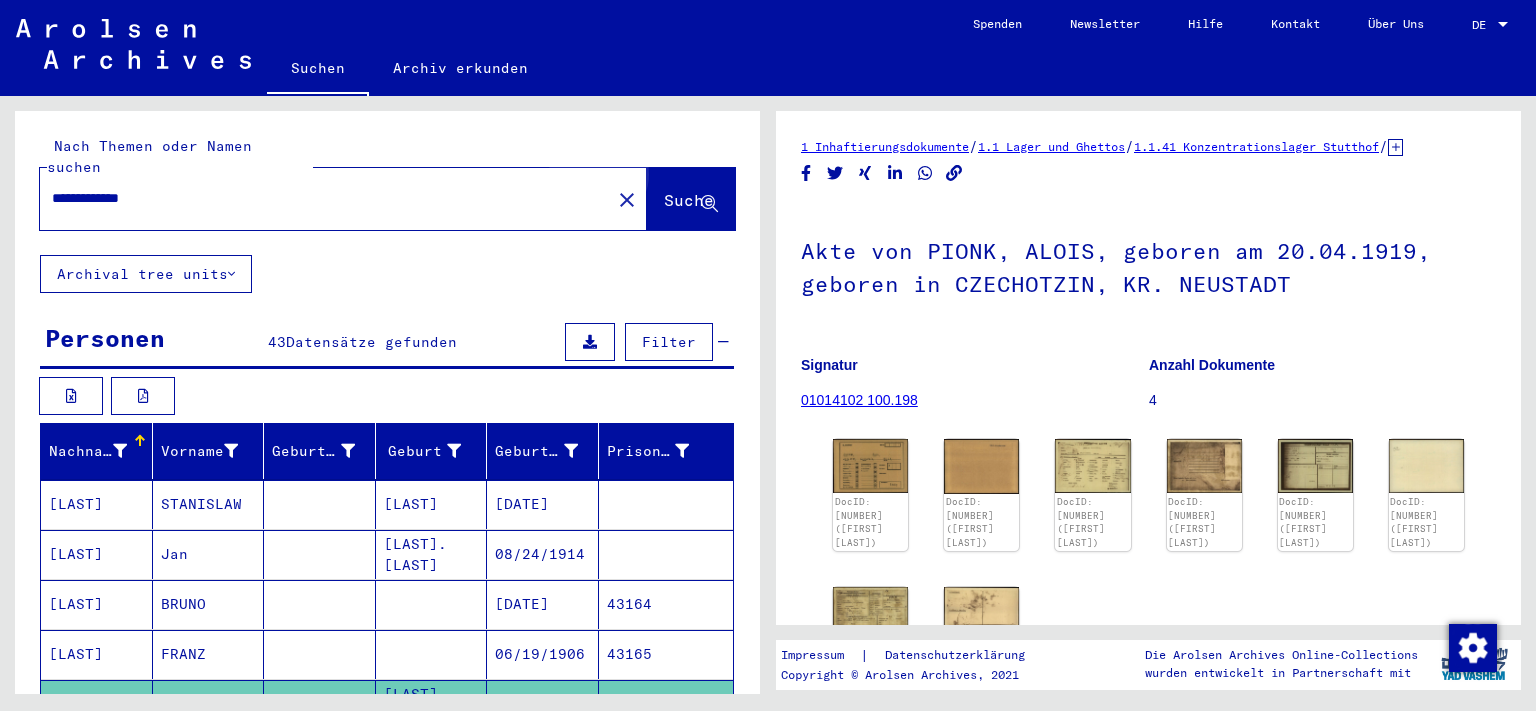 click on "Suche" 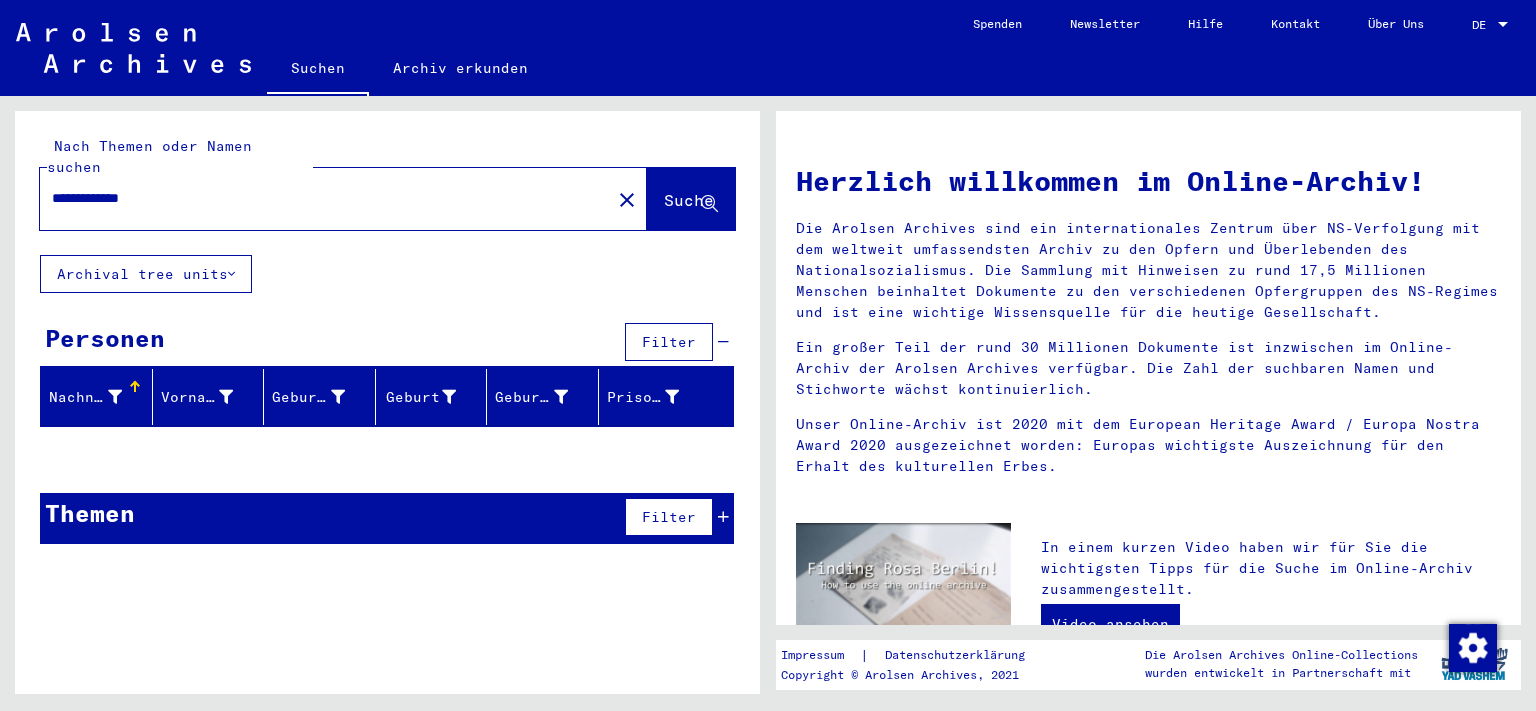 click on "**********" at bounding box center (319, 198) 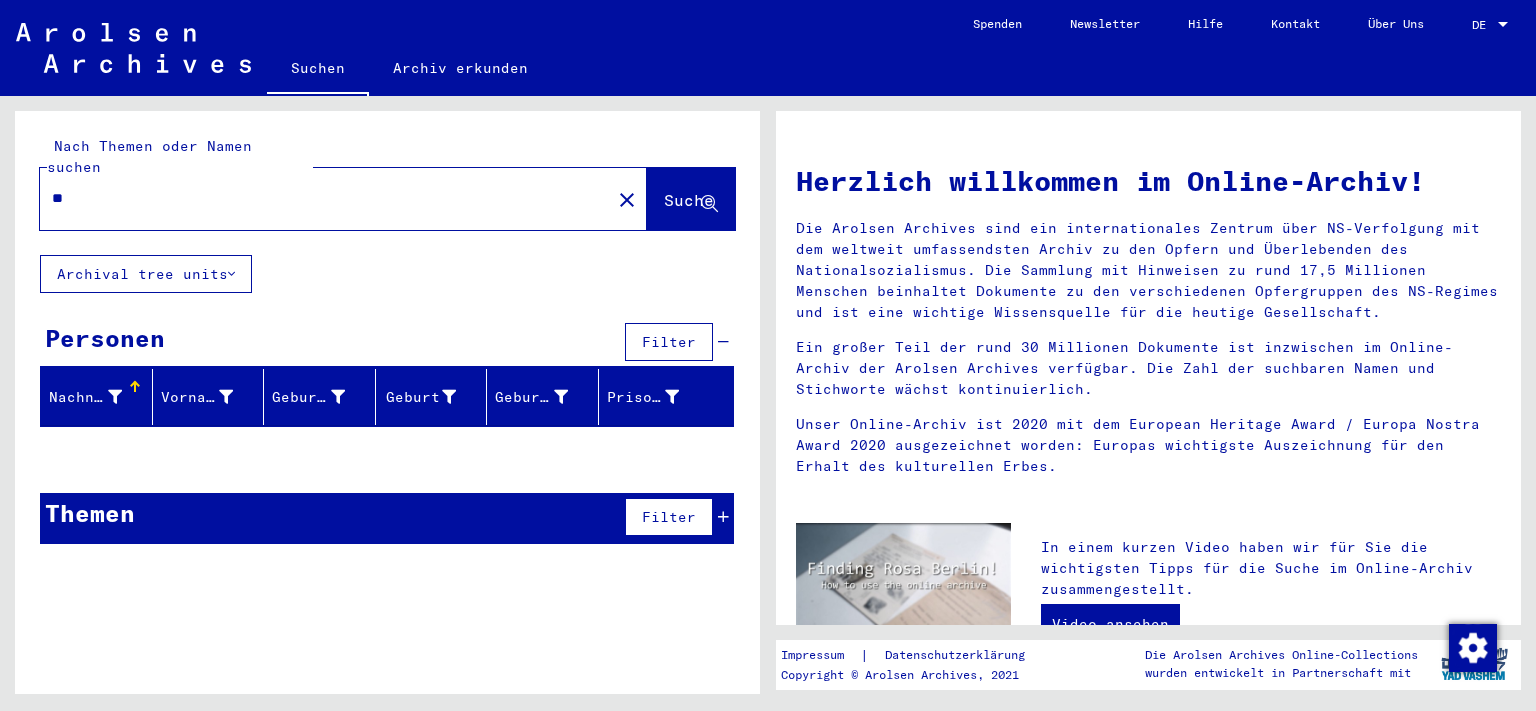 type on "*" 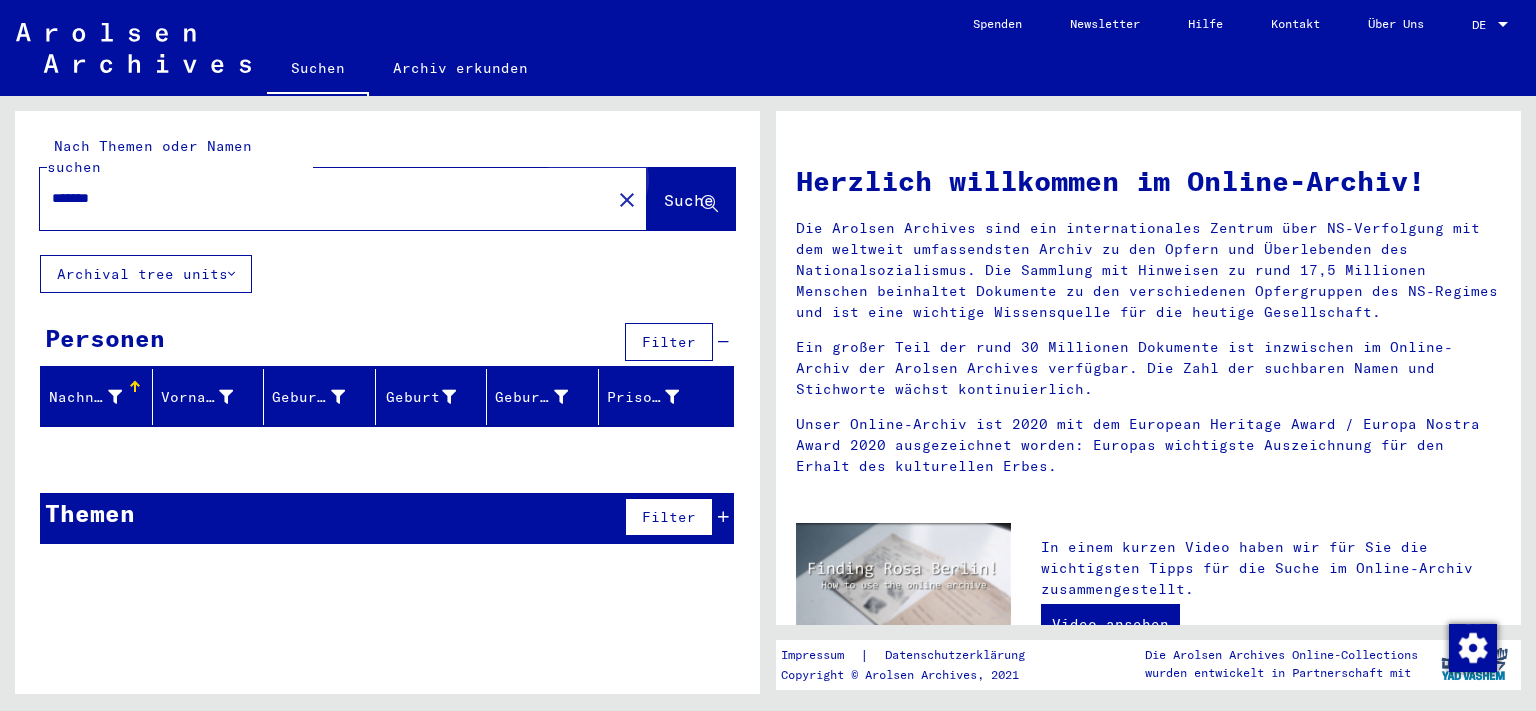 click on "Suche" 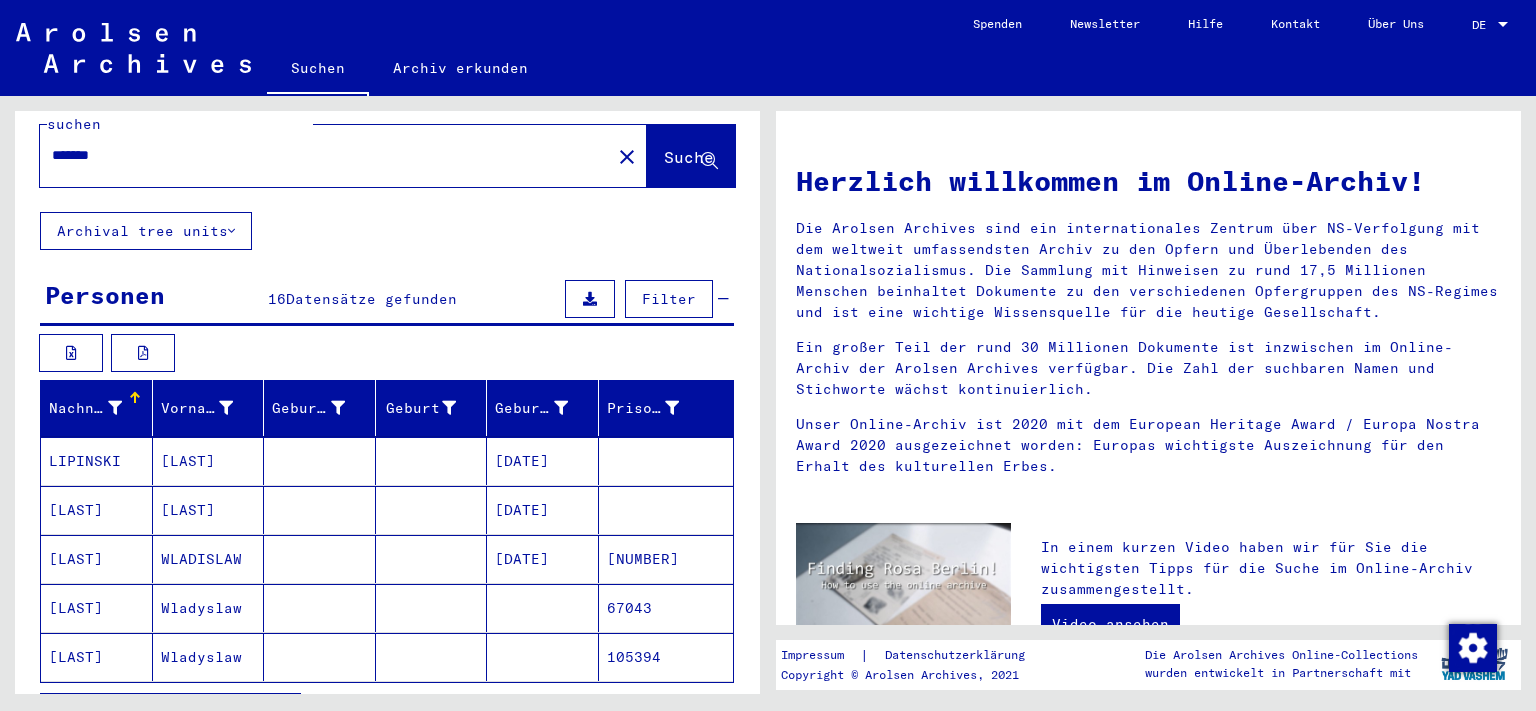 scroll, scrollTop: 0, scrollLeft: 0, axis: both 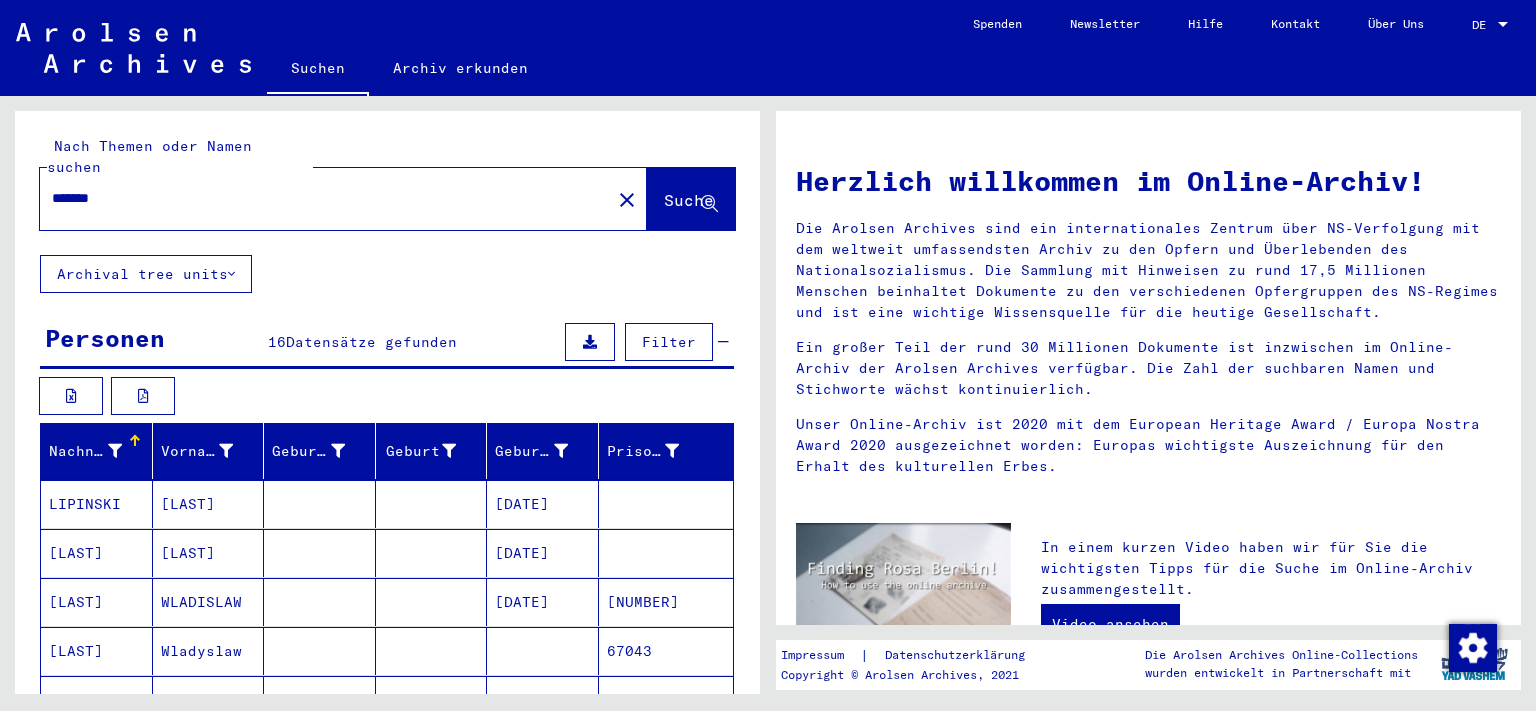 drag, startPoint x: 91, startPoint y: 177, endPoint x: 146, endPoint y: 194, distance: 57.567352 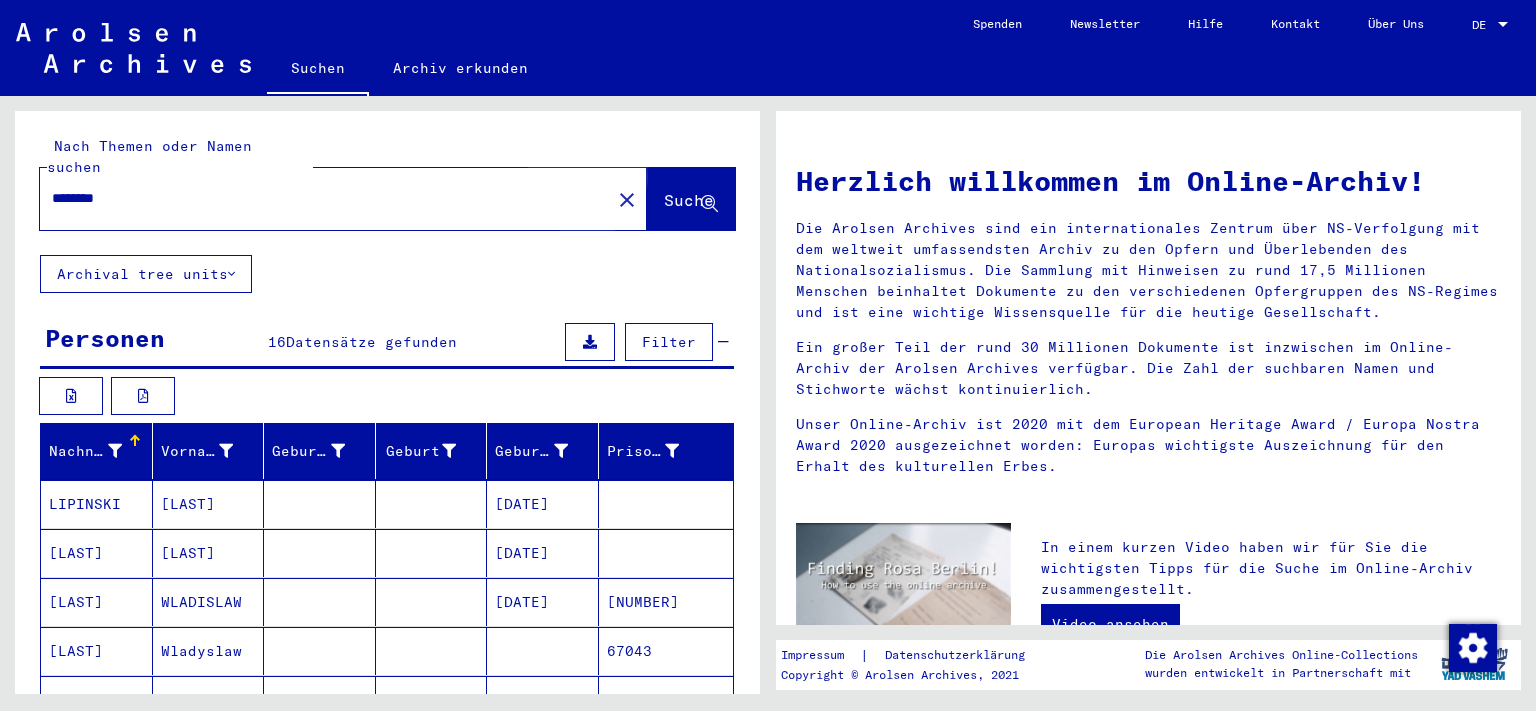 click on "Suche" 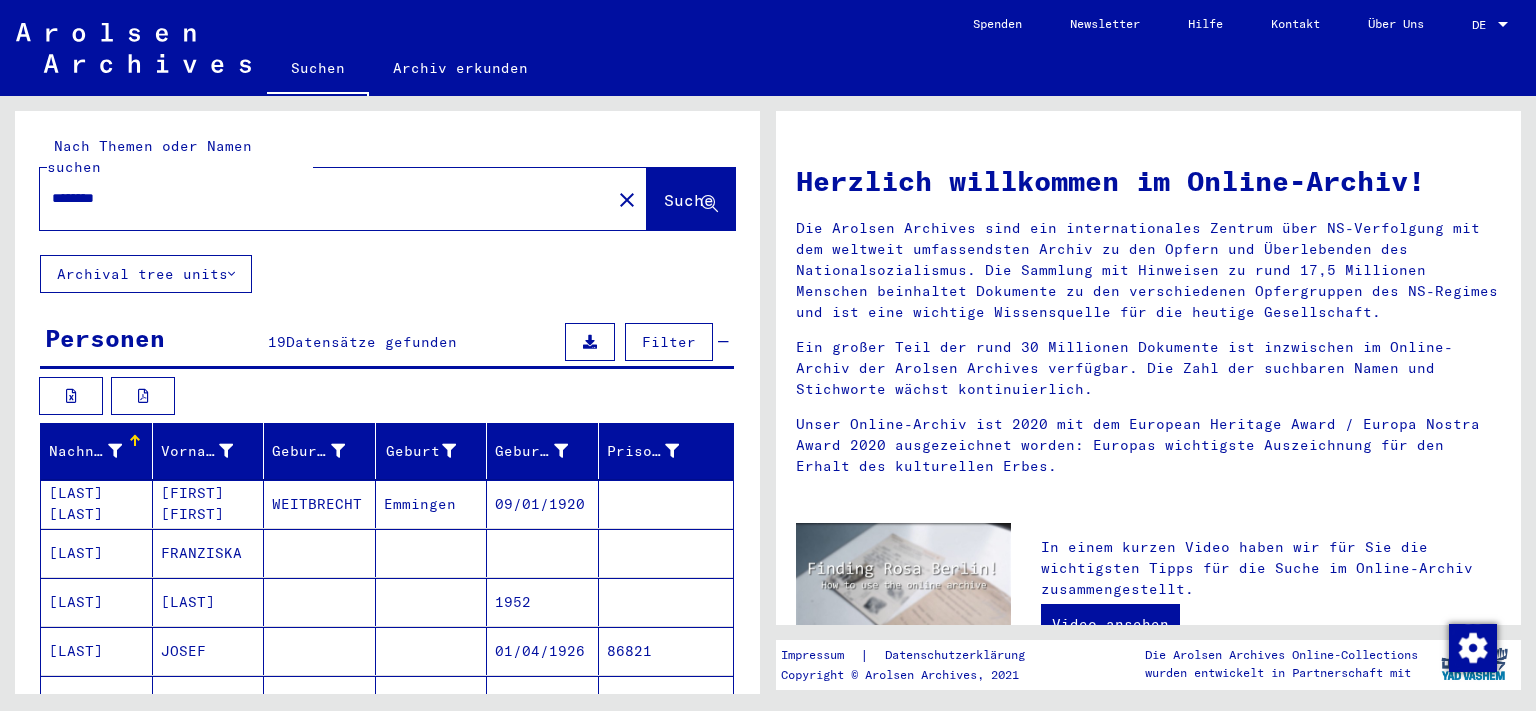 scroll, scrollTop: 110, scrollLeft: 0, axis: vertical 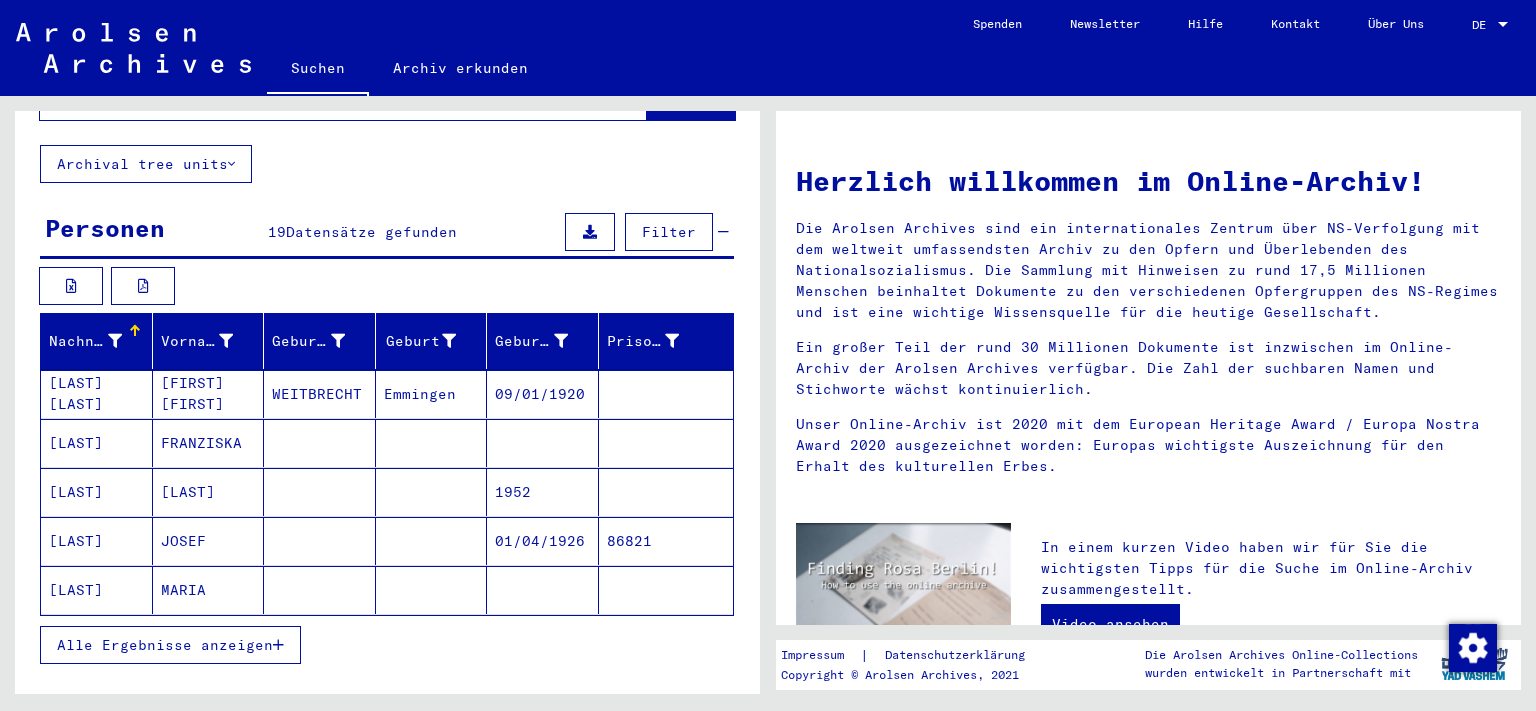 click on "[LAST]" at bounding box center (97, 590) 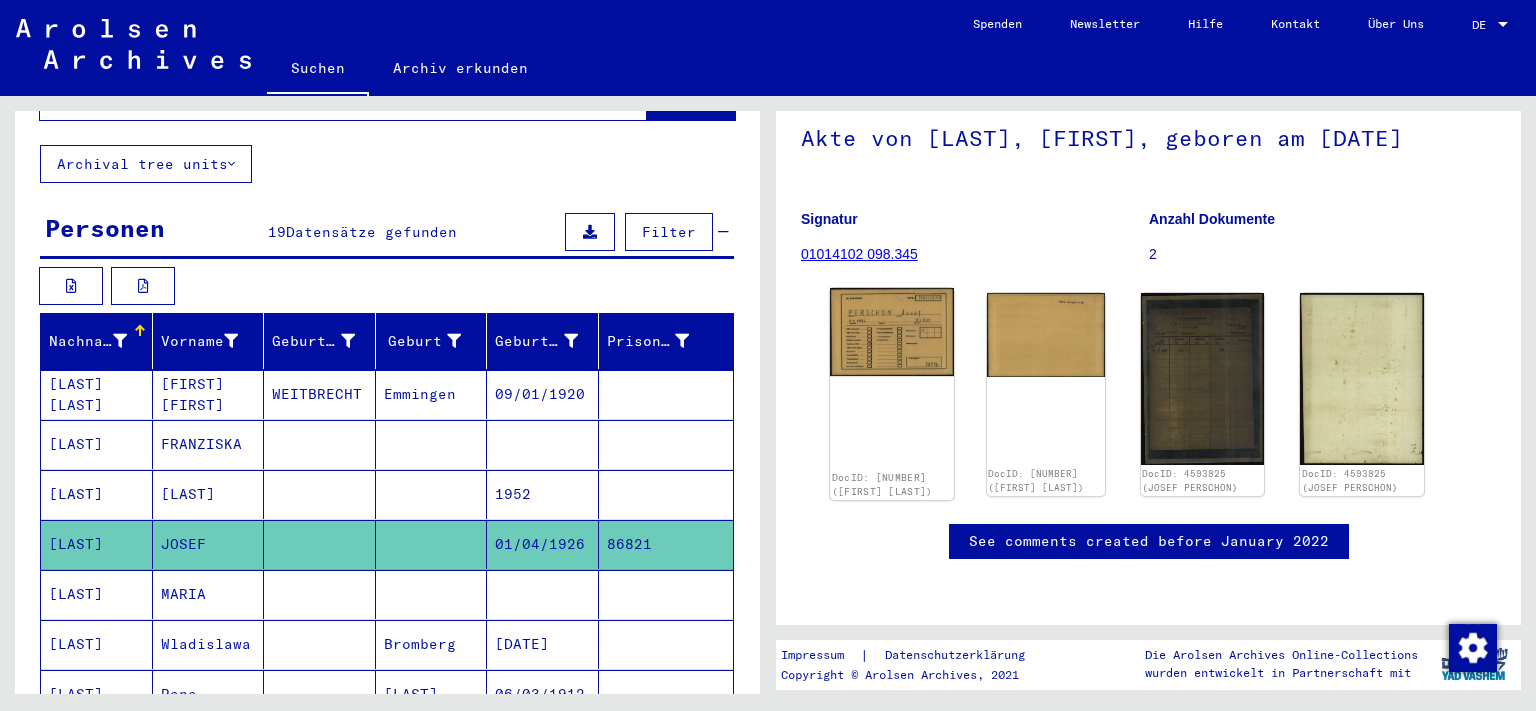 scroll, scrollTop: 110, scrollLeft: 0, axis: vertical 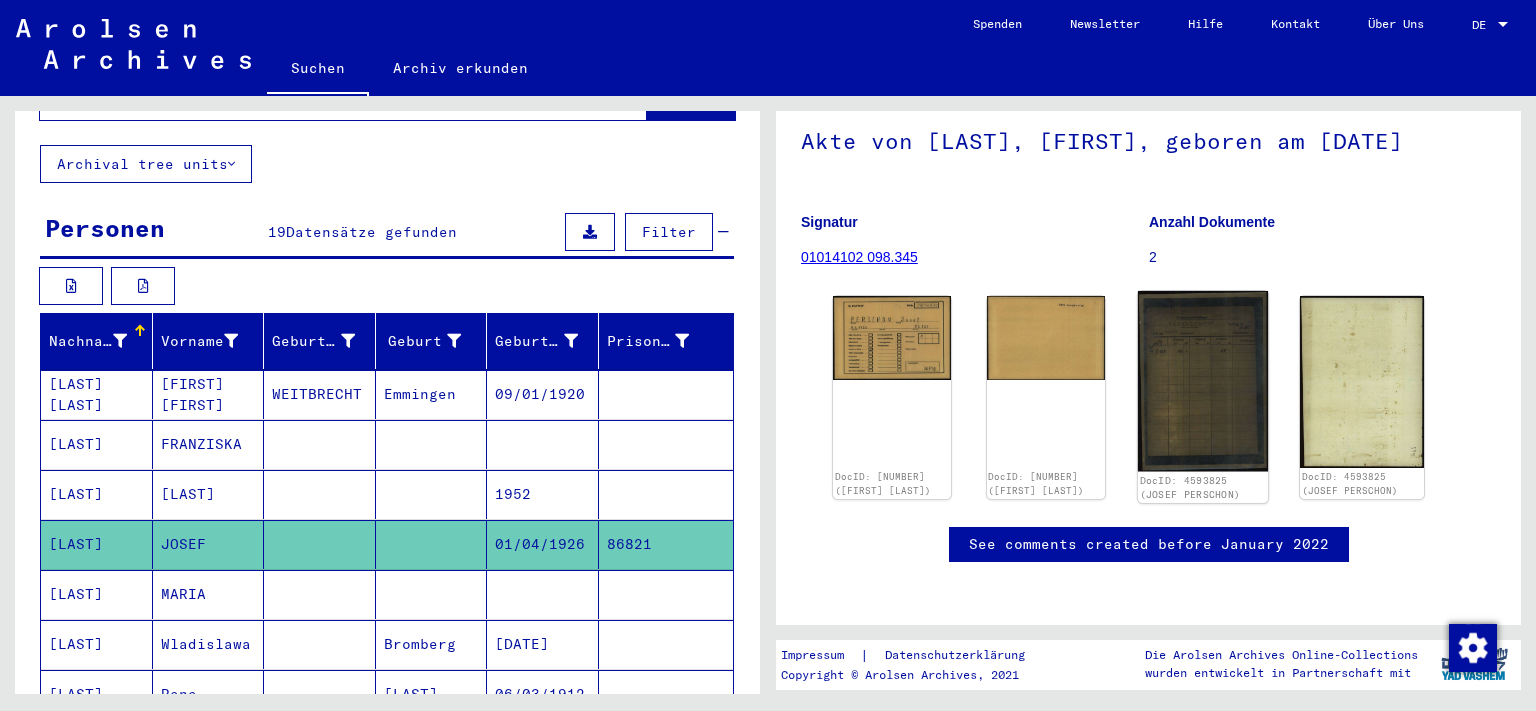 click 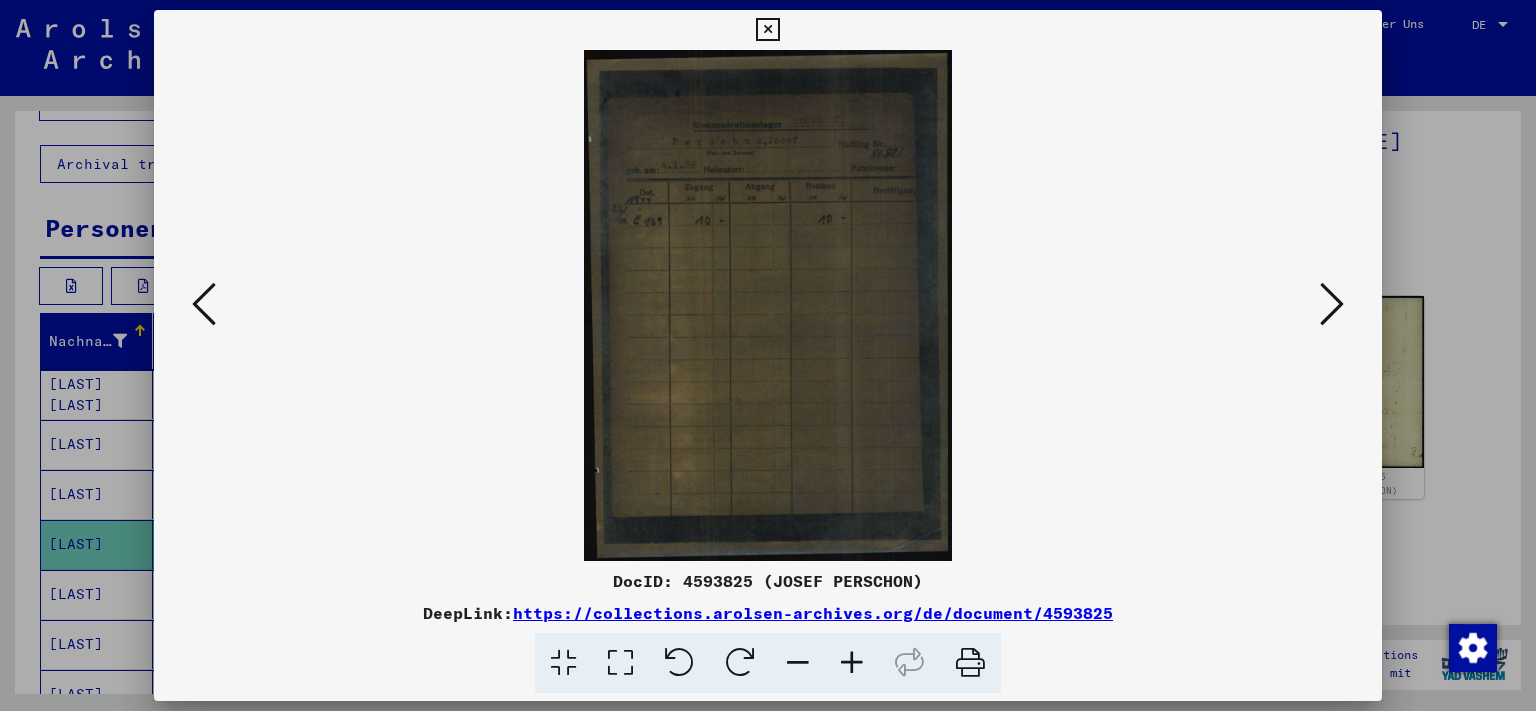 click at bounding box center (1332, 304) 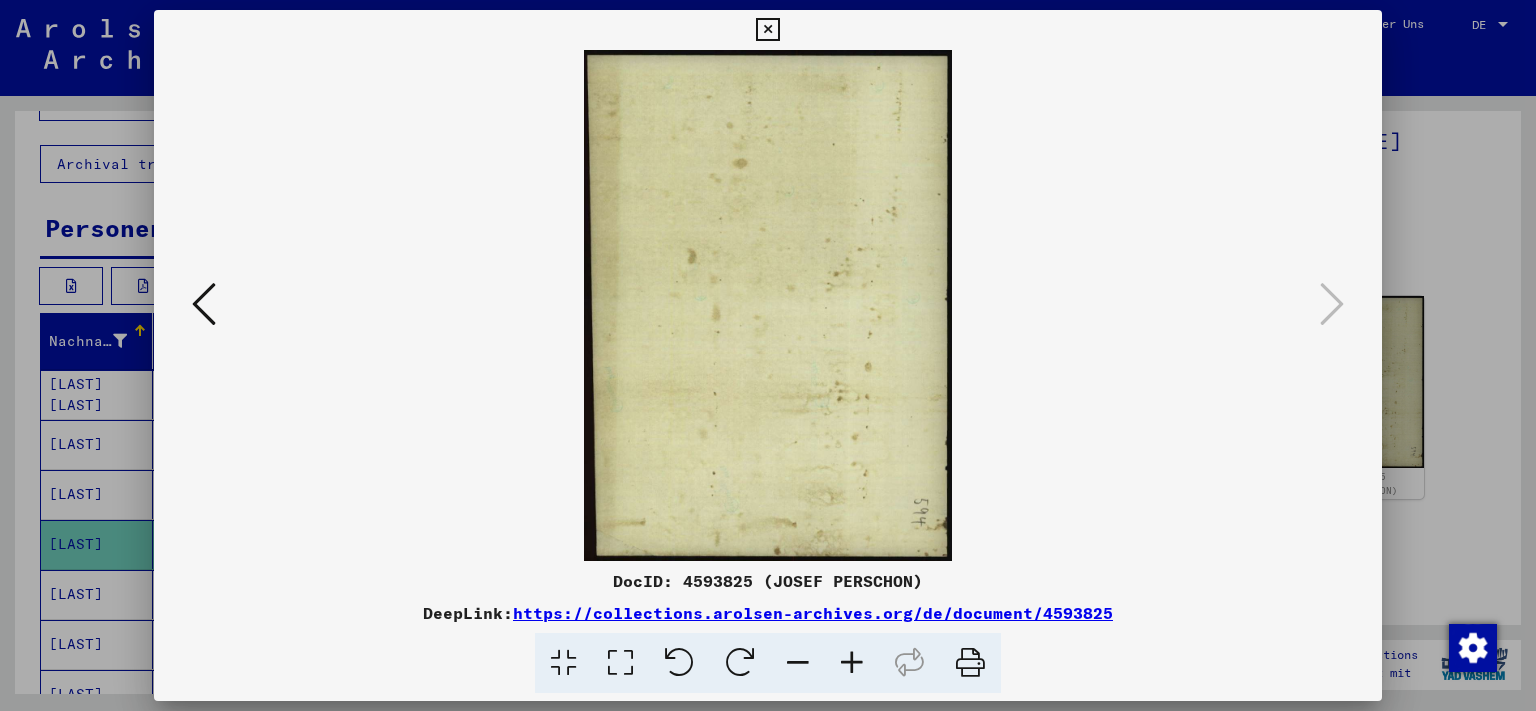 click at bounding box center (204, 304) 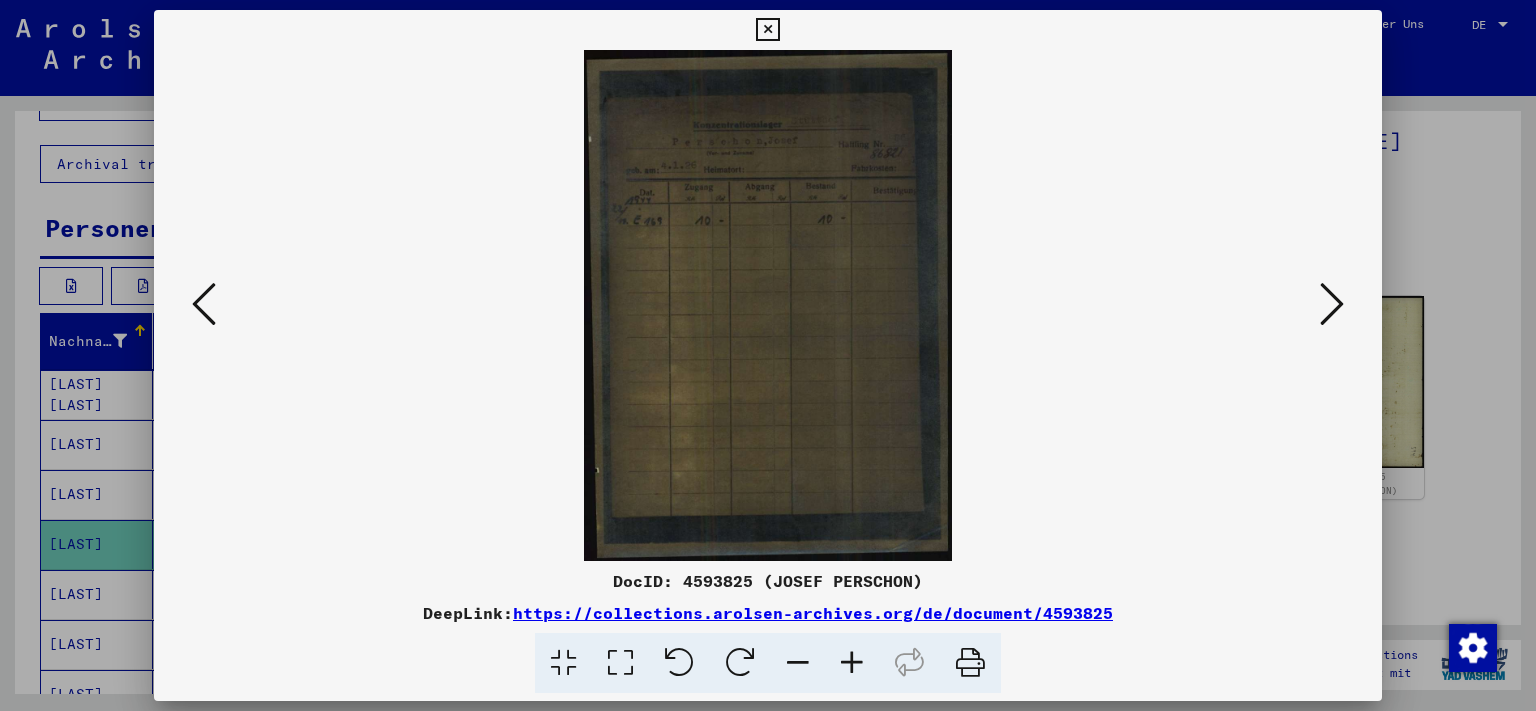 click at bounding box center (204, 304) 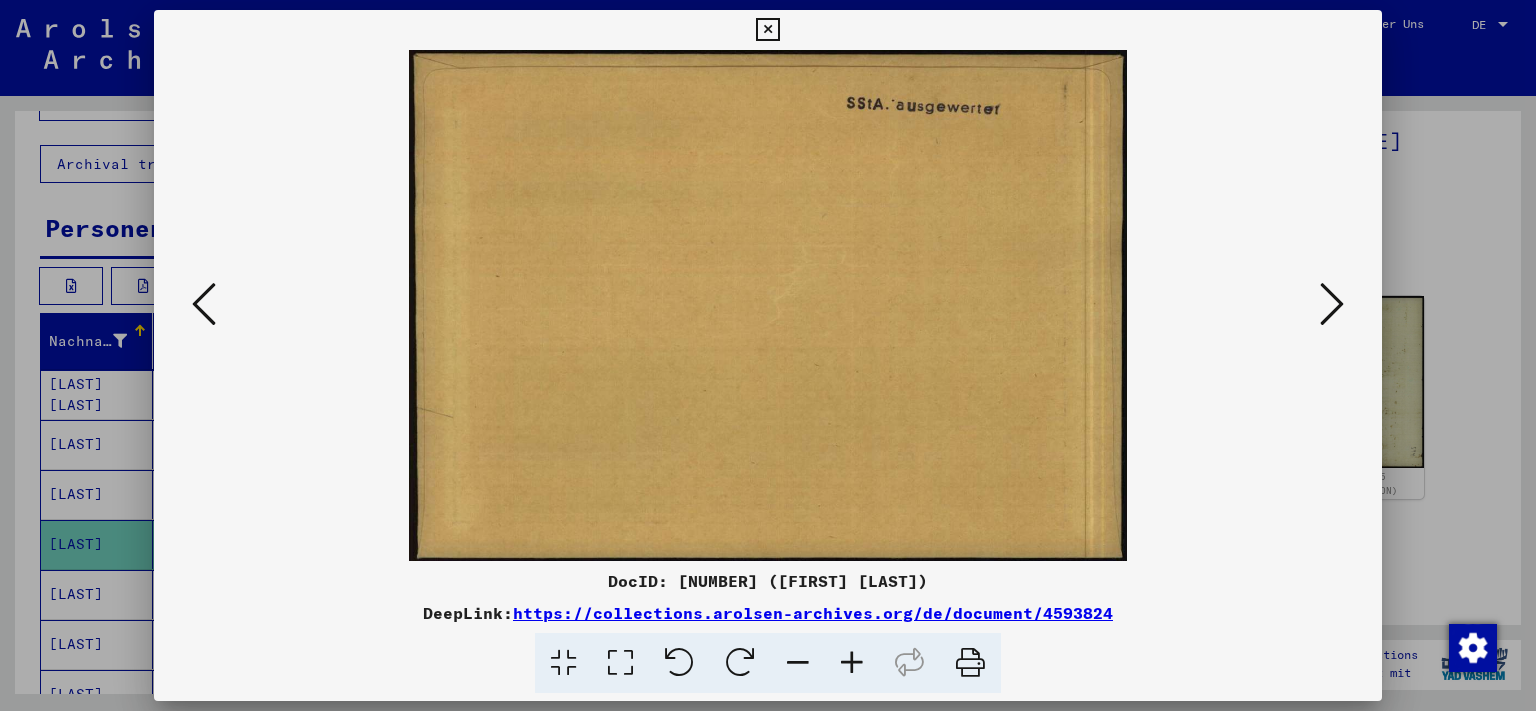 click at bounding box center (204, 304) 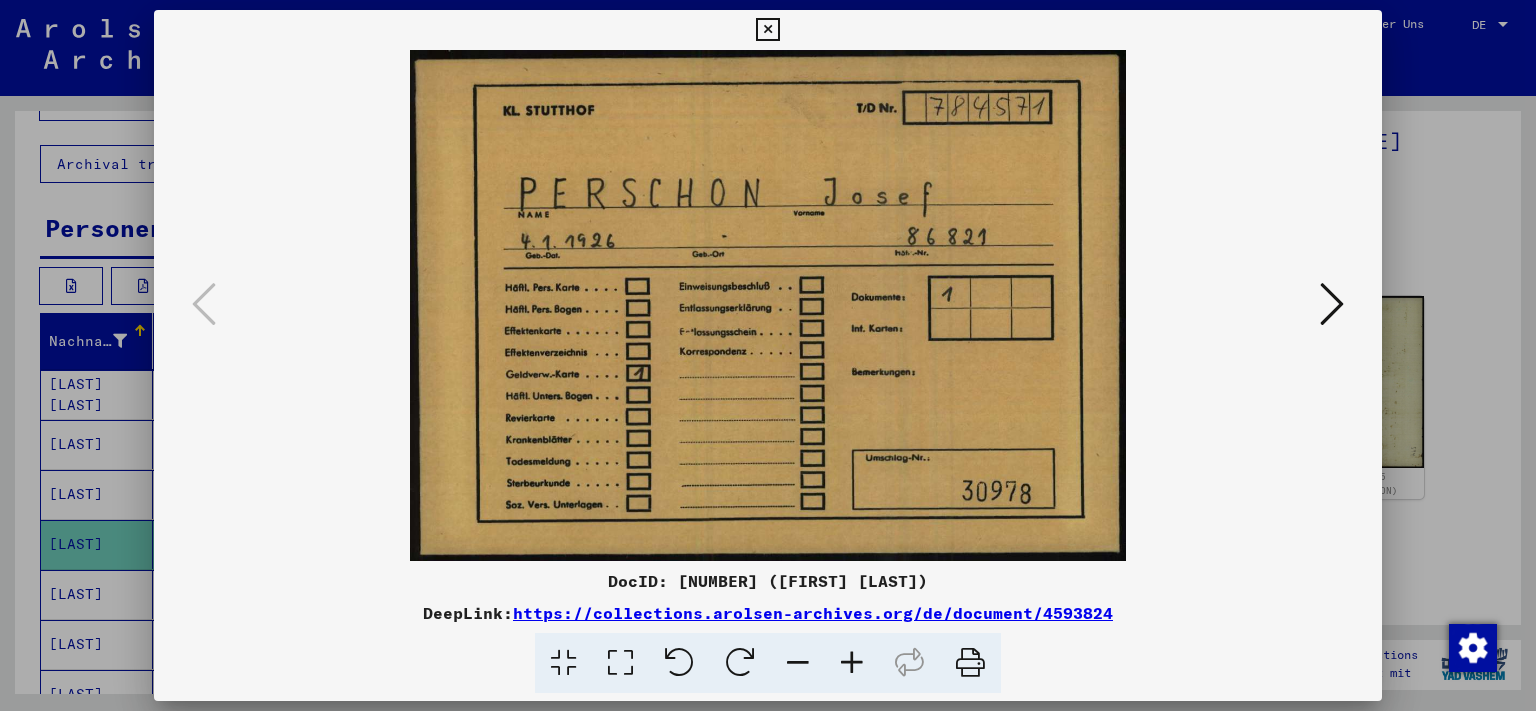 click at bounding box center (767, 30) 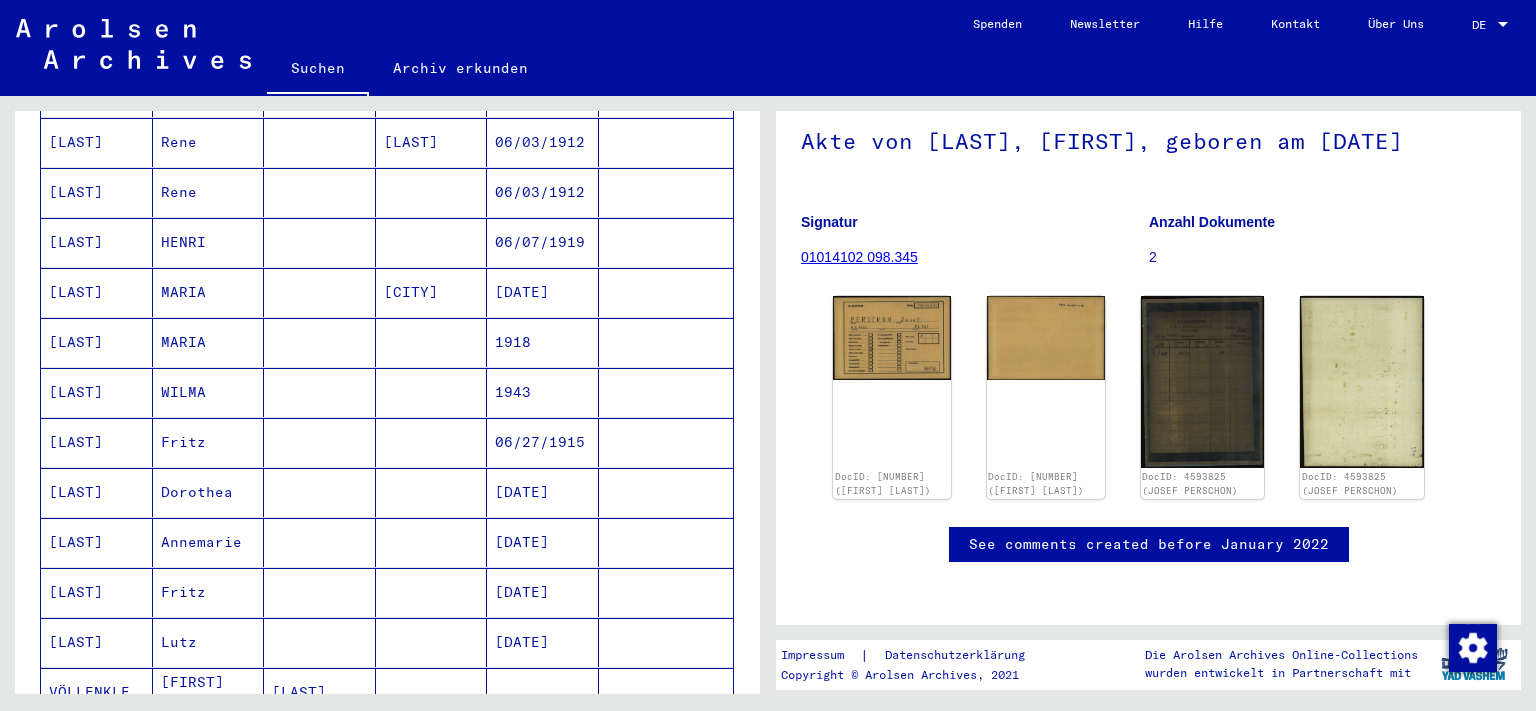 scroll, scrollTop: 773, scrollLeft: 0, axis: vertical 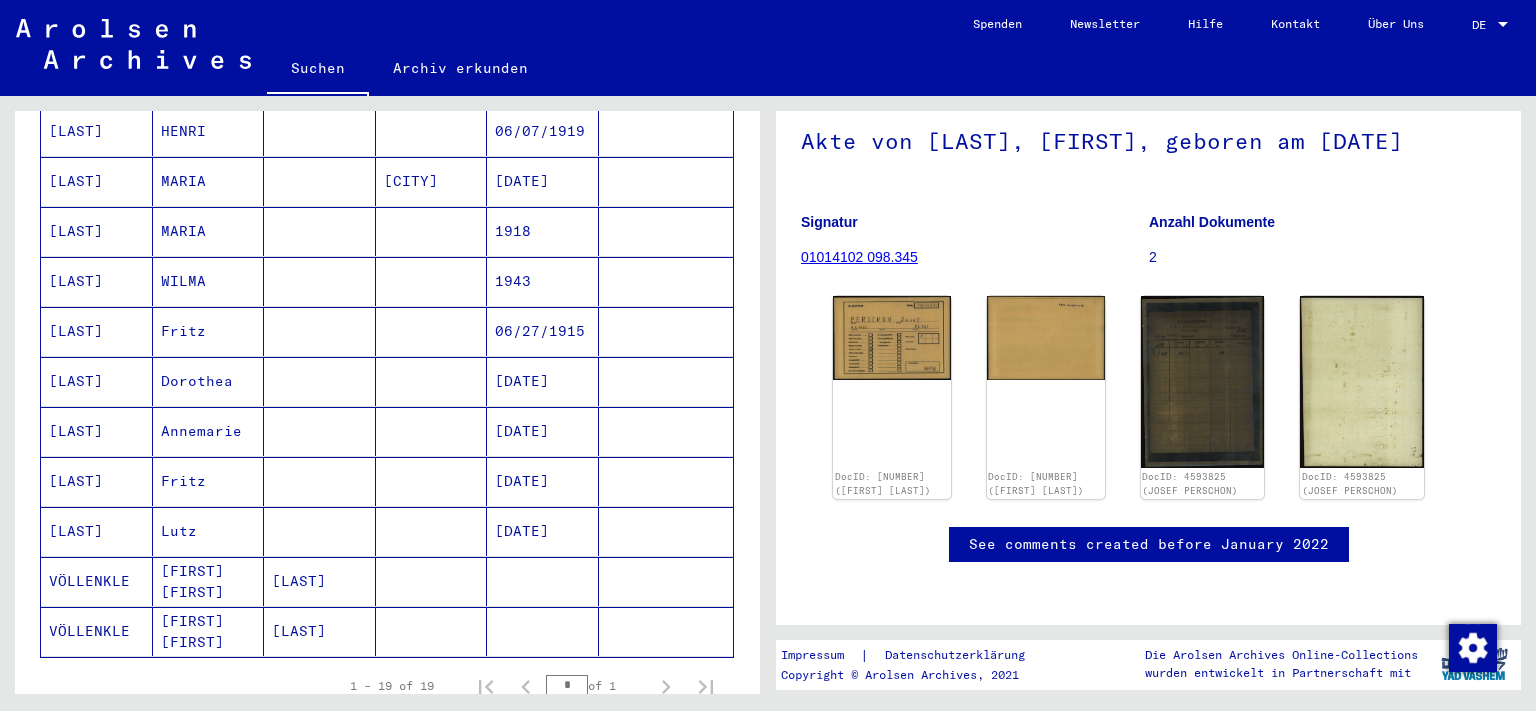 click on "06/27/1915" at bounding box center (543, 381) 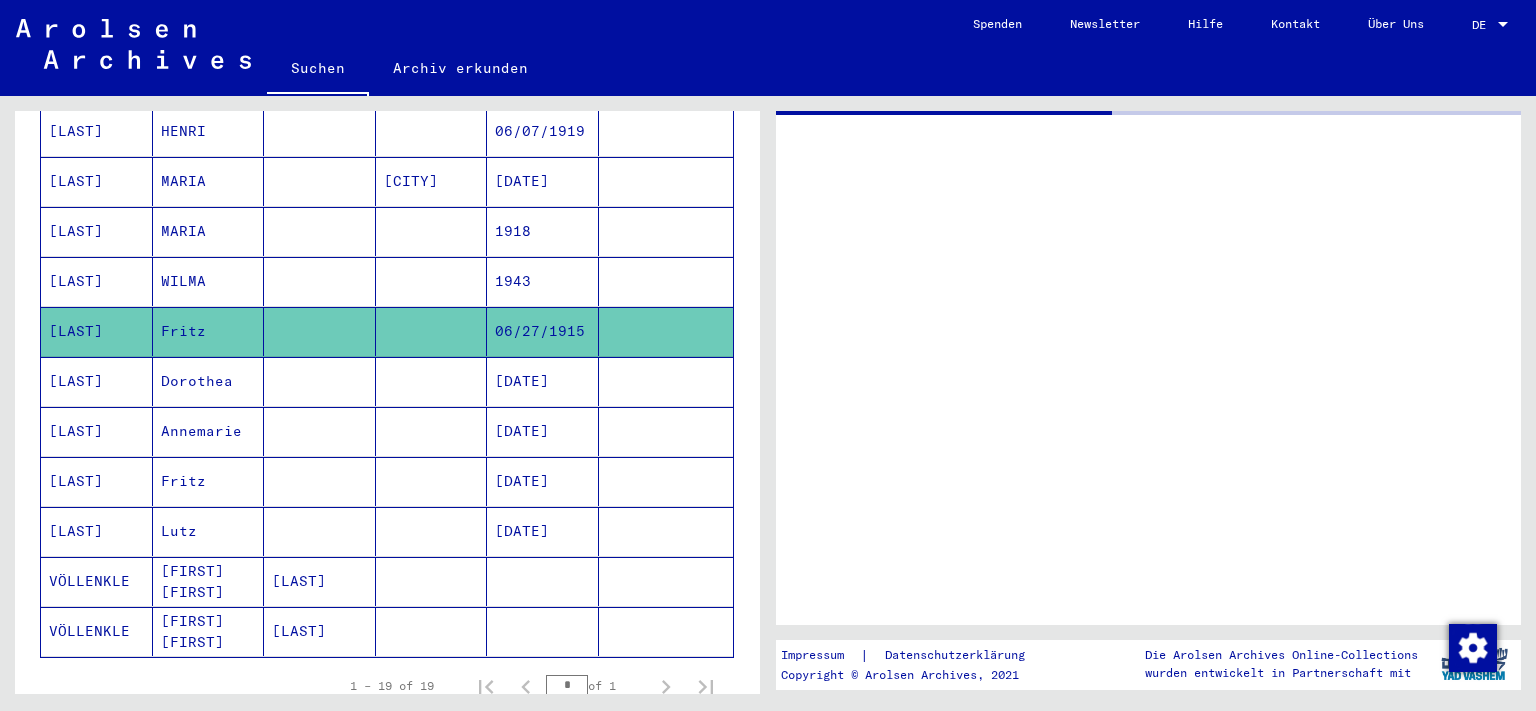 scroll, scrollTop: 0, scrollLeft: 0, axis: both 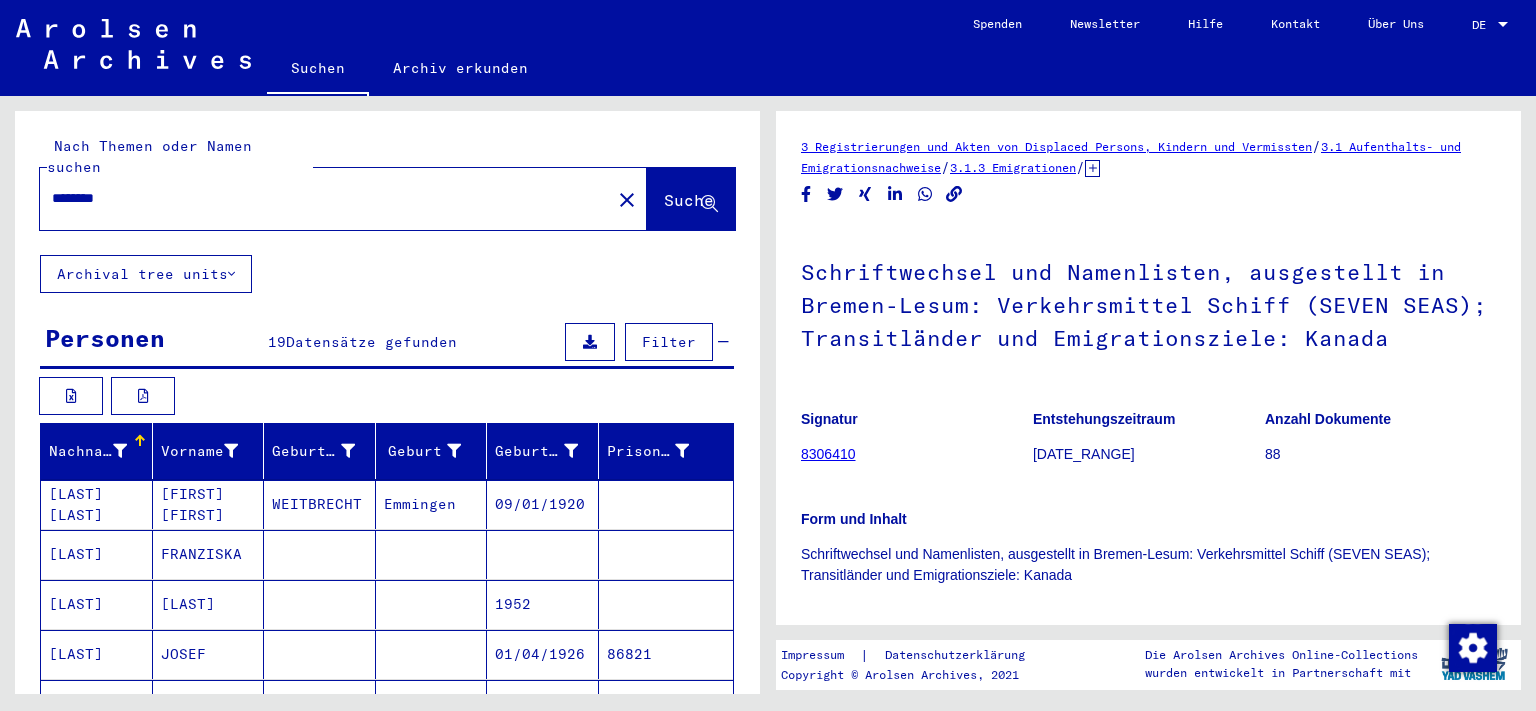 click on "********" at bounding box center [325, 198] 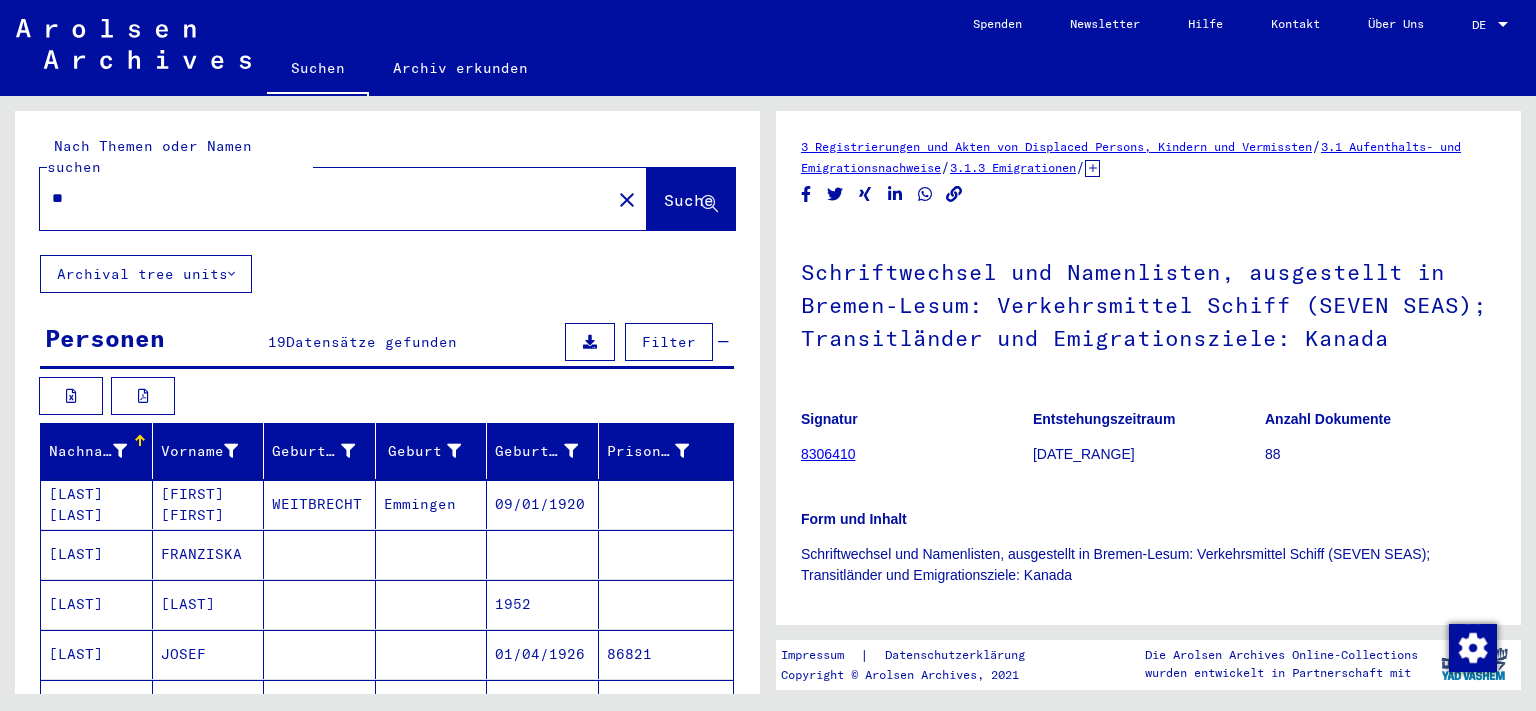 type on "*" 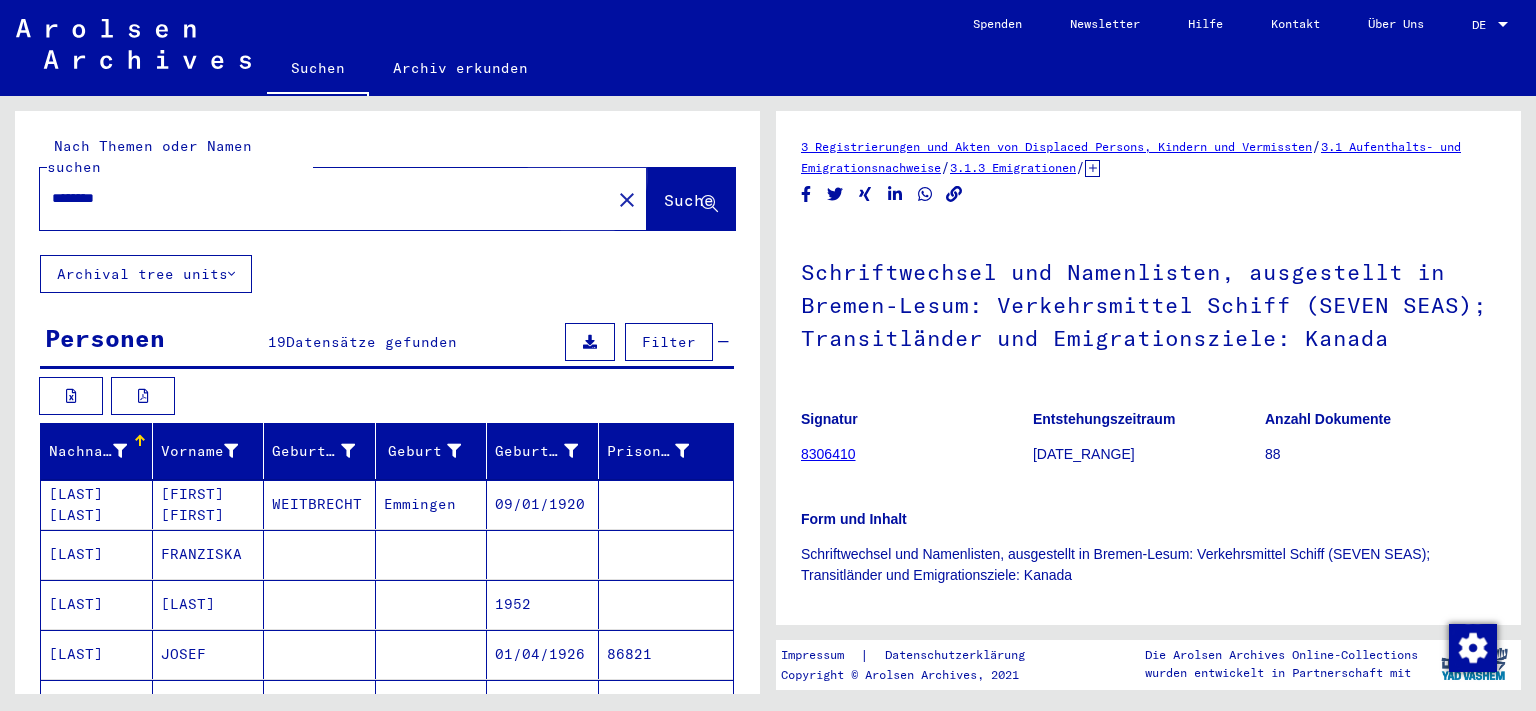 click on "Suche" 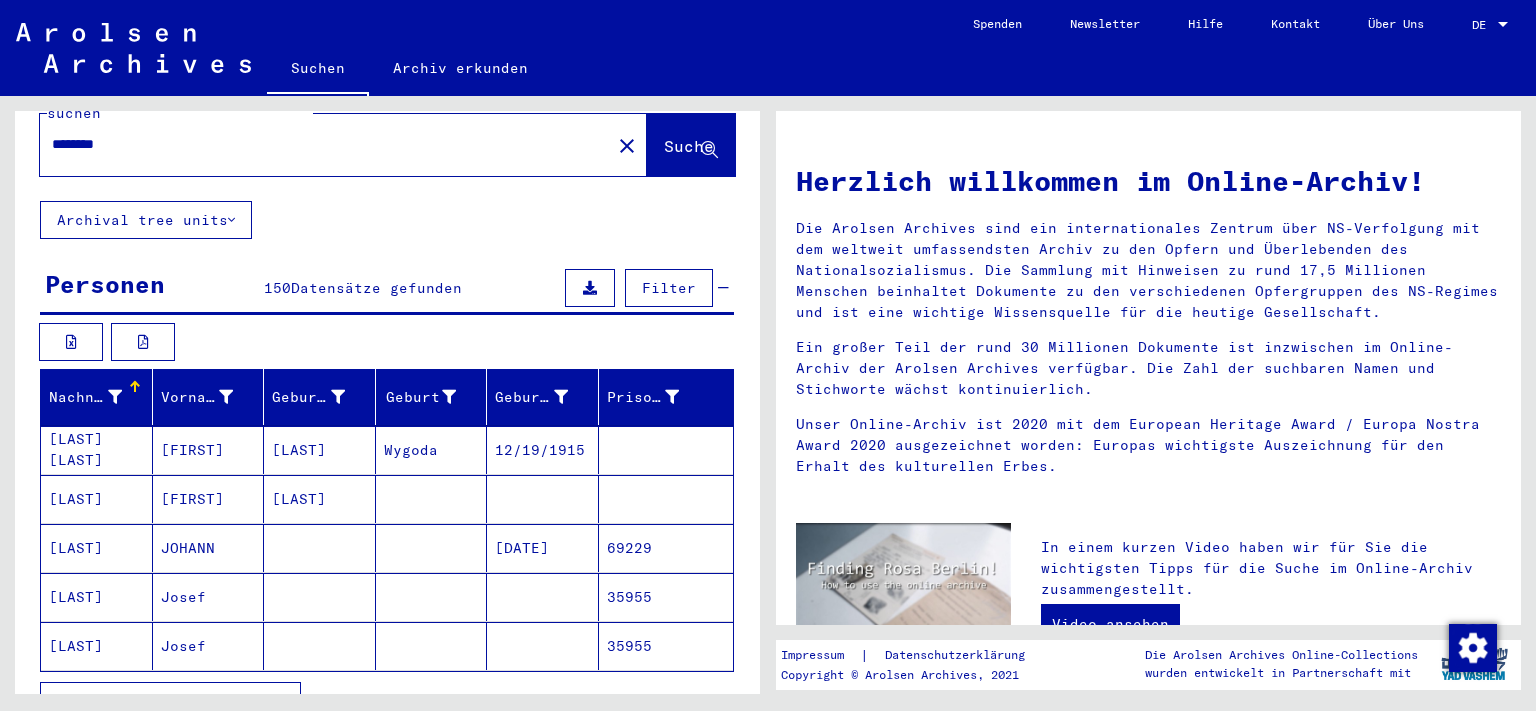 scroll, scrollTop: 0, scrollLeft: 0, axis: both 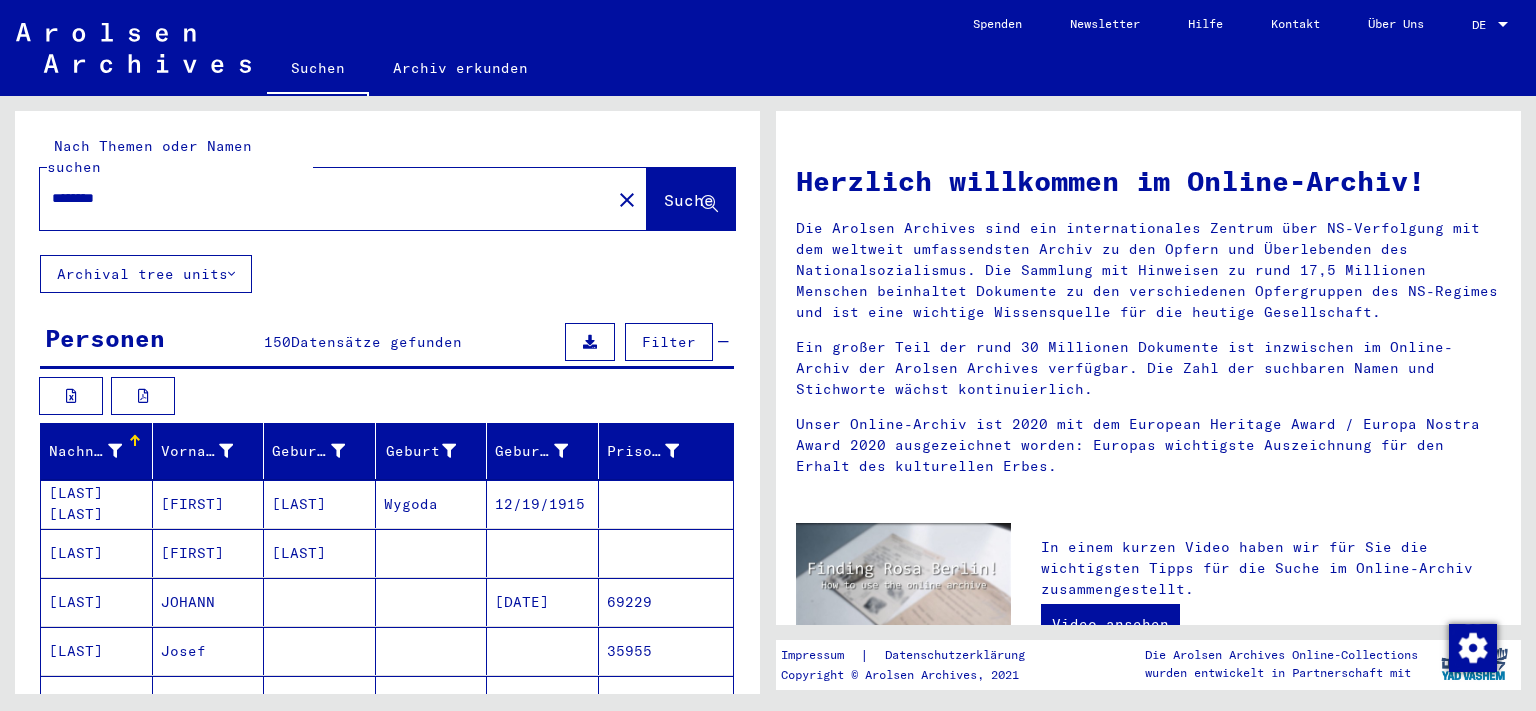 click on "********" at bounding box center (319, 198) 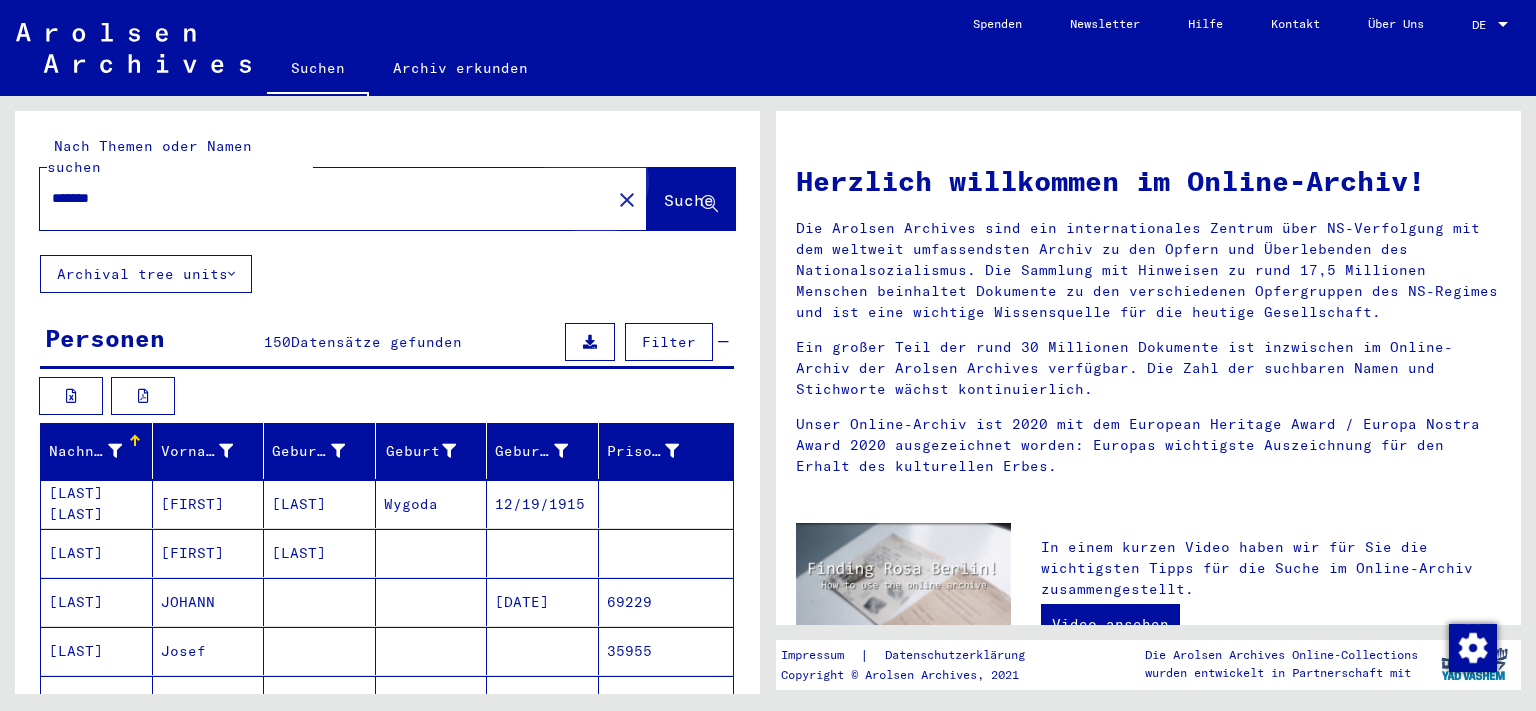 click on "Suche" 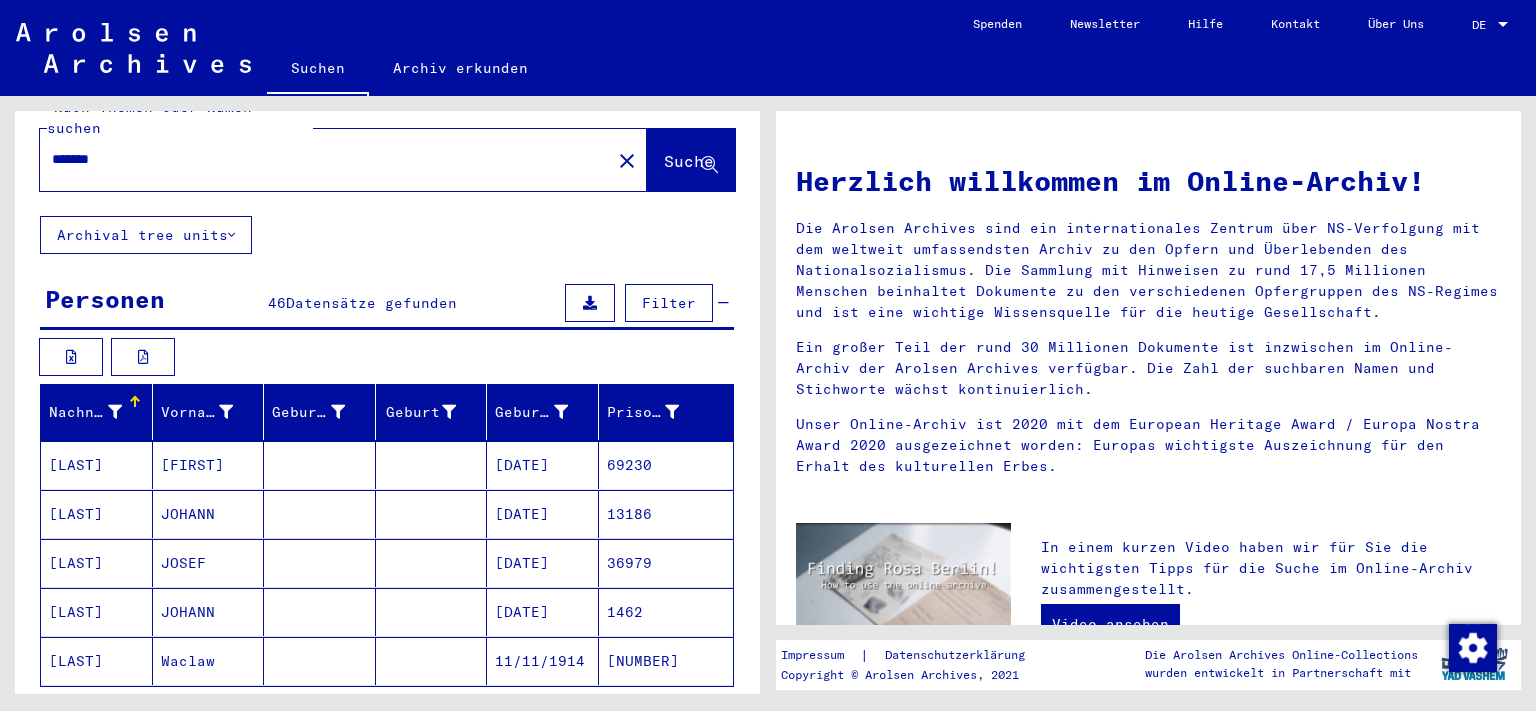 scroll, scrollTop: 0, scrollLeft: 0, axis: both 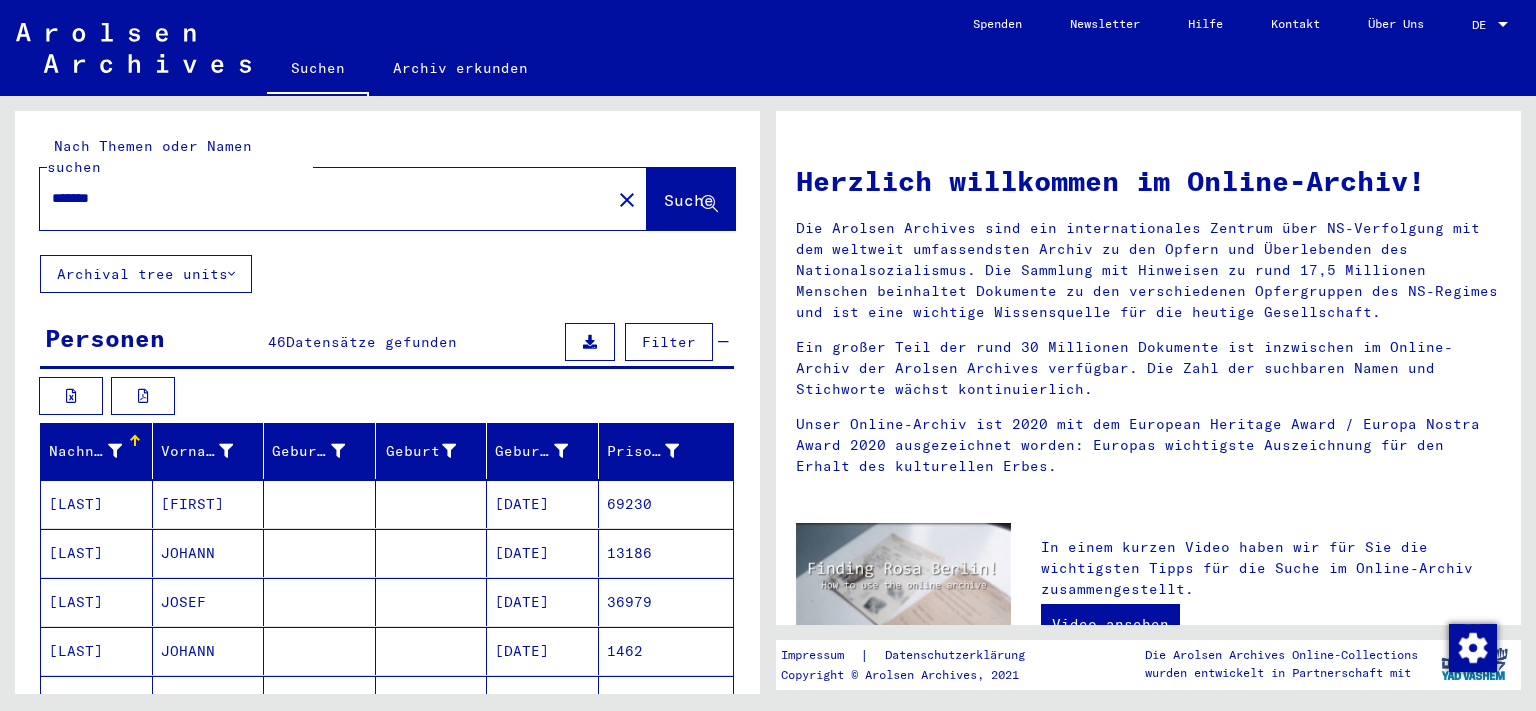 click on "*******" at bounding box center (319, 198) 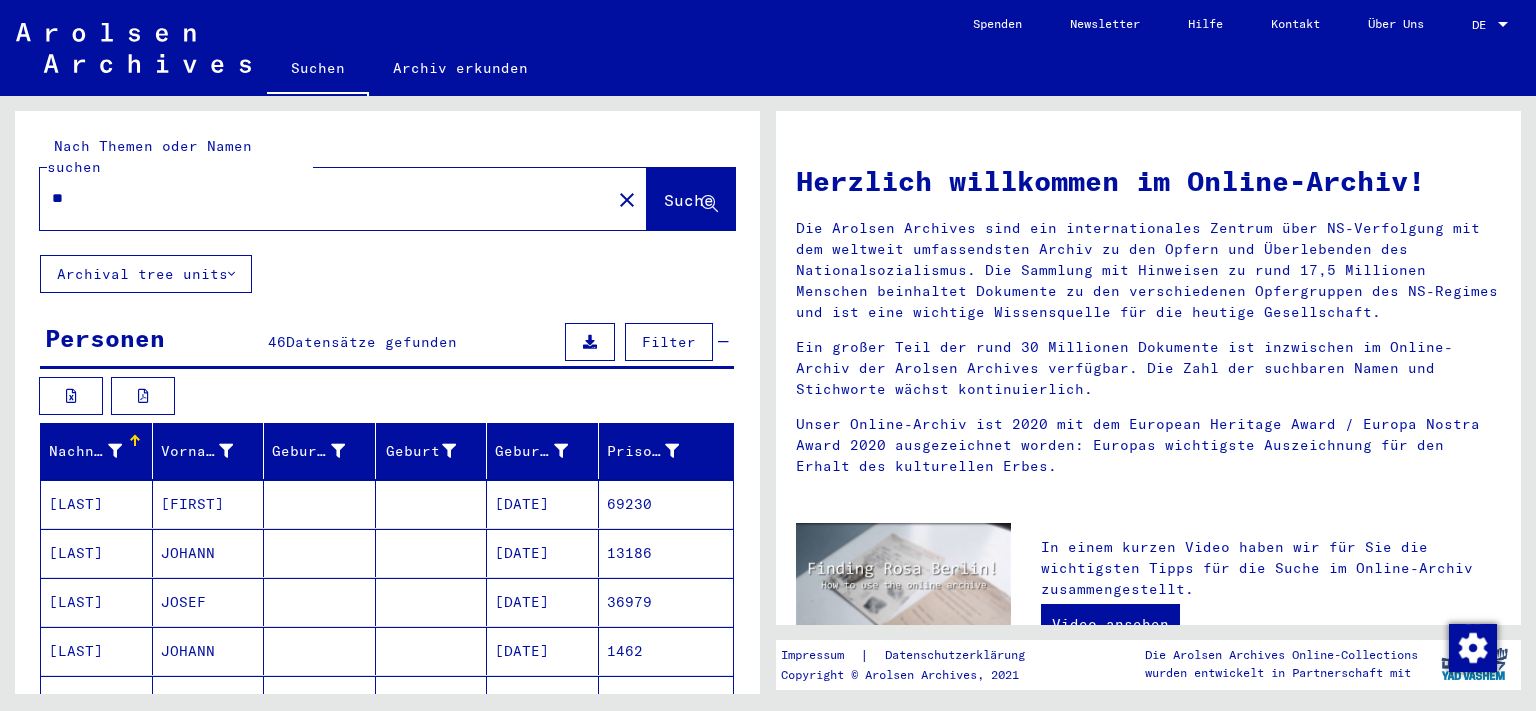 type on "*" 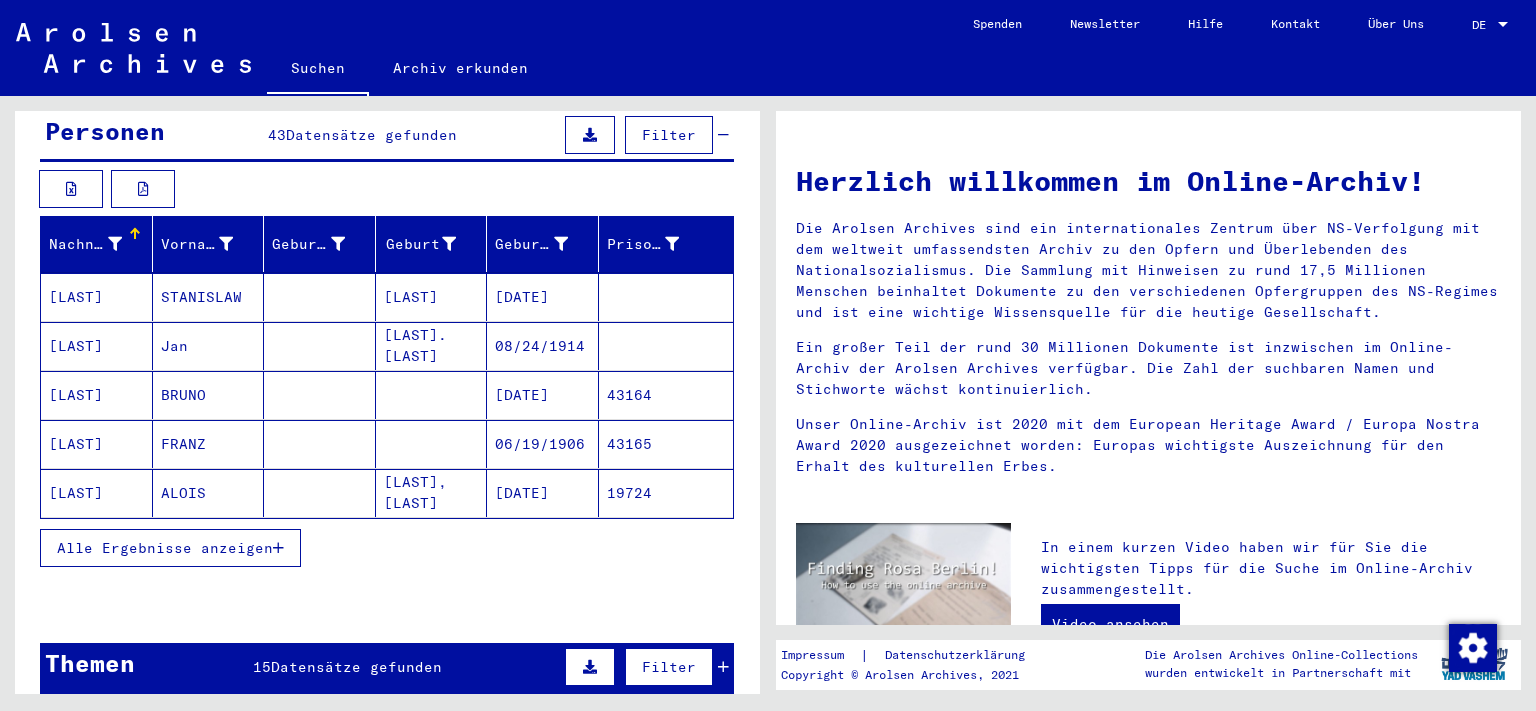 scroll, scrollTop: 221, scrollLeft: 0, axis: vertical 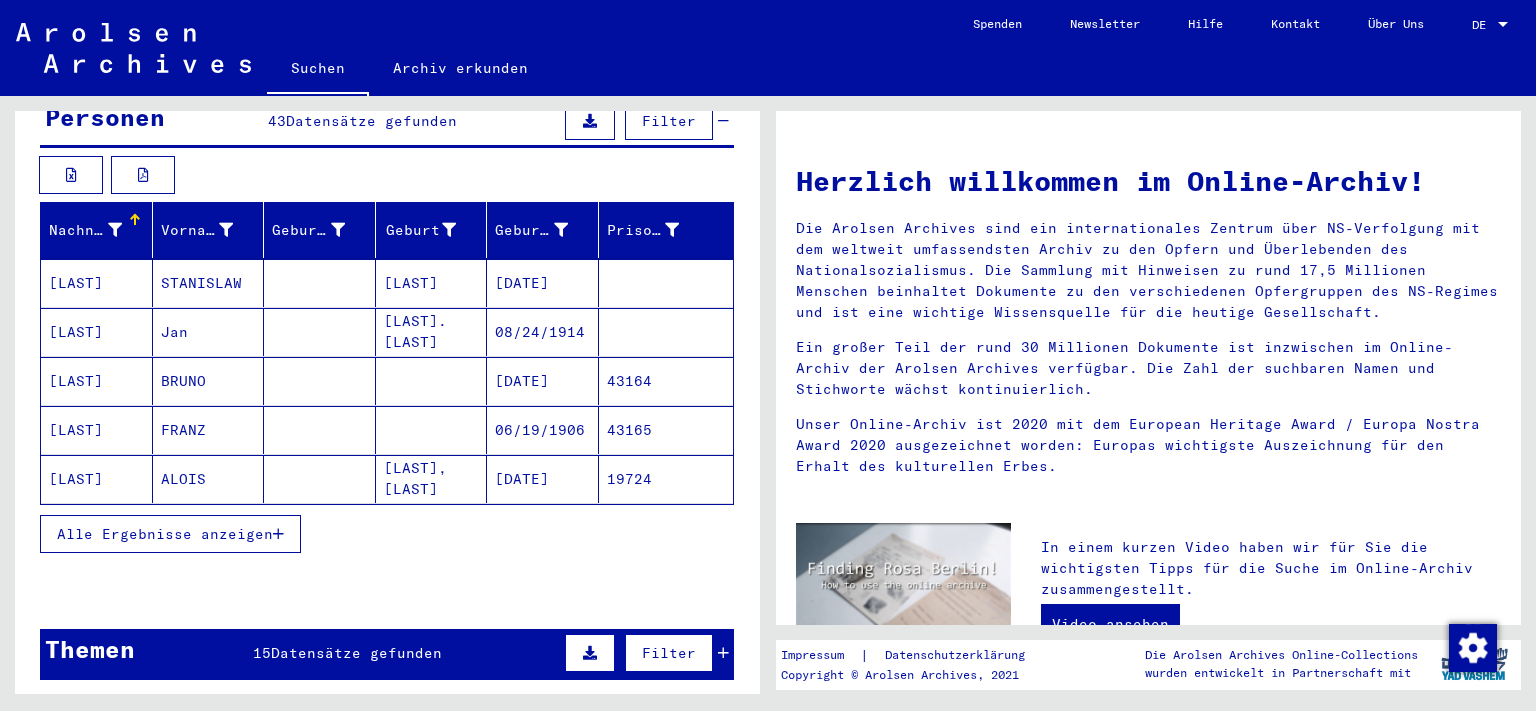 click on "ALOIS" 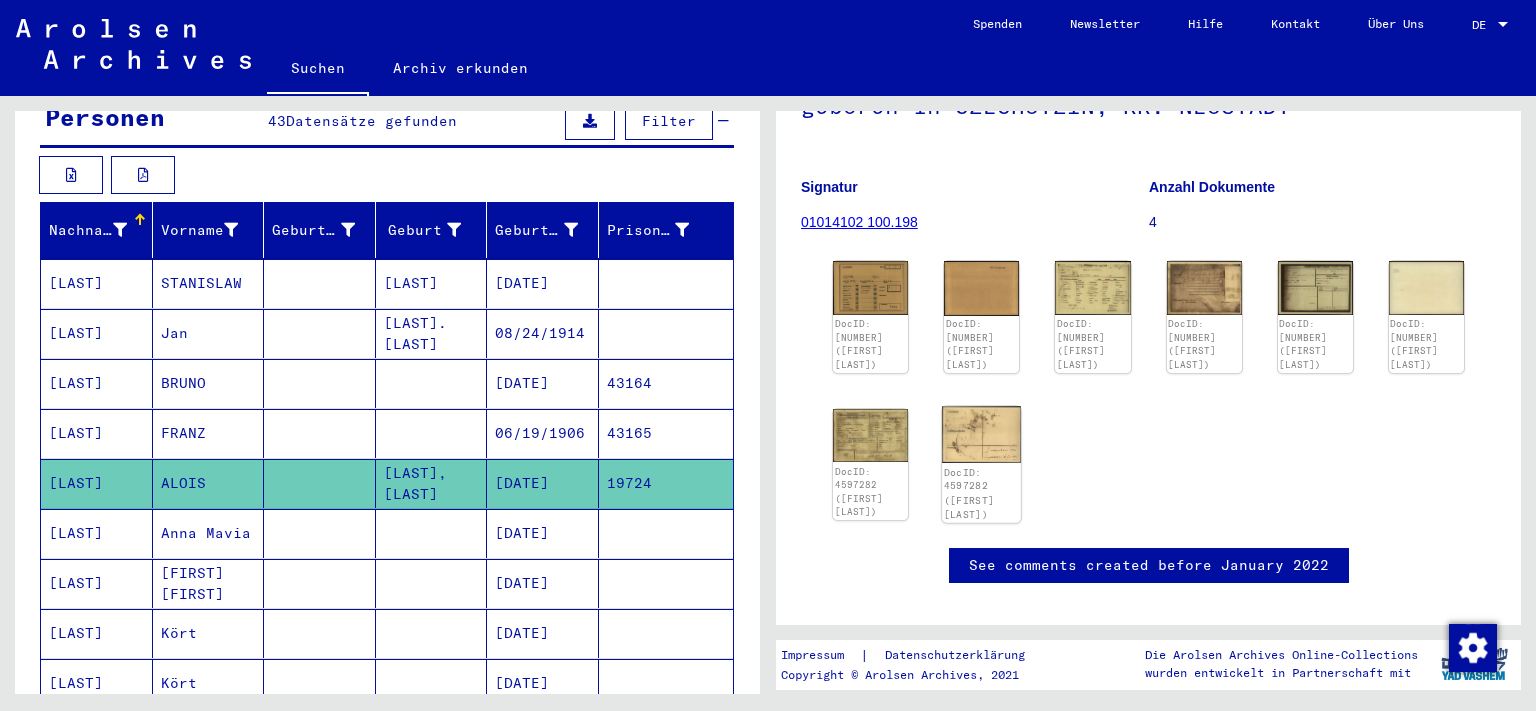 scroll, scrollTop: 221, scrollLeft: 0, axis: vertical 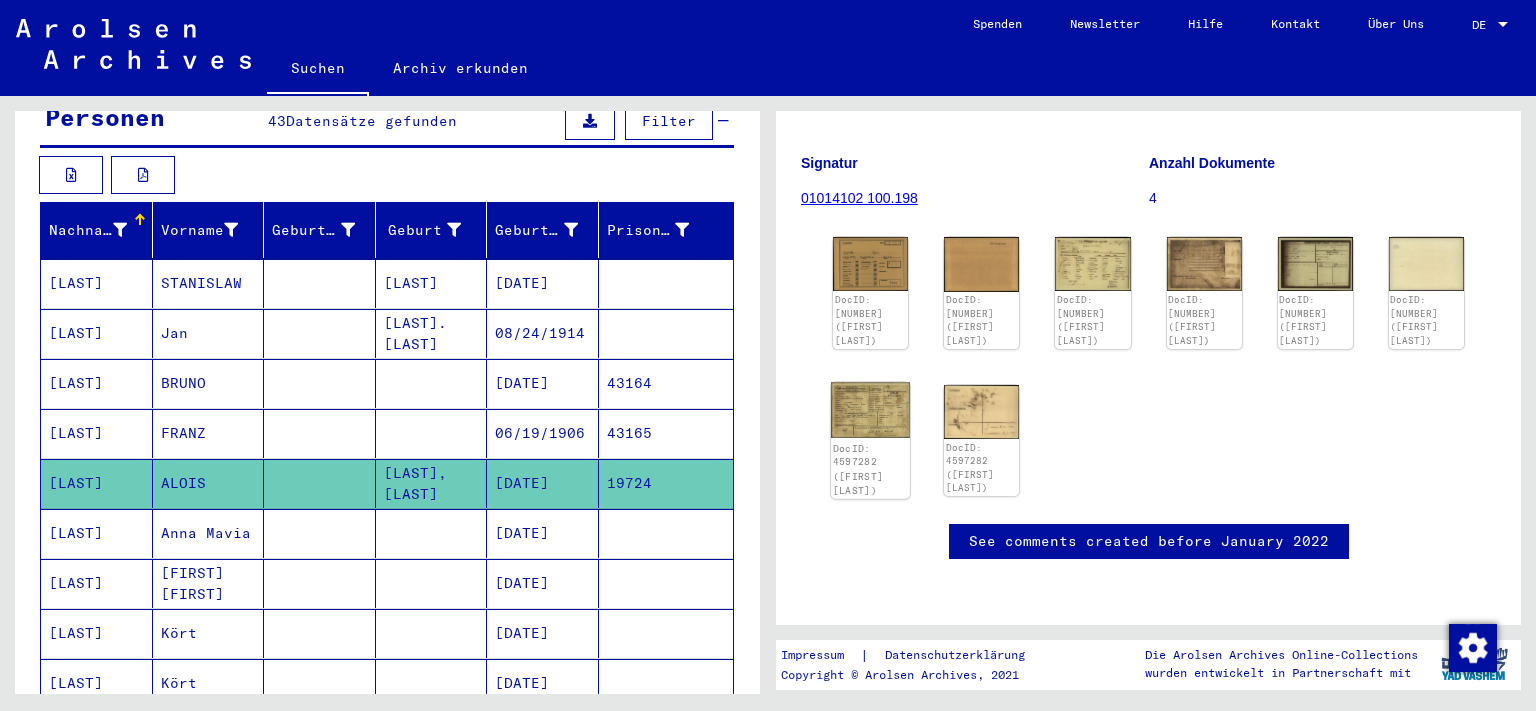 click 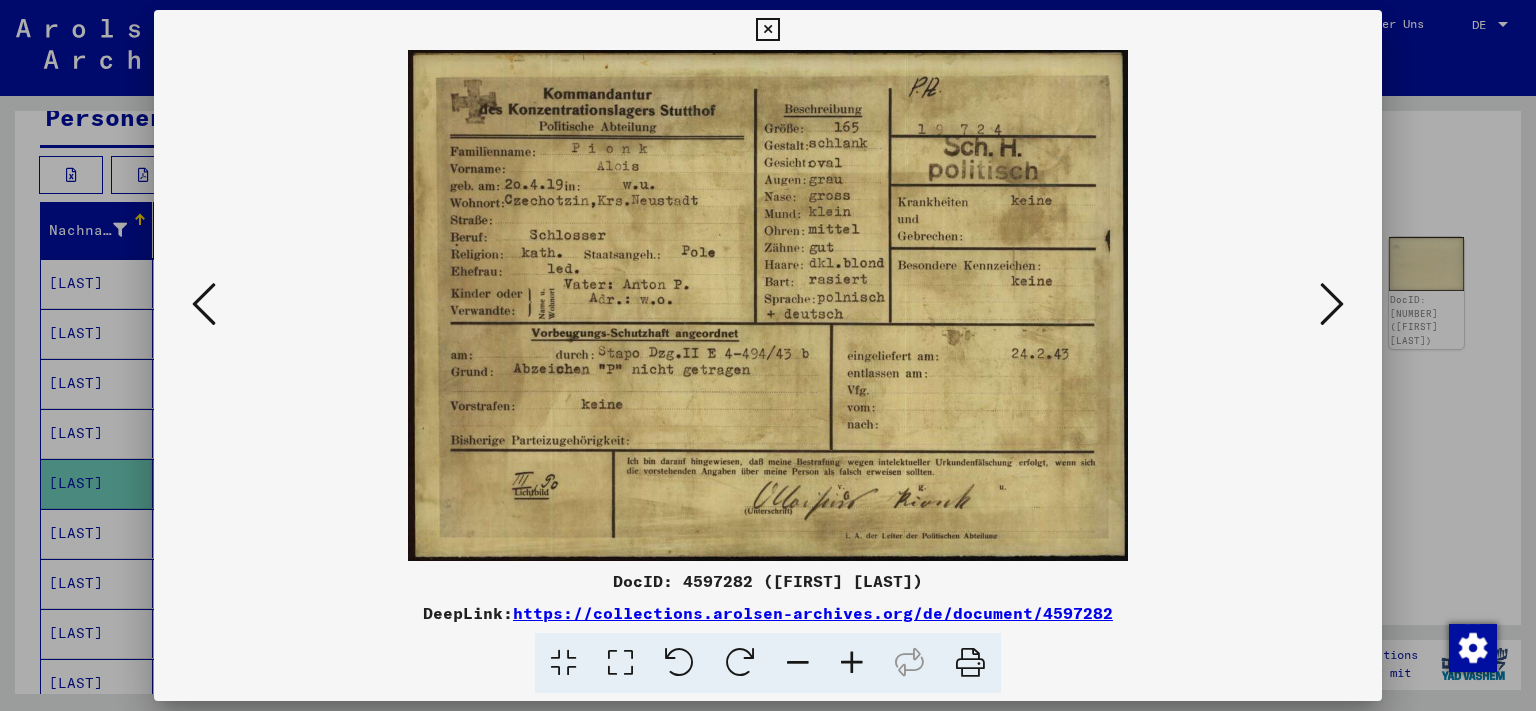 click at bounding box center [767, 30] 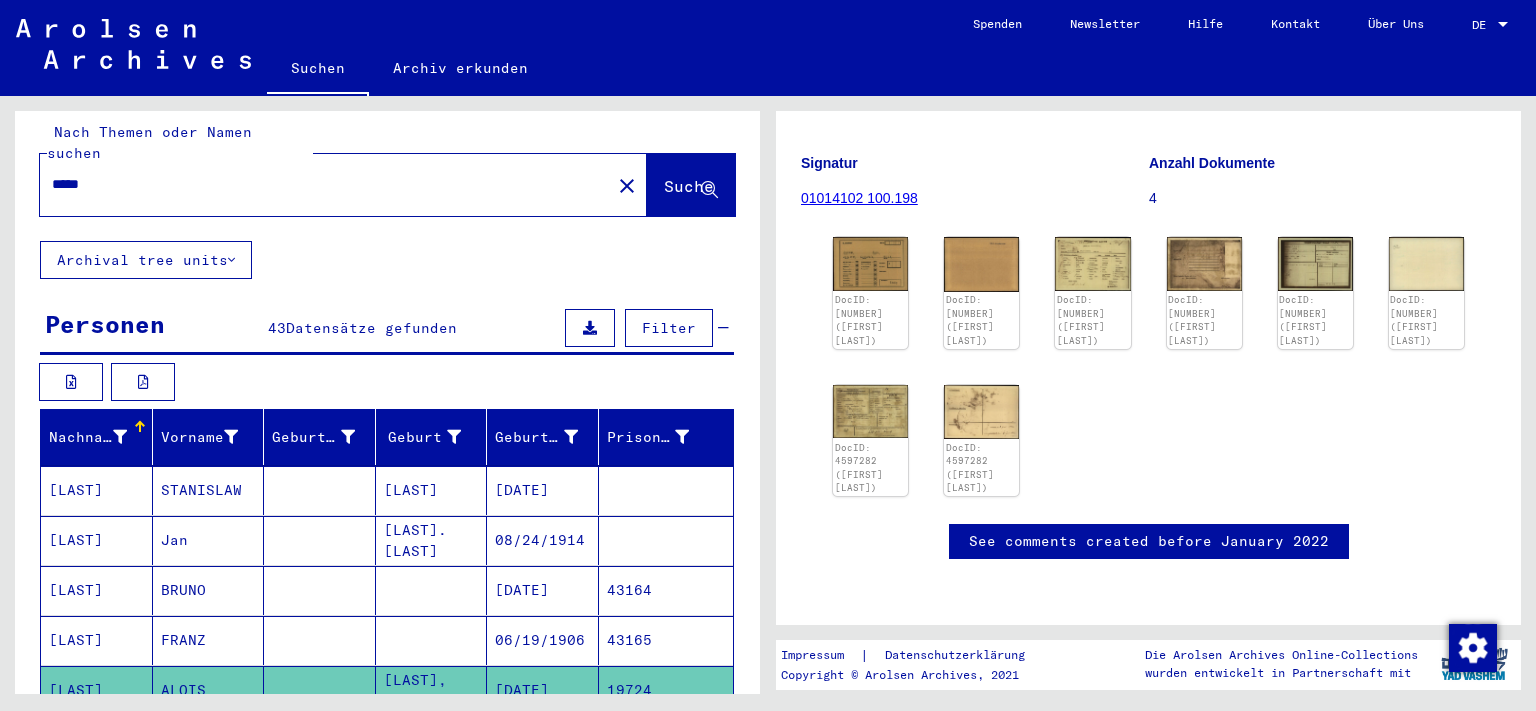 scroll, scrollTop: 0, scrollLeft: 0, axis: both 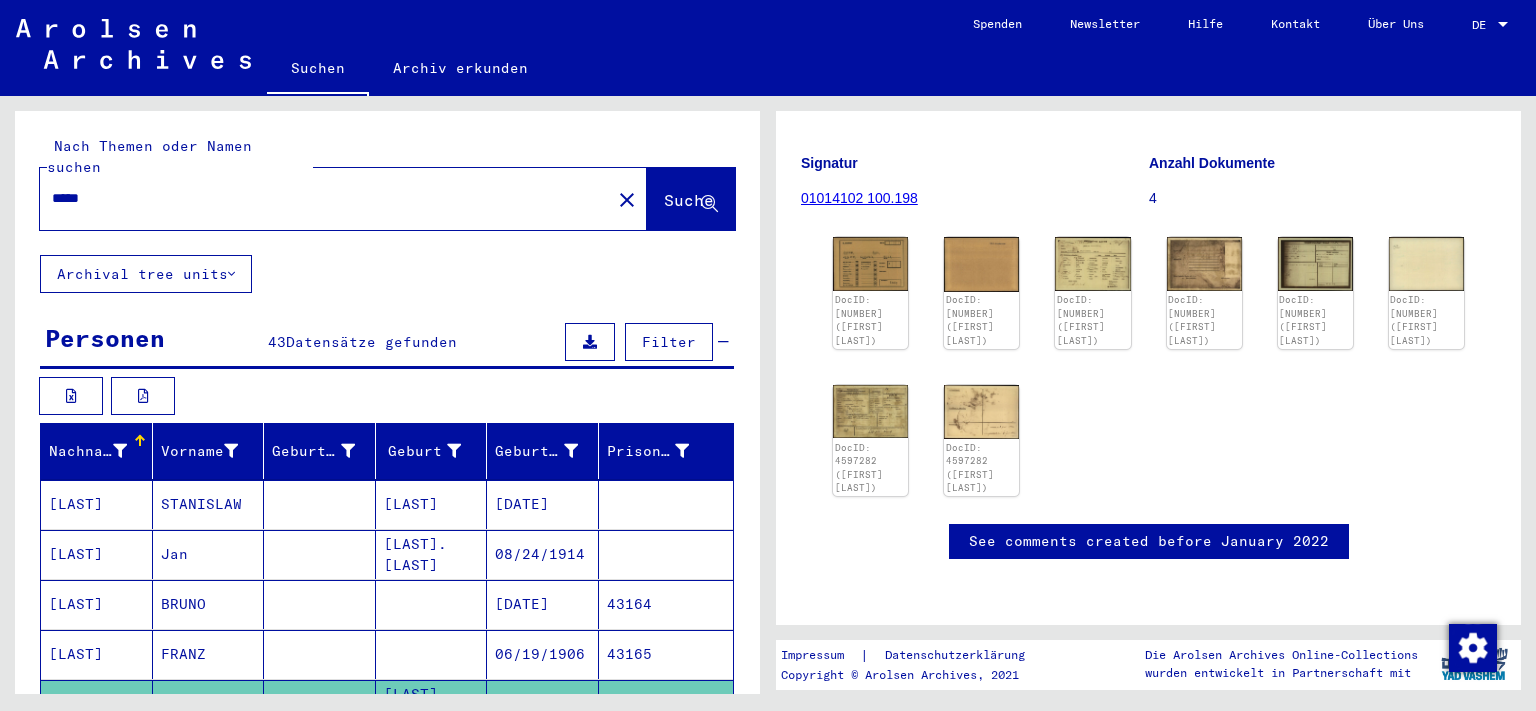 click on "*****" at bounding box center [325, 198] 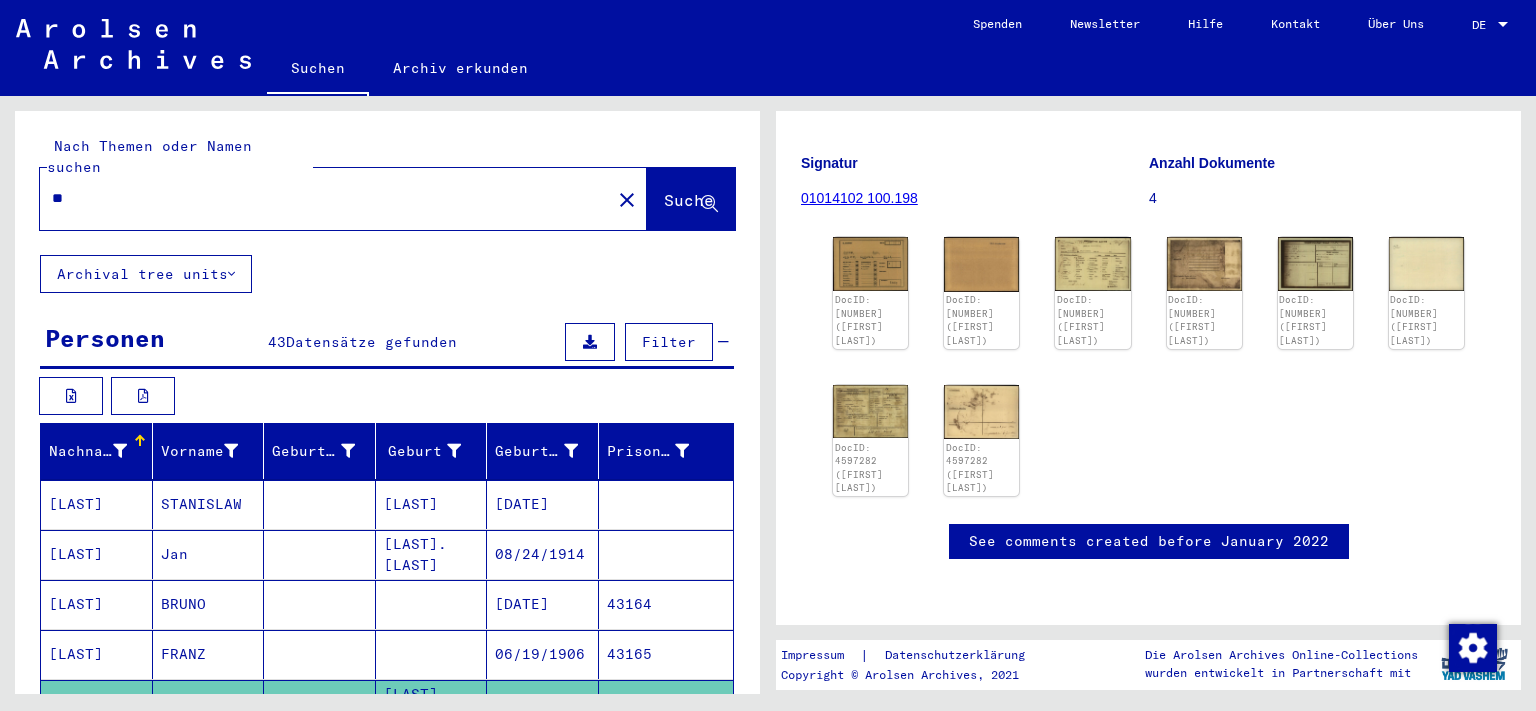 type on "*" 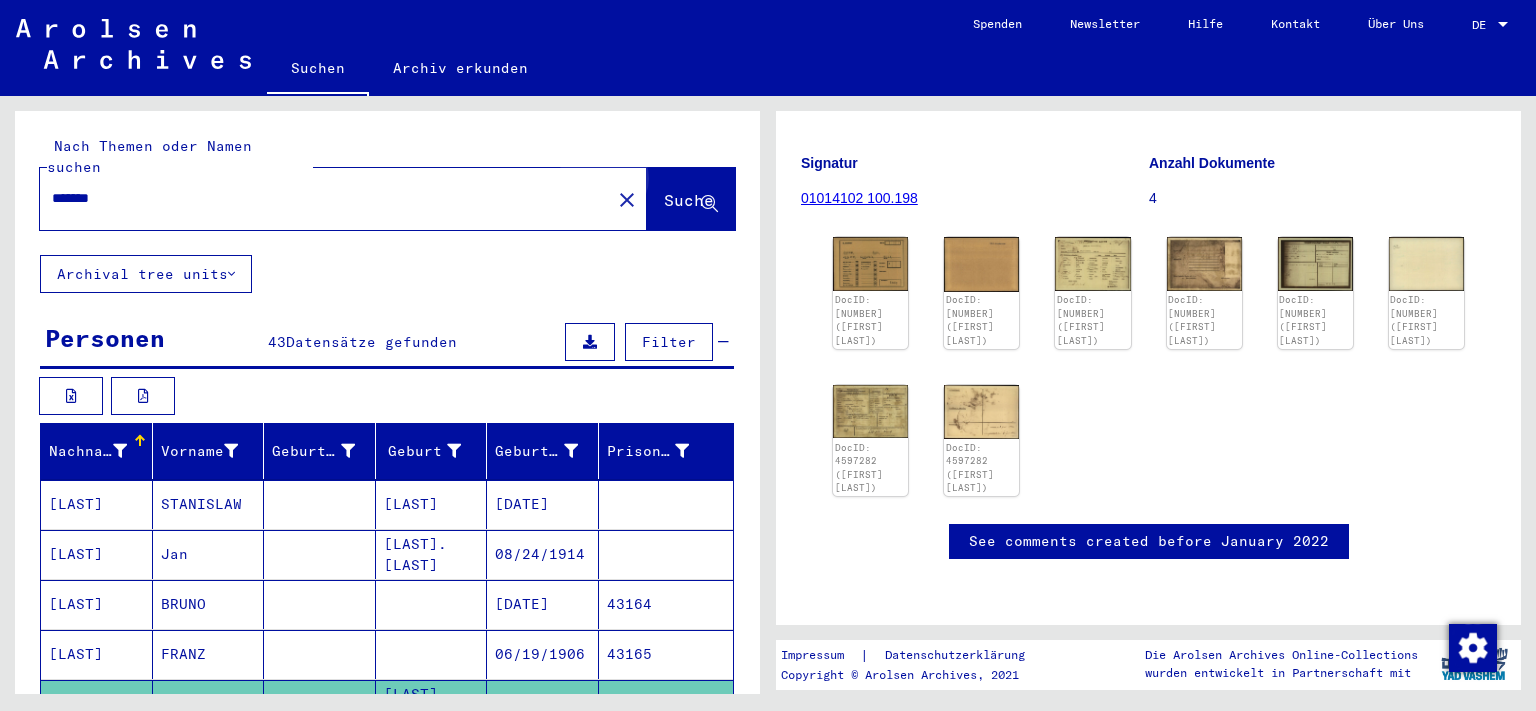 click on "Suche" 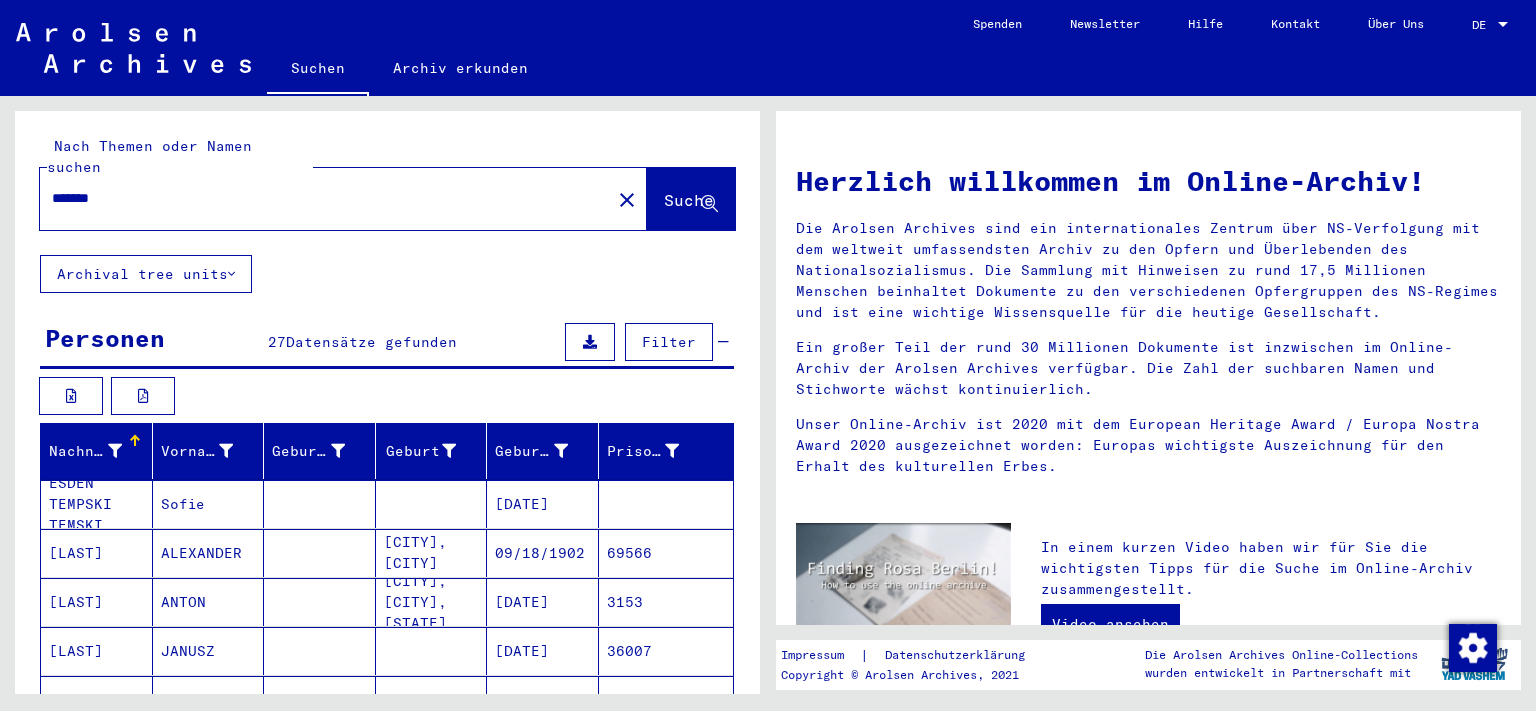 scroll, scrollTop: 110, scrollLeft: 0, axis: vertical 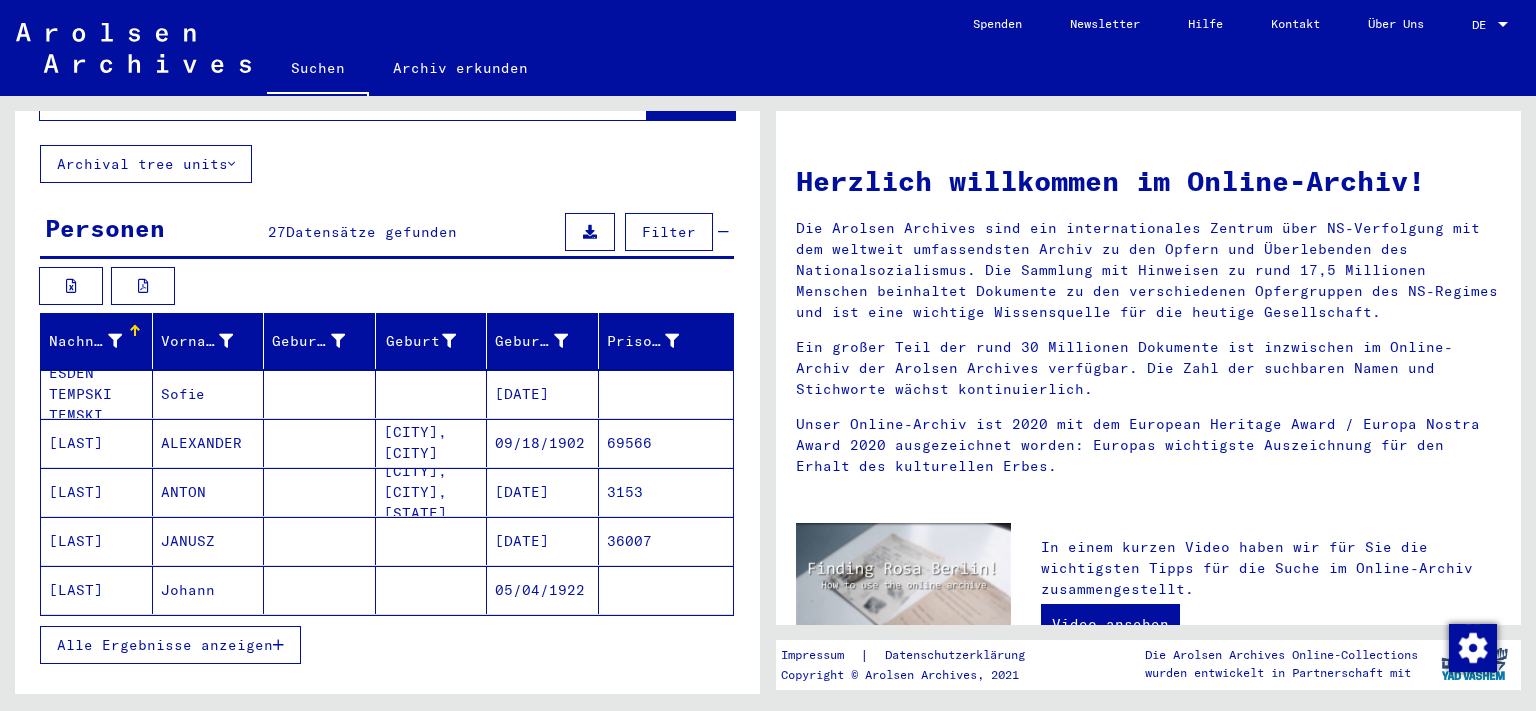 click on "[LAST]" 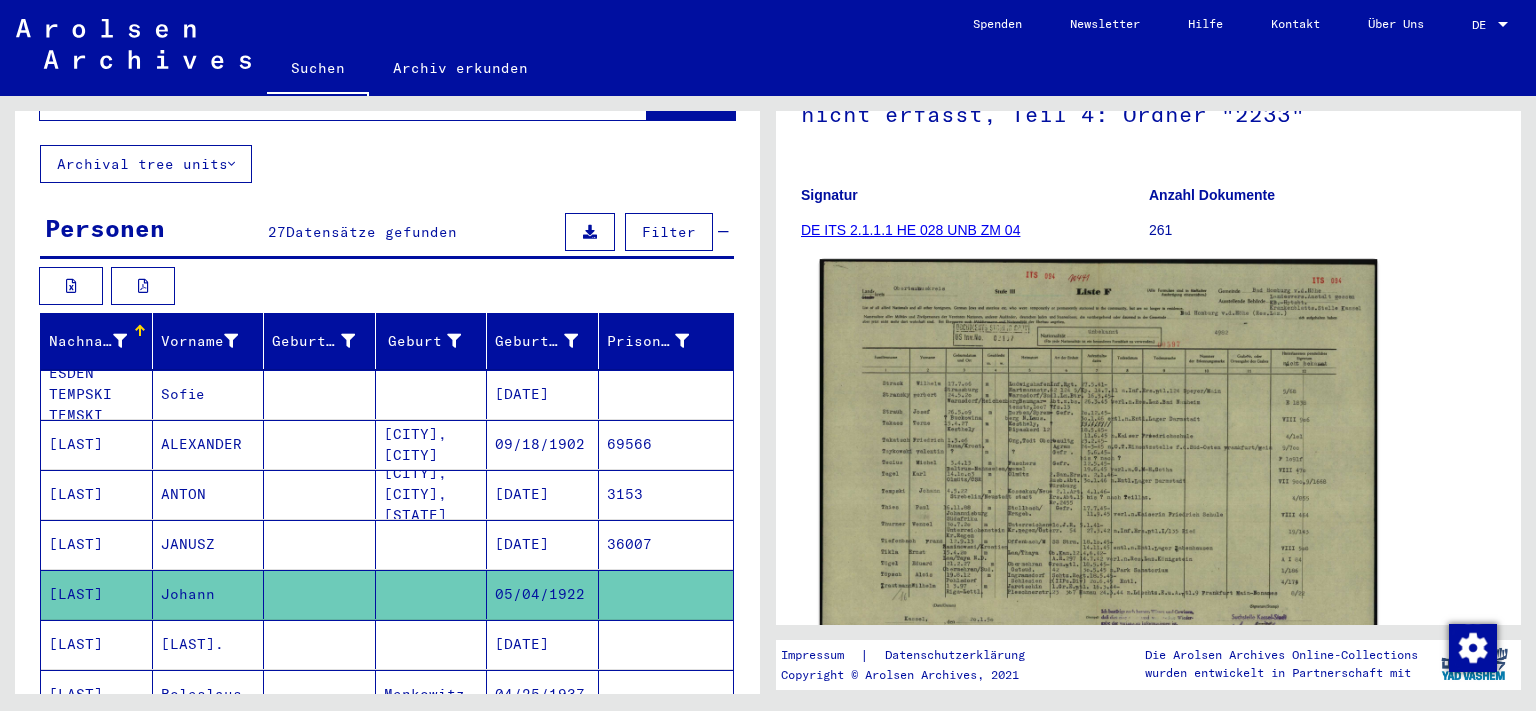 scroll, scrollTop: 221, scrollLeft: 0, axis: vertical 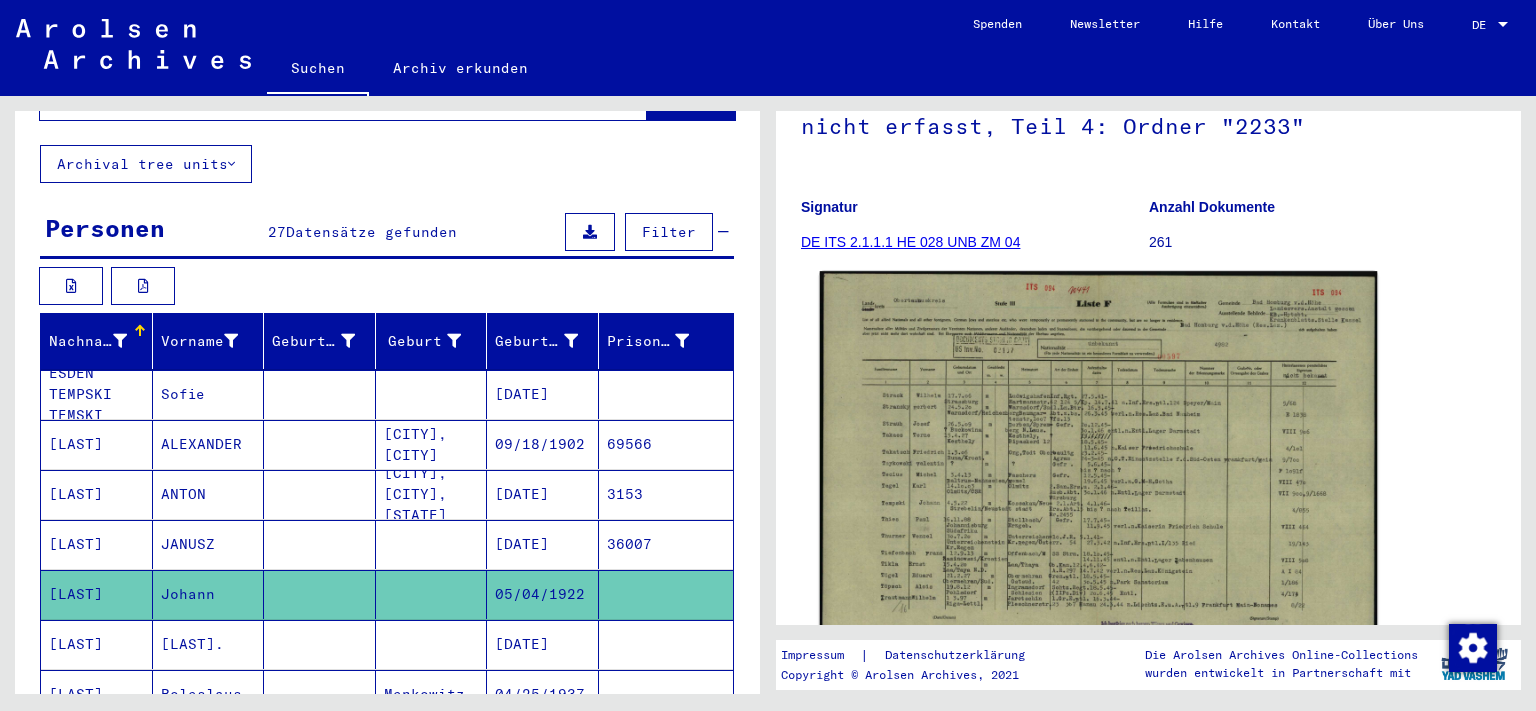 click 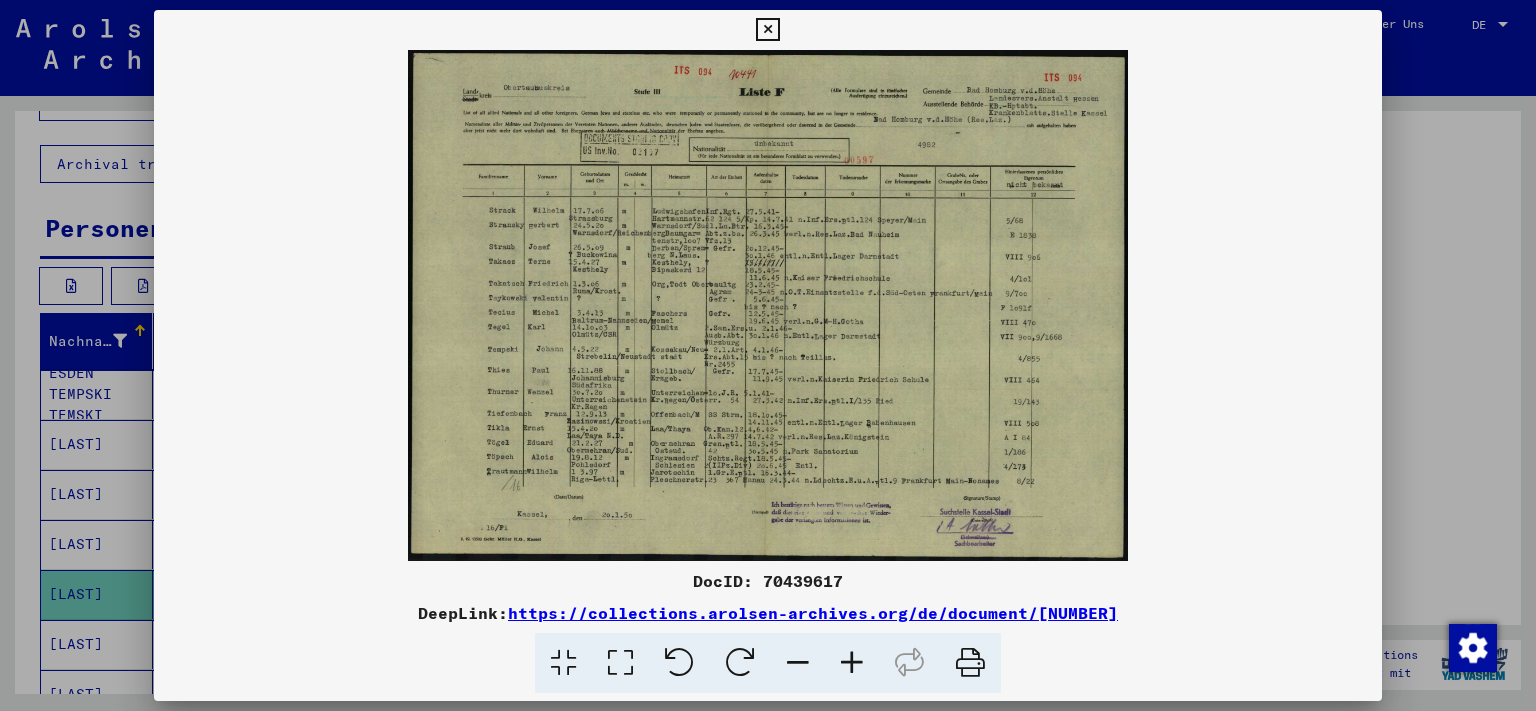 click at bounding box center [767, 30] 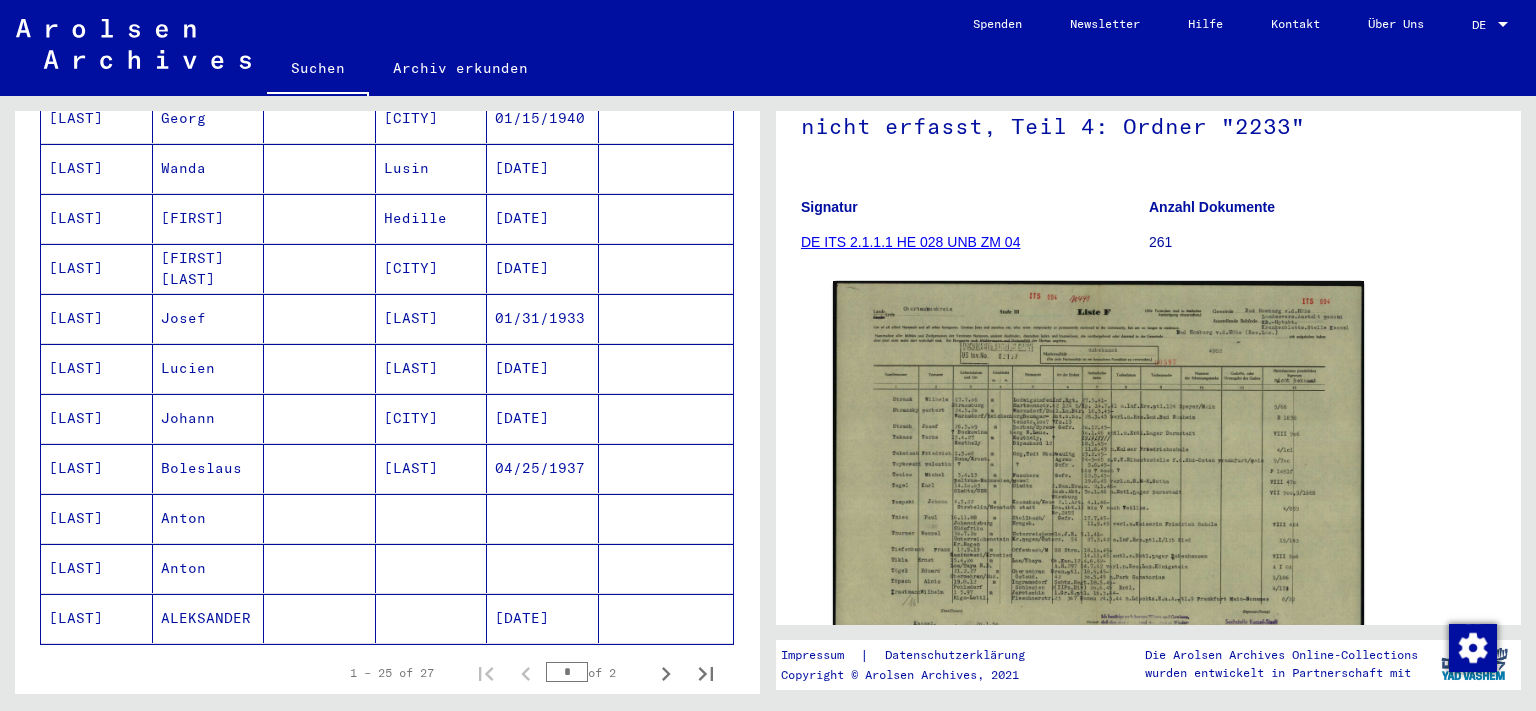 scroll, scrollTop: 1104, scrollLeft: 0, axis: vertical 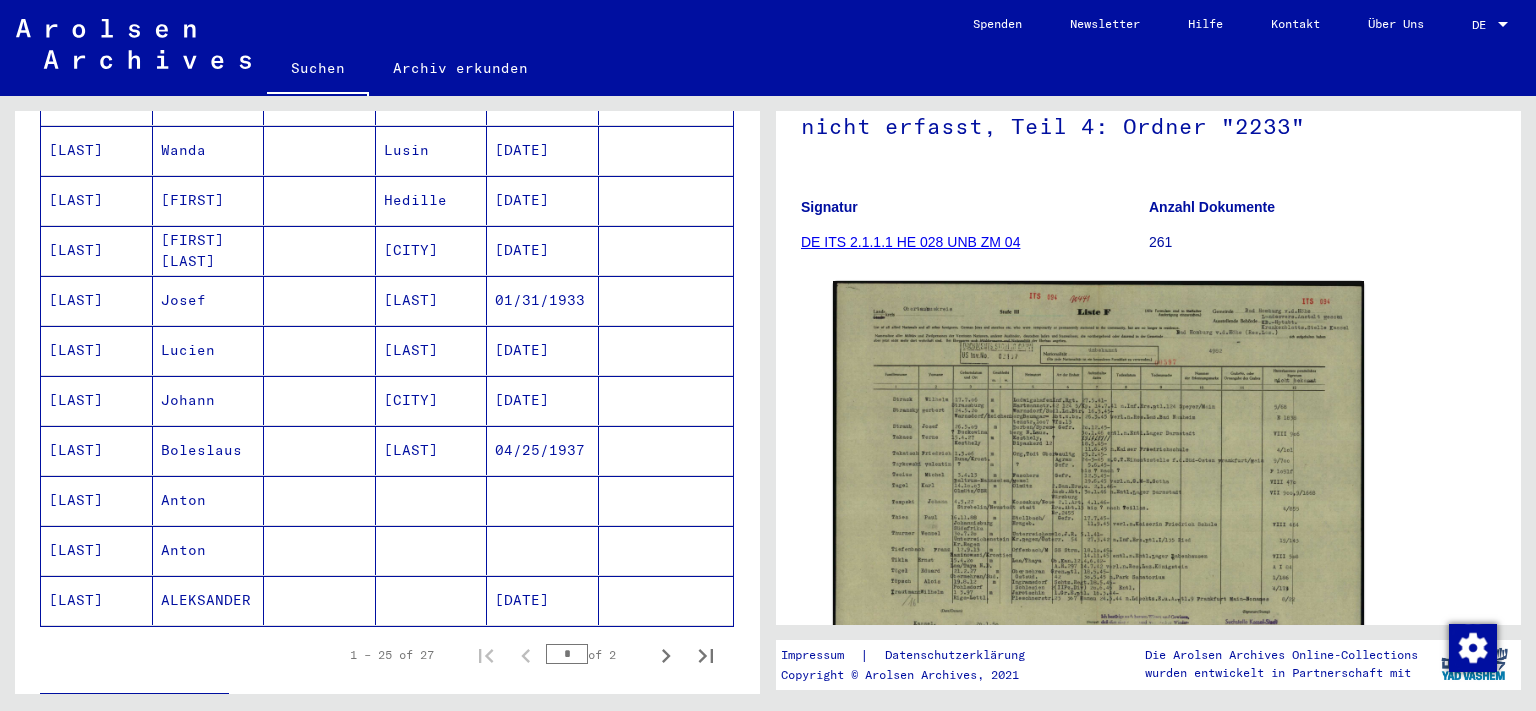 click on "Anton" at bounding box center [209, 550] 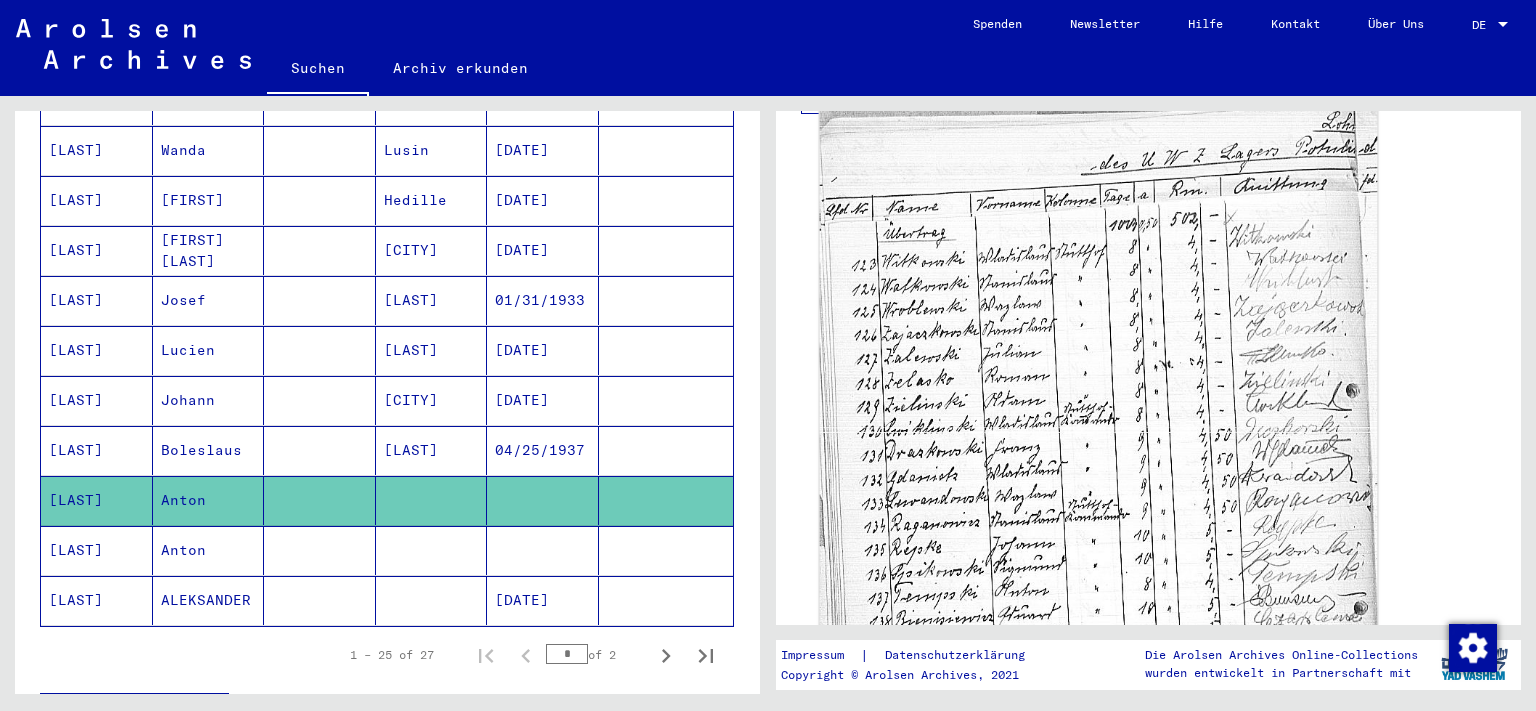 scroll, scrollTop: 331, scrollLeft: 0, axis: vertical 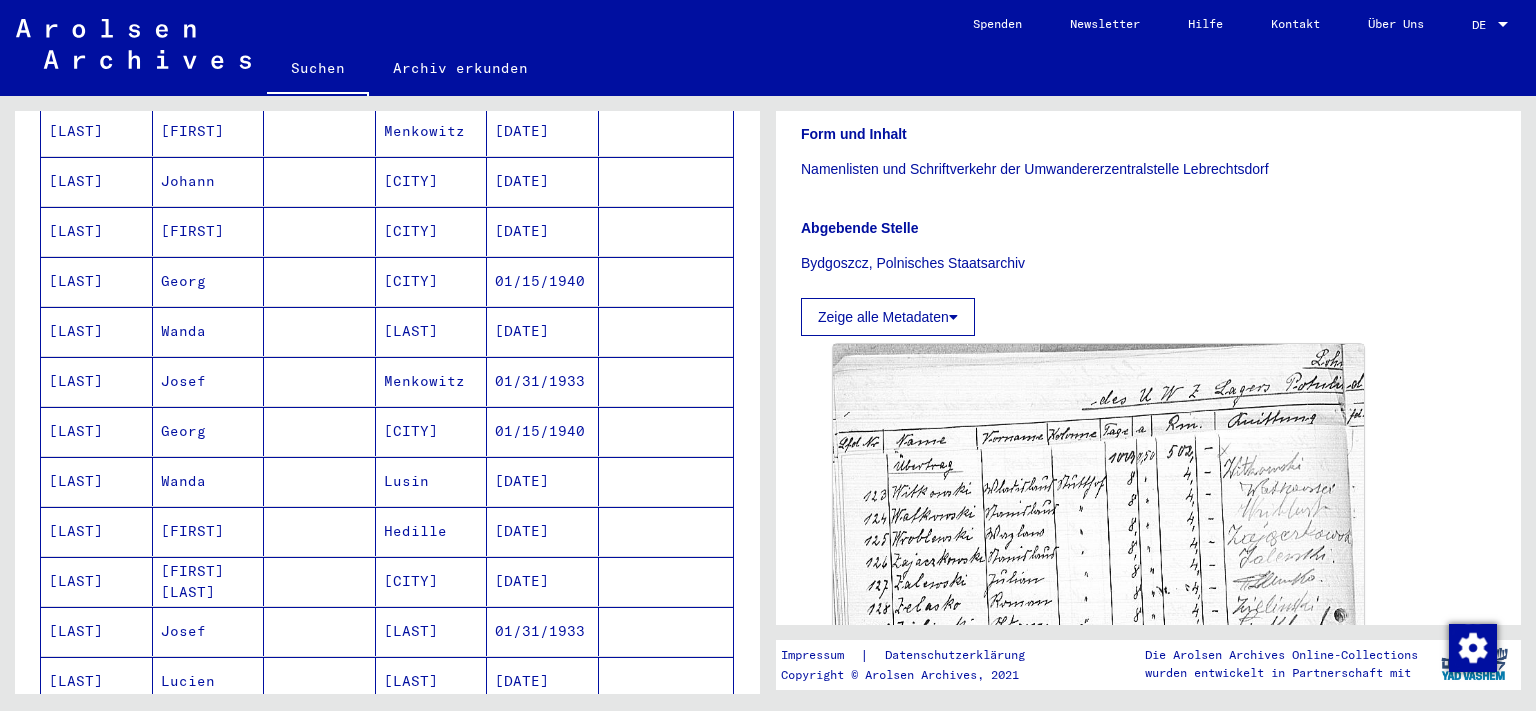 click on "Wanda" at bounding box center [209, 381] 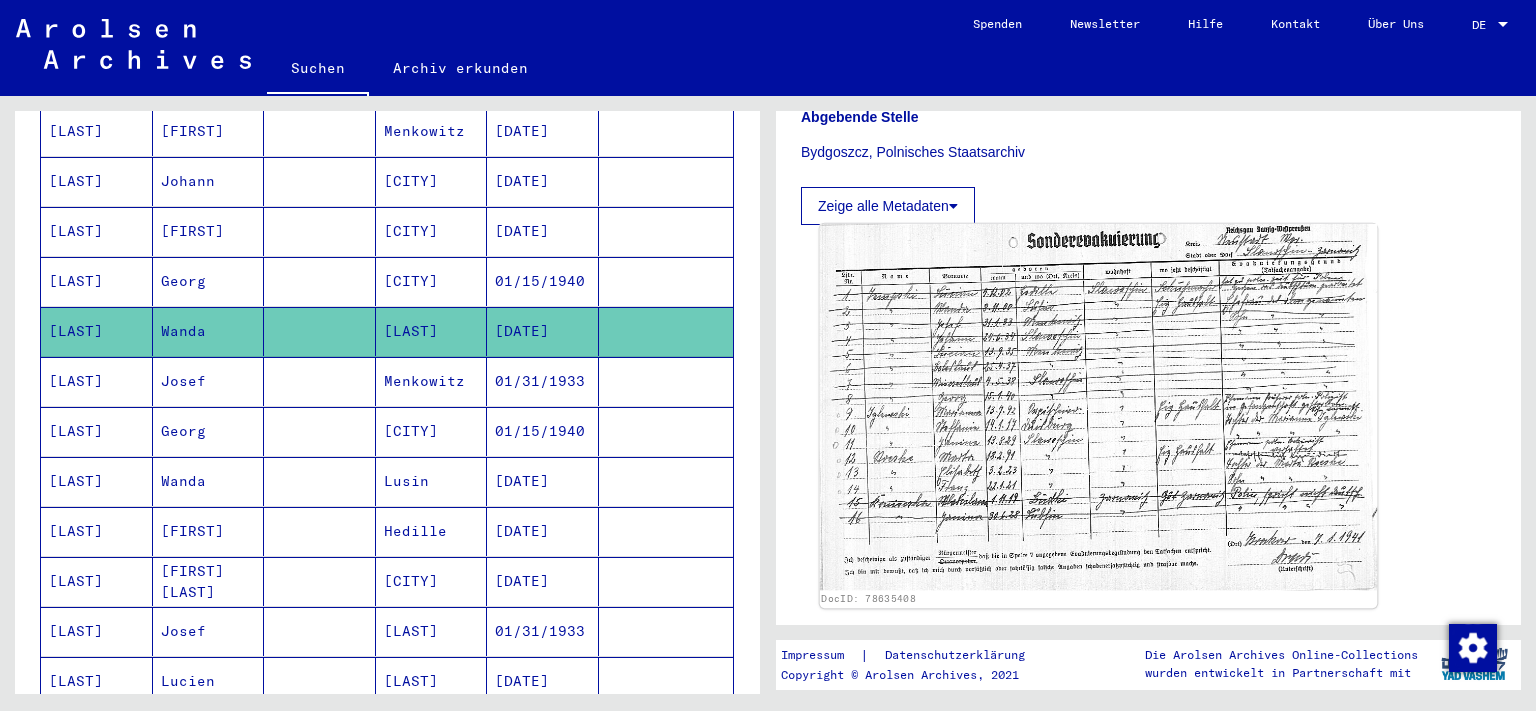 scroll, scrollTop: 552, scrollLeft: 0, axis: vertical 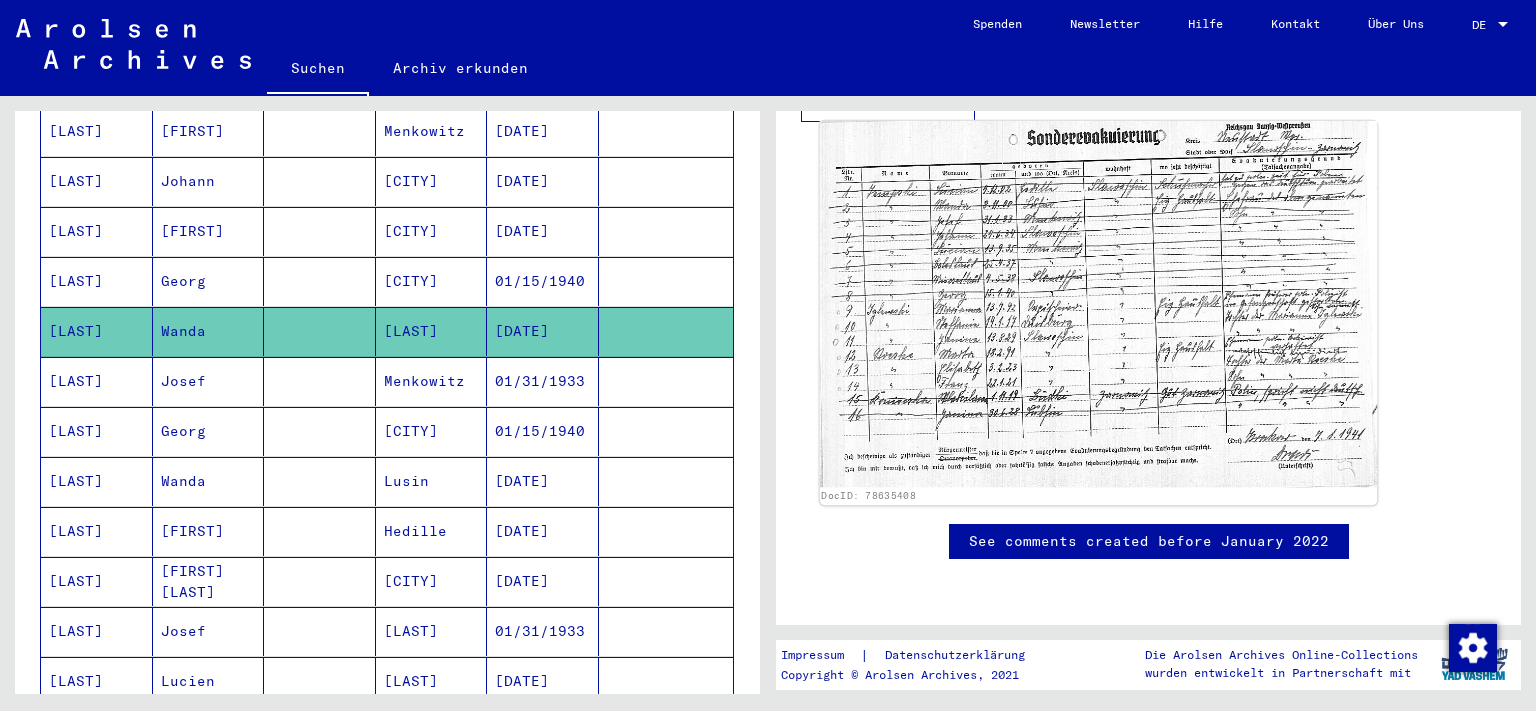click 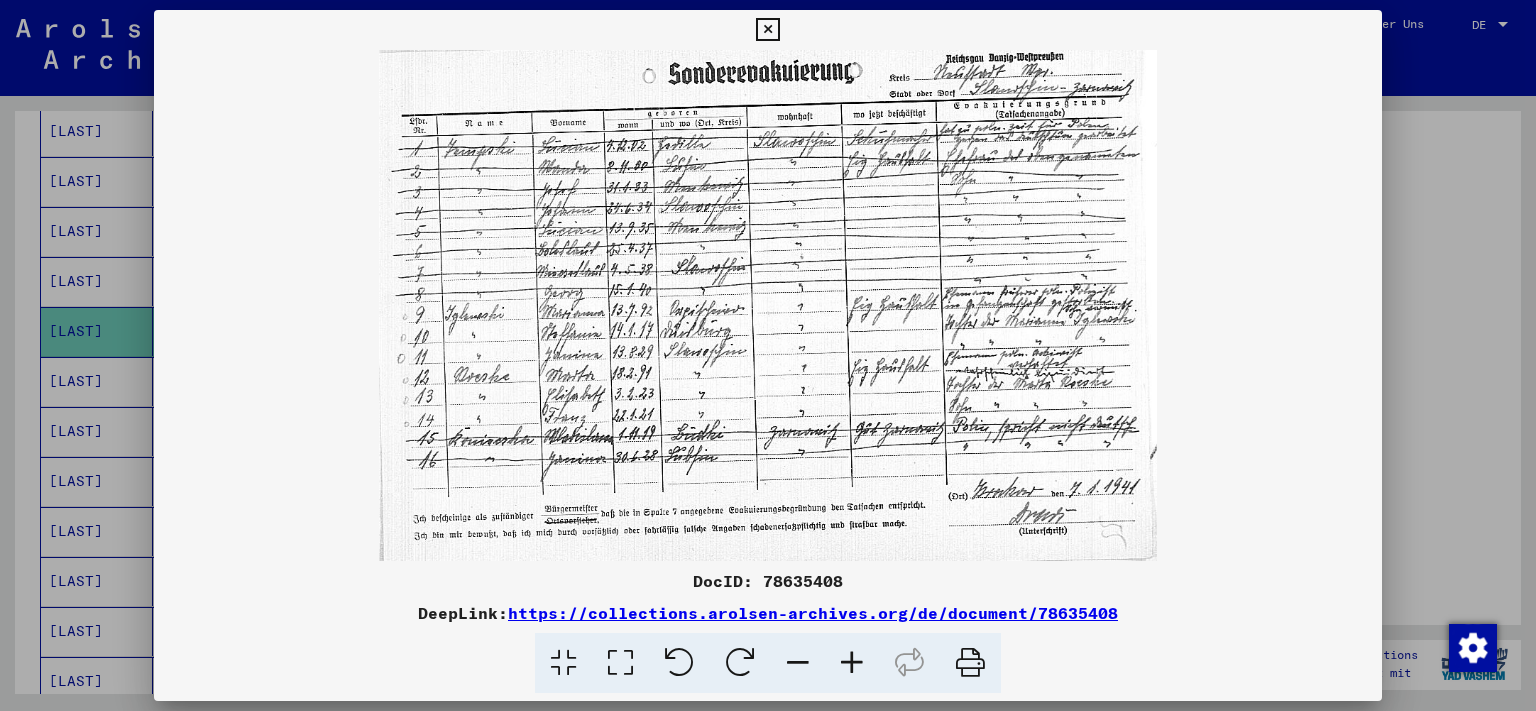 click at bounding box center (767, 30) 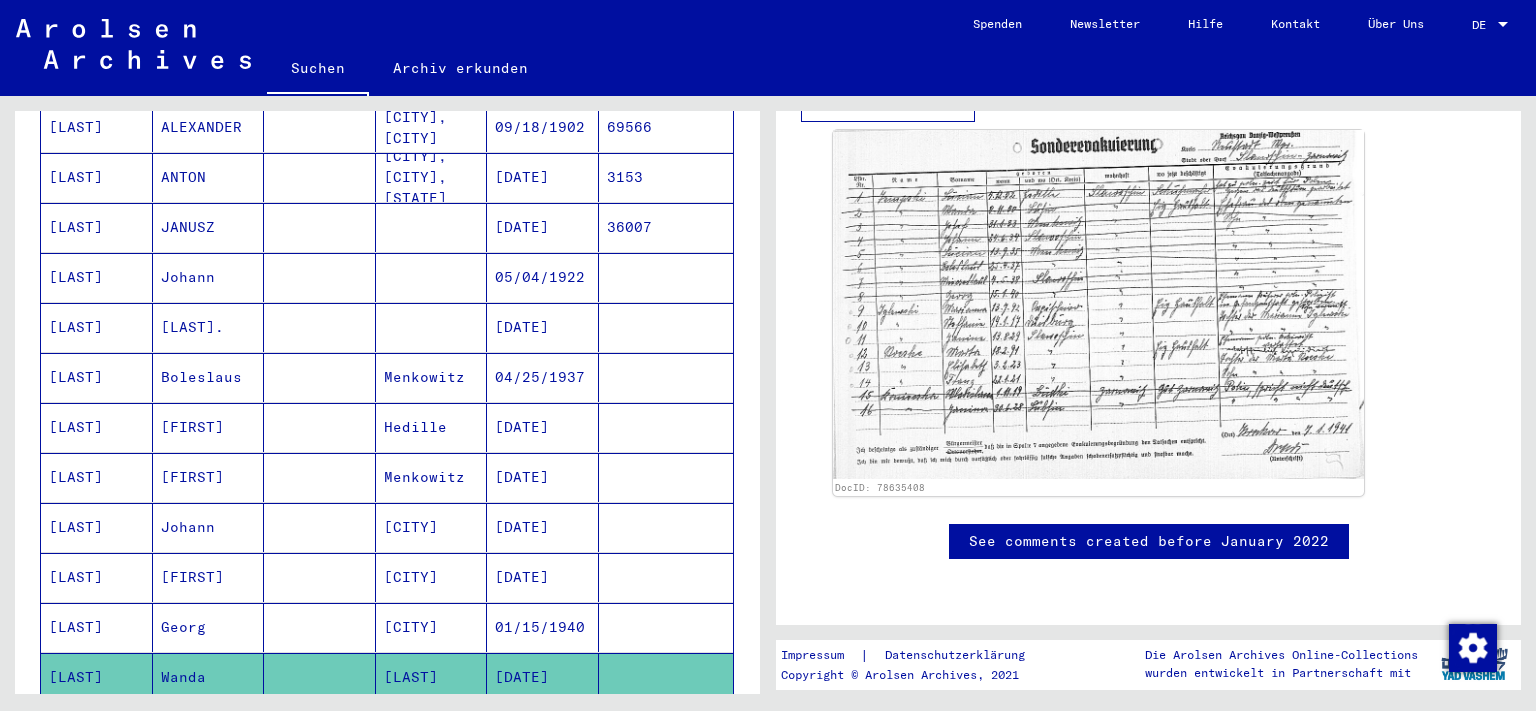 scroll, scrollTop: 221, scrollLeft: 0, axis: vertical 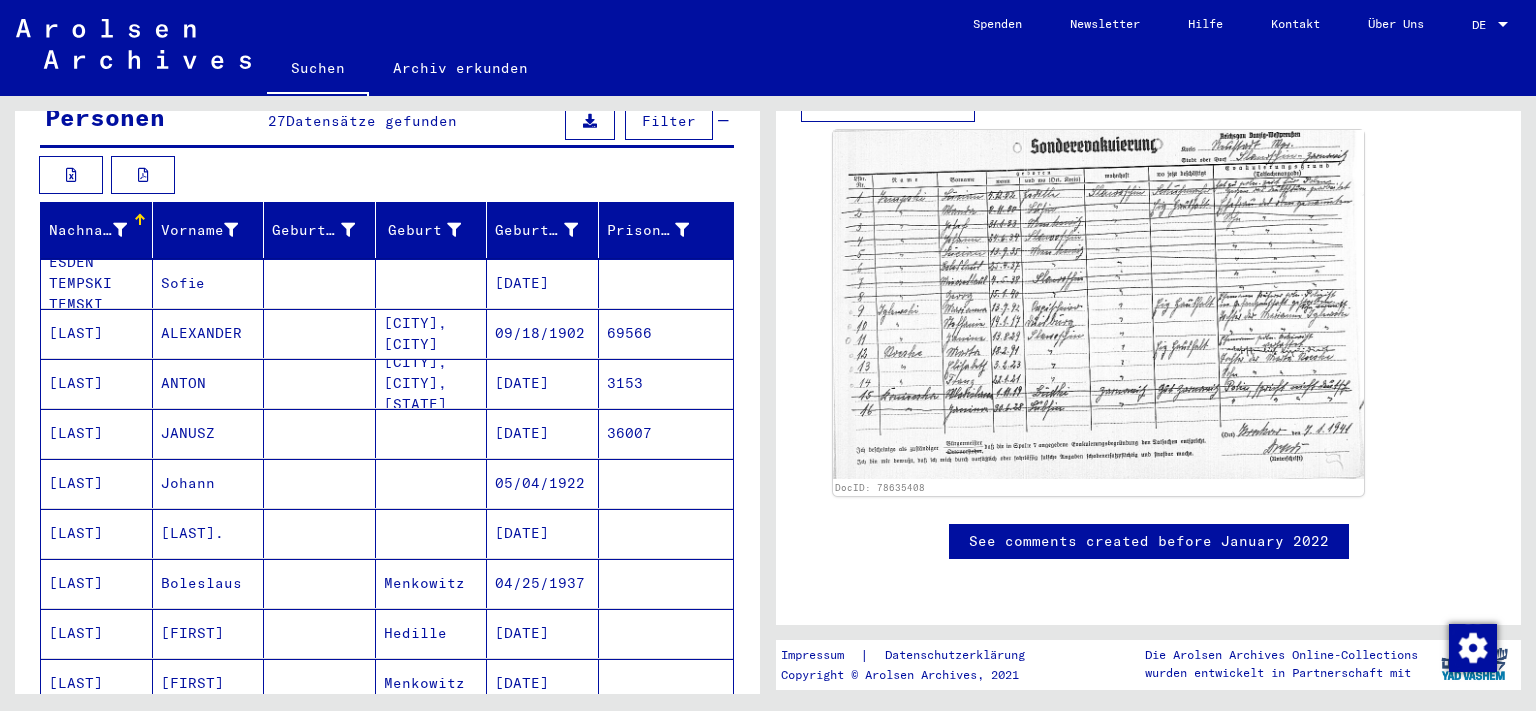 click on "[LAST]" at bounding box center (97, 383) 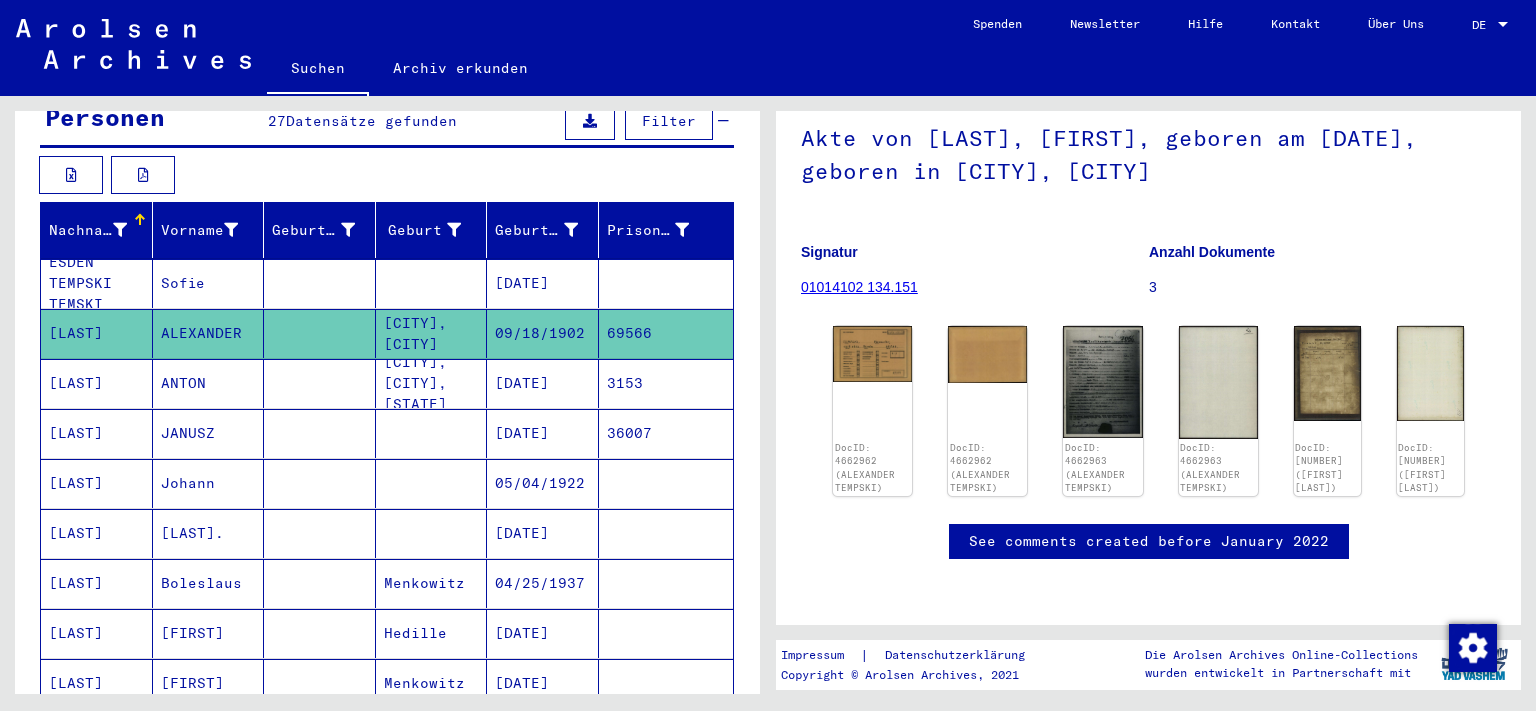 scroll, scrollTop: 111, scrollLeft: 0, axis: vertical 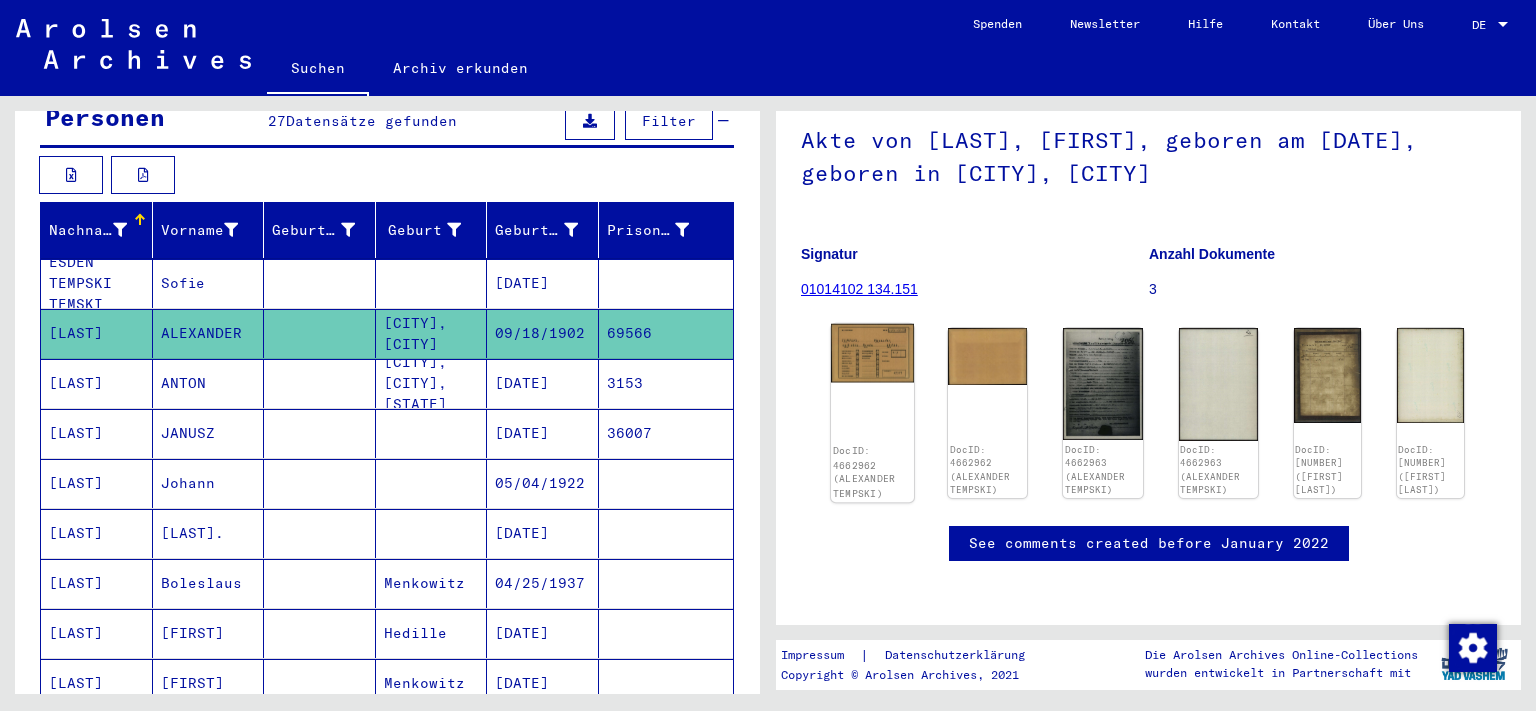 click 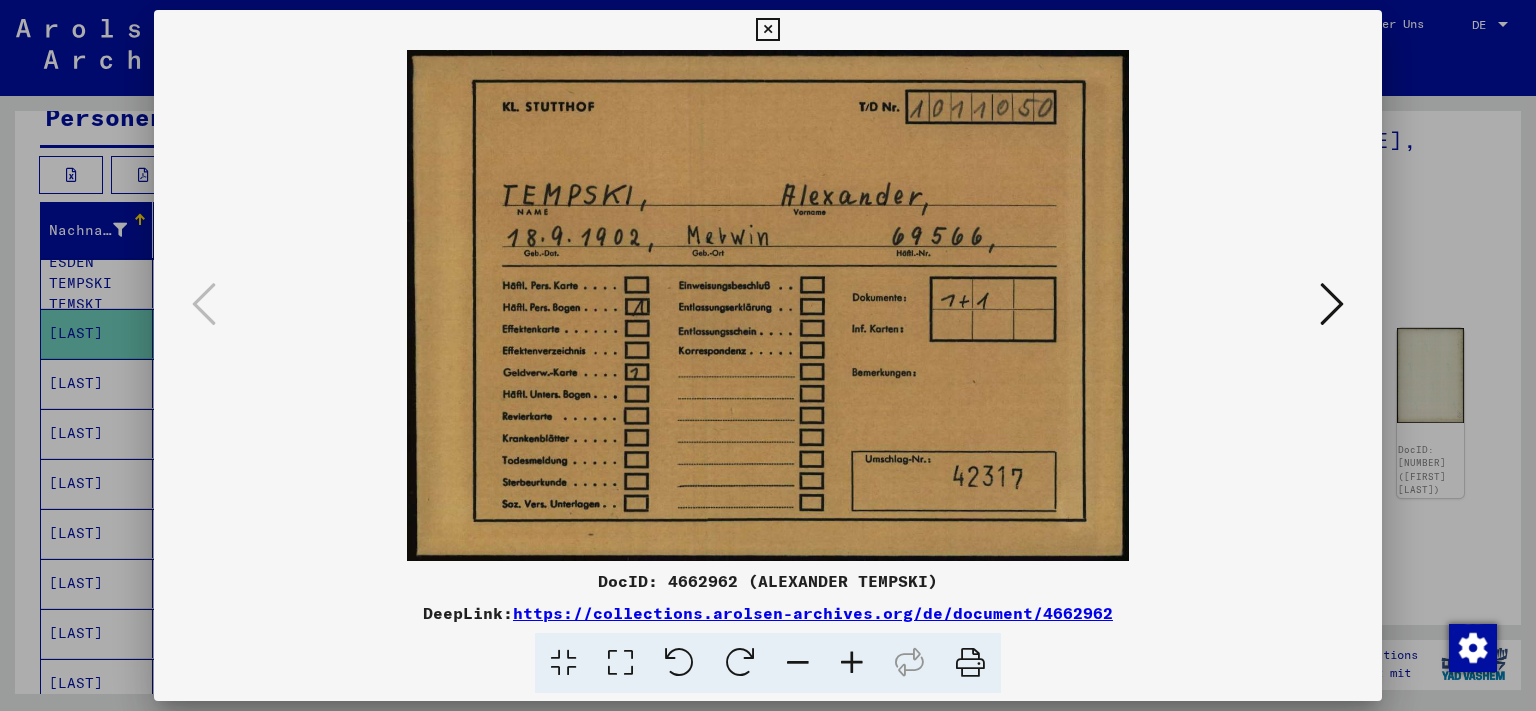 click at bounding box center [767, 30] 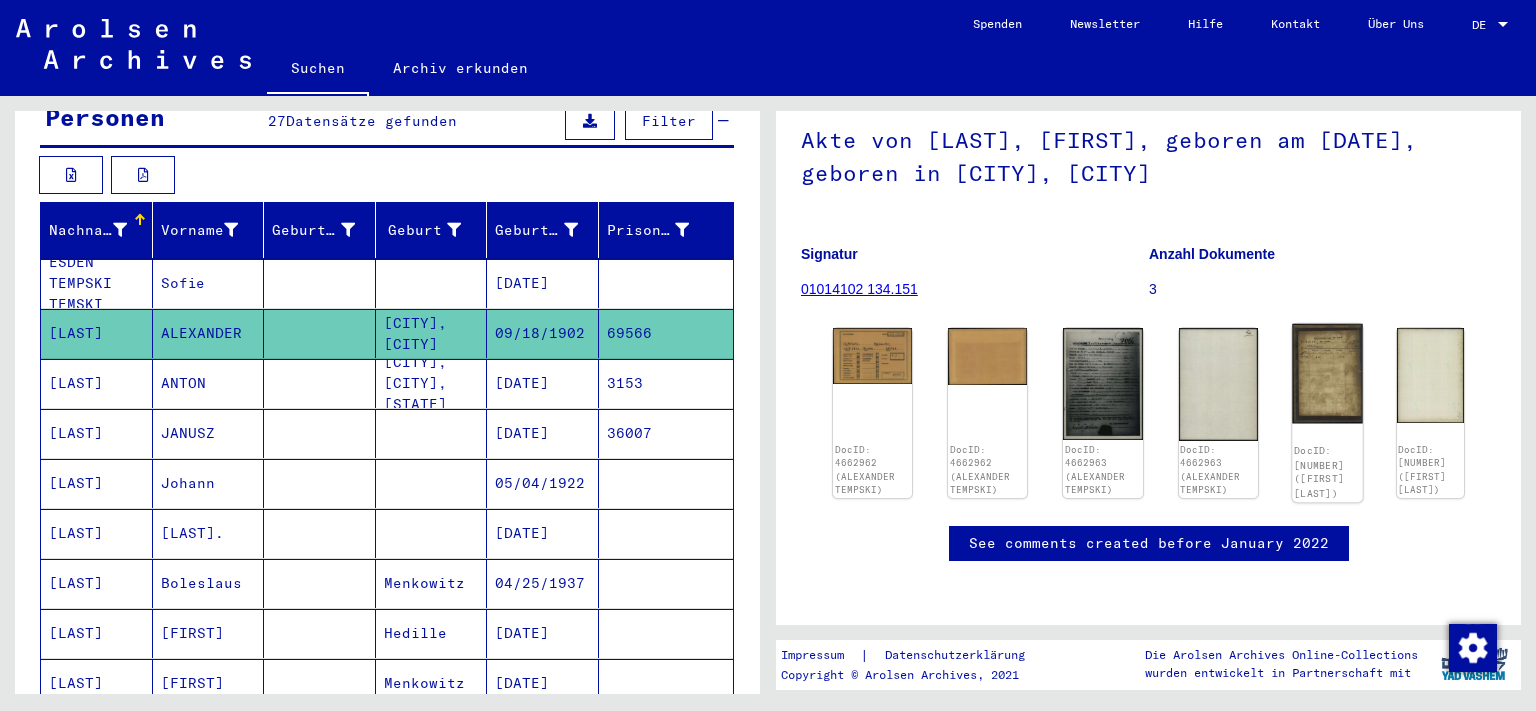 click 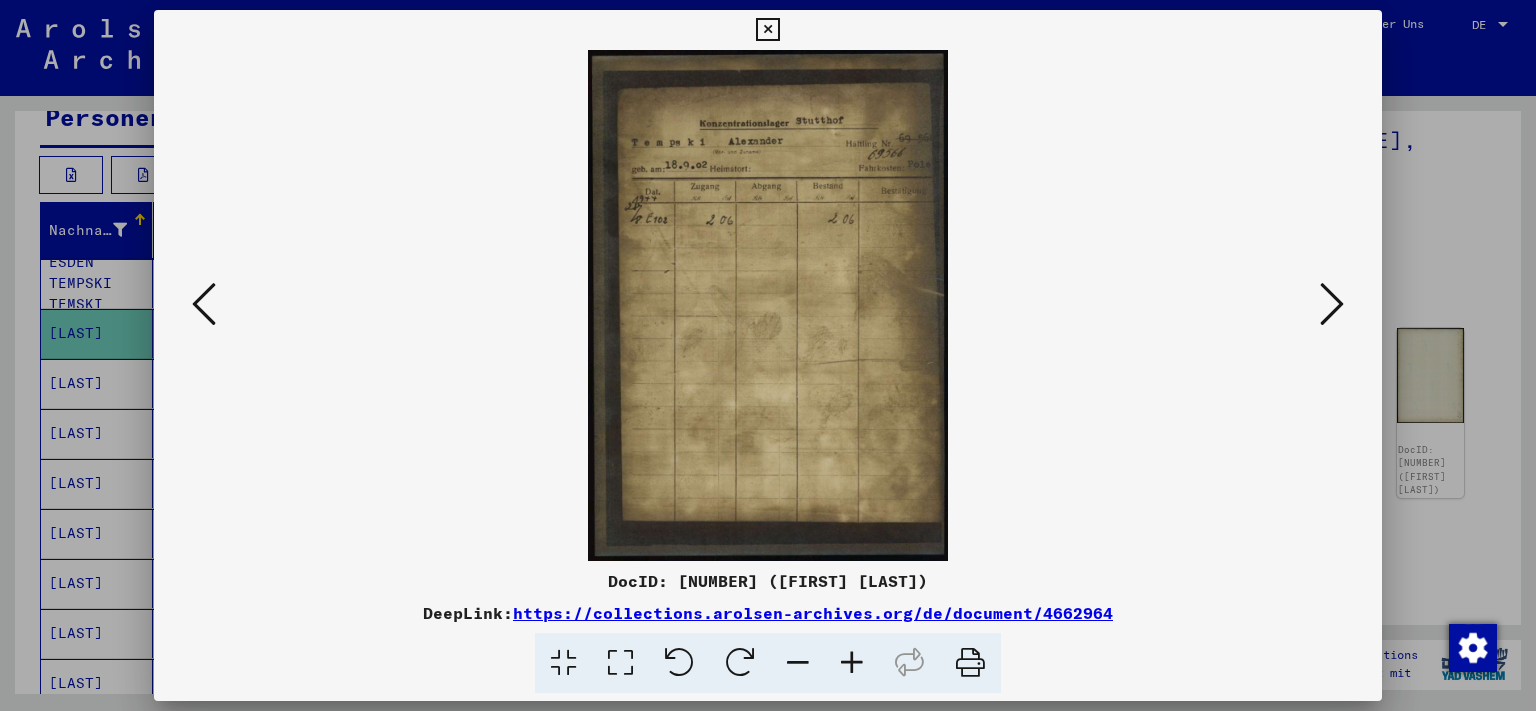 click at bounding box center [767, 30] 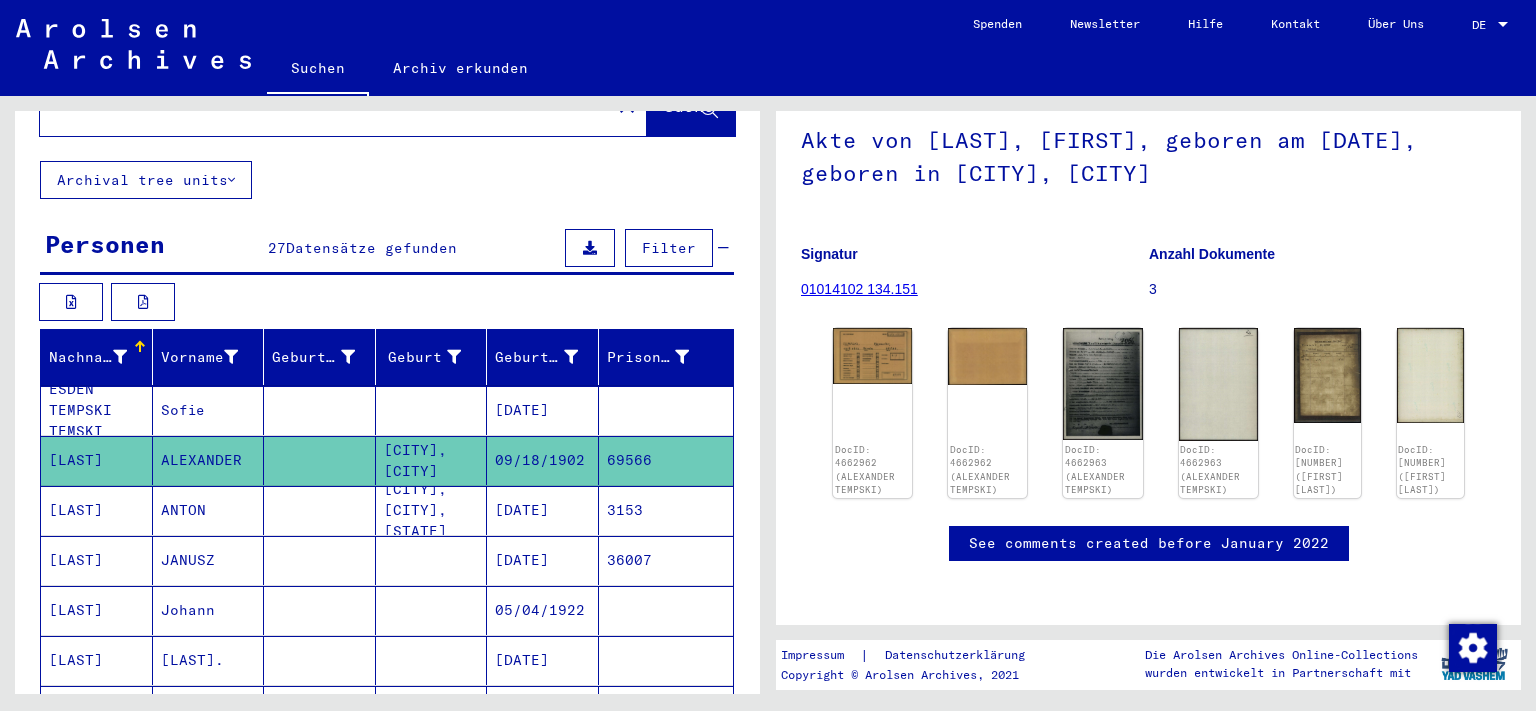 scroll, scrollTop: 0, scrollLeft: 0, axis: both 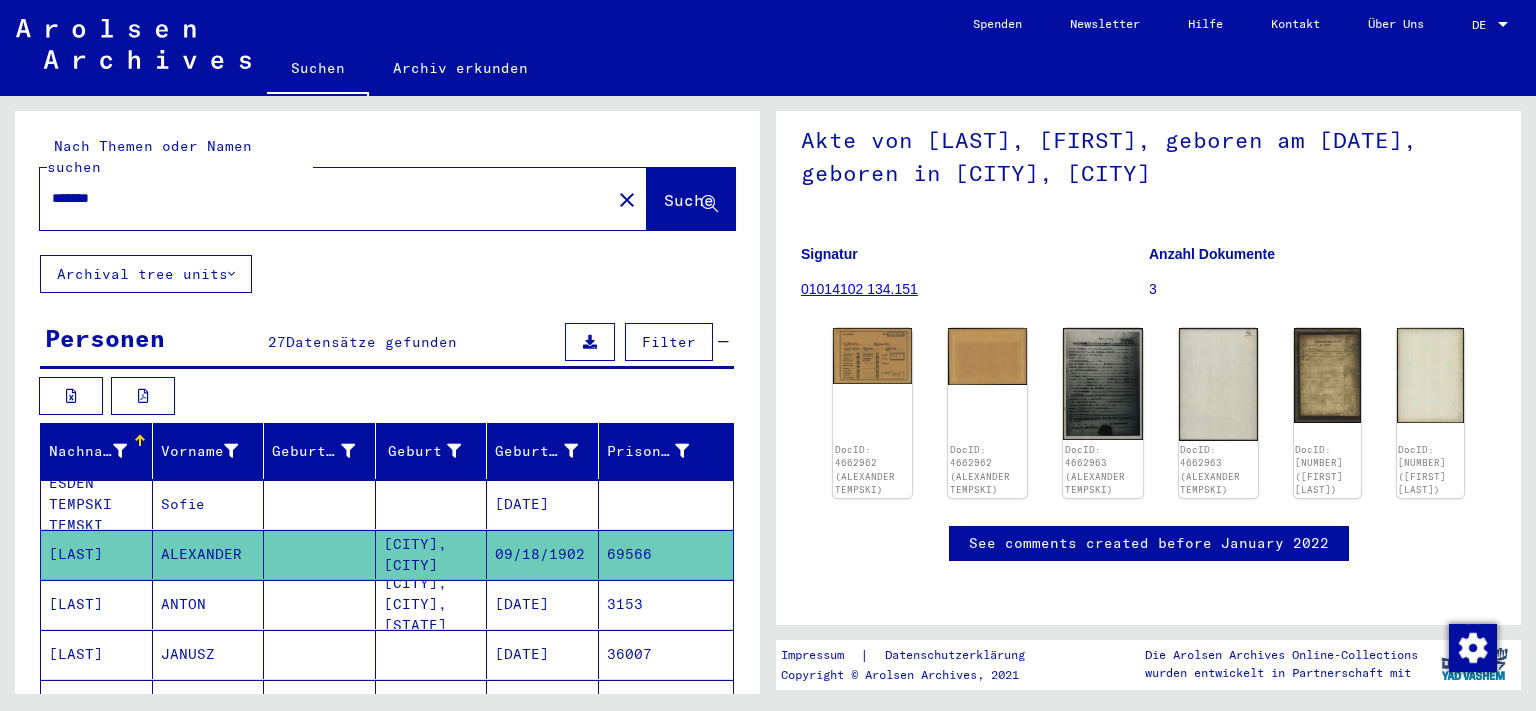 click on "*******" at bounding box center (325, 198) 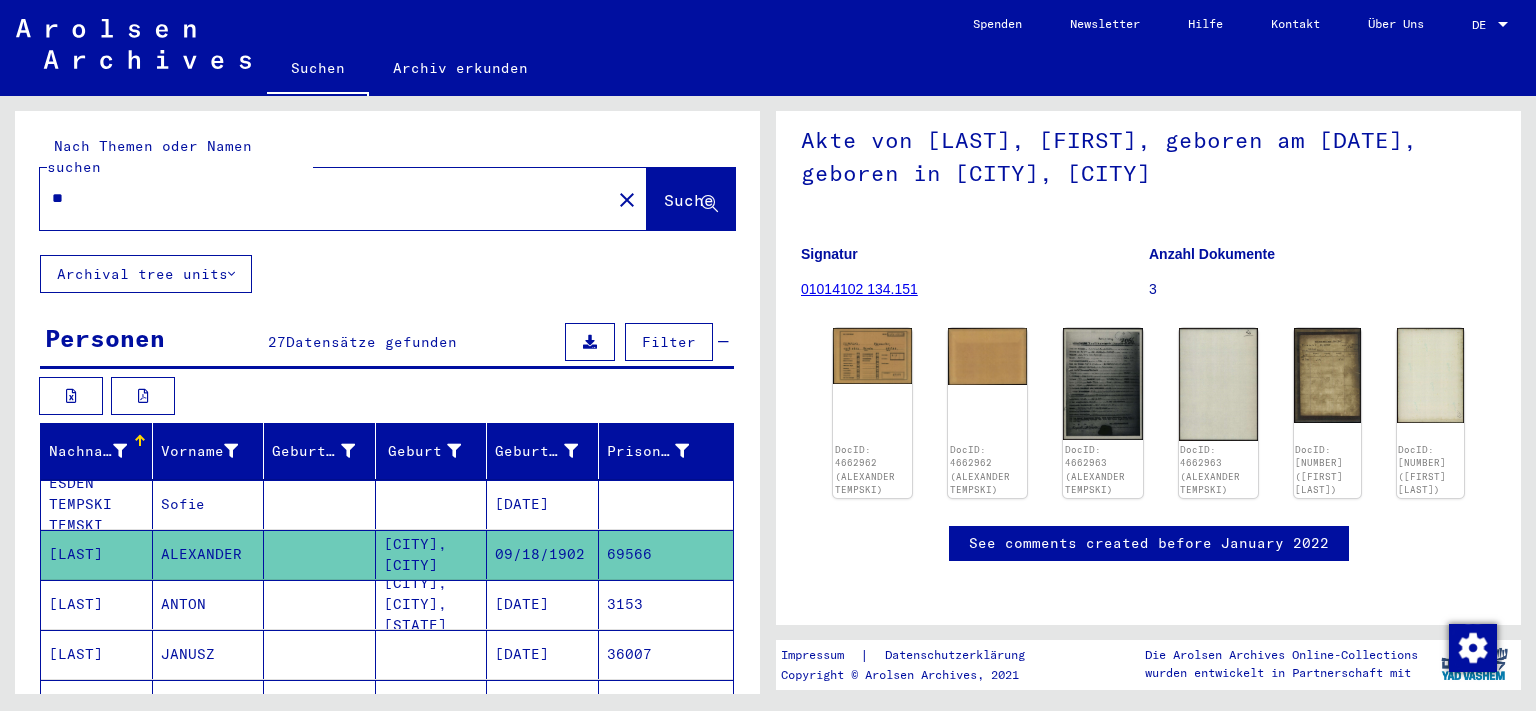 type on "*" 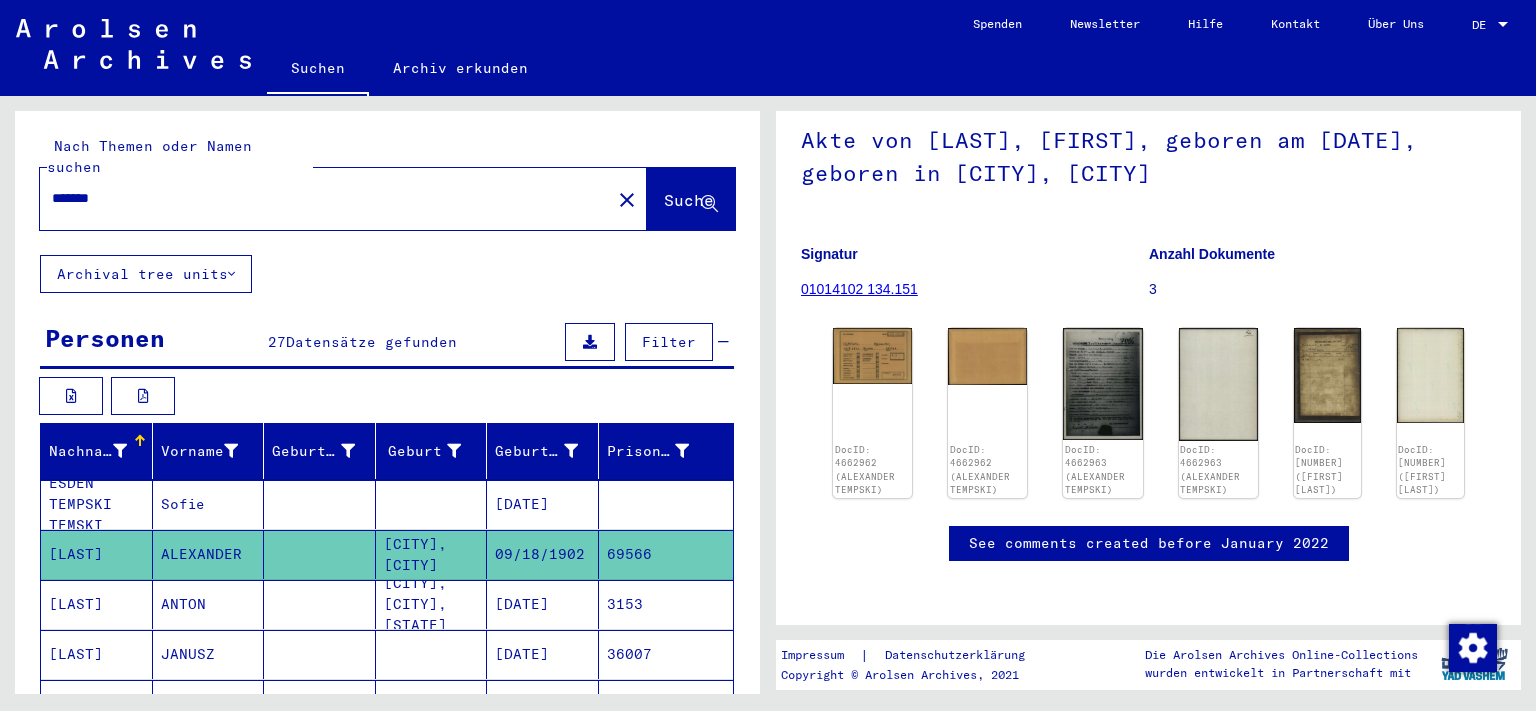 click on "Suche" 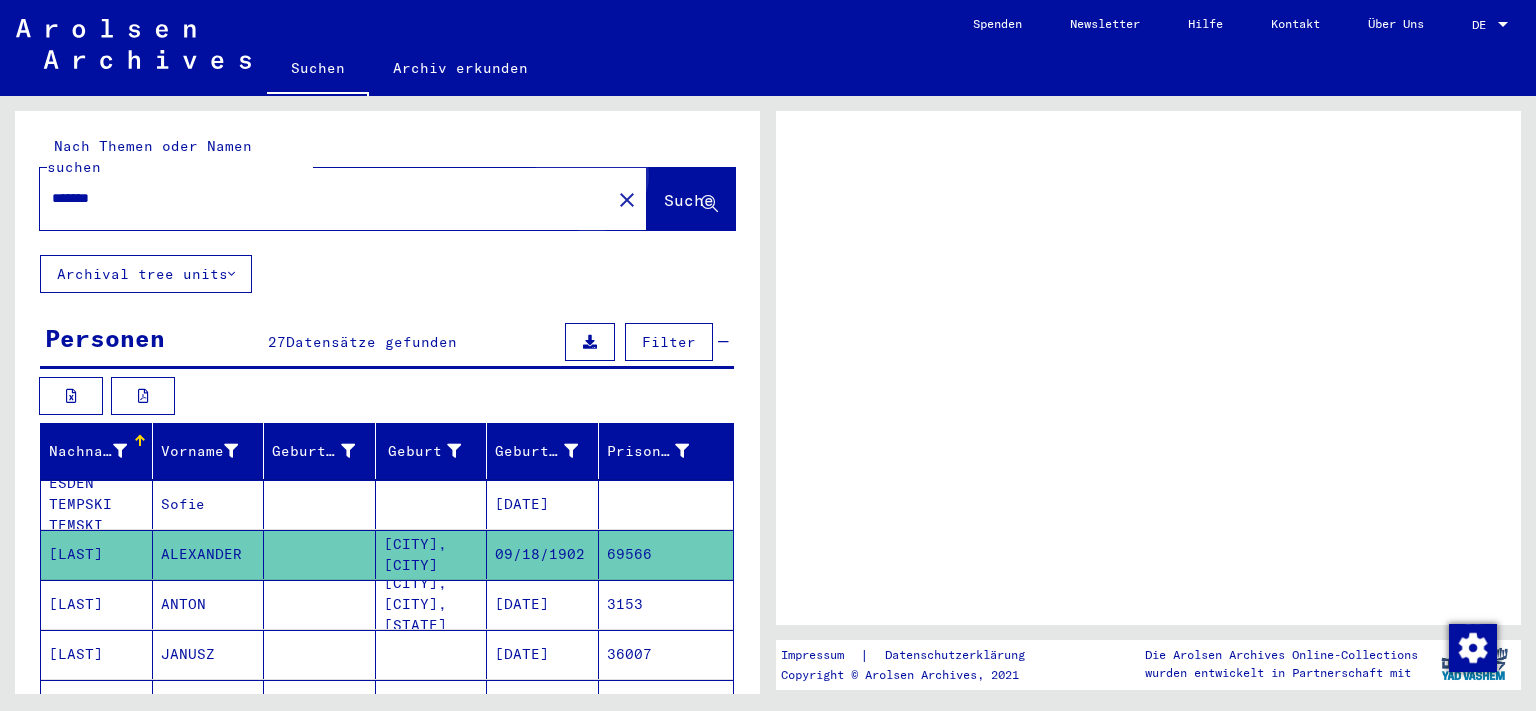 scroll, scrollTop: 0, scrollLeft: 0, axis: both 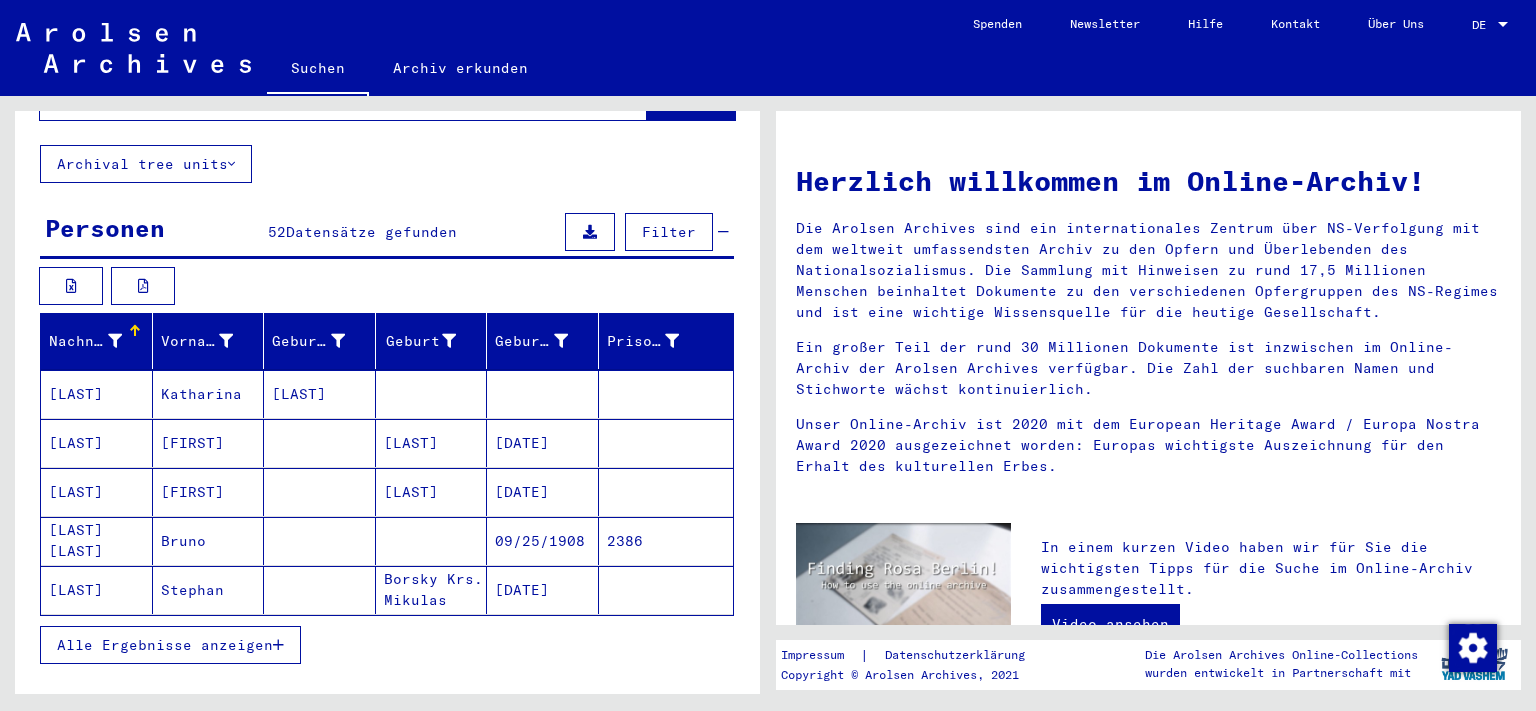 click on "[LAST] [LAST]" at bounding box center (97, 590) 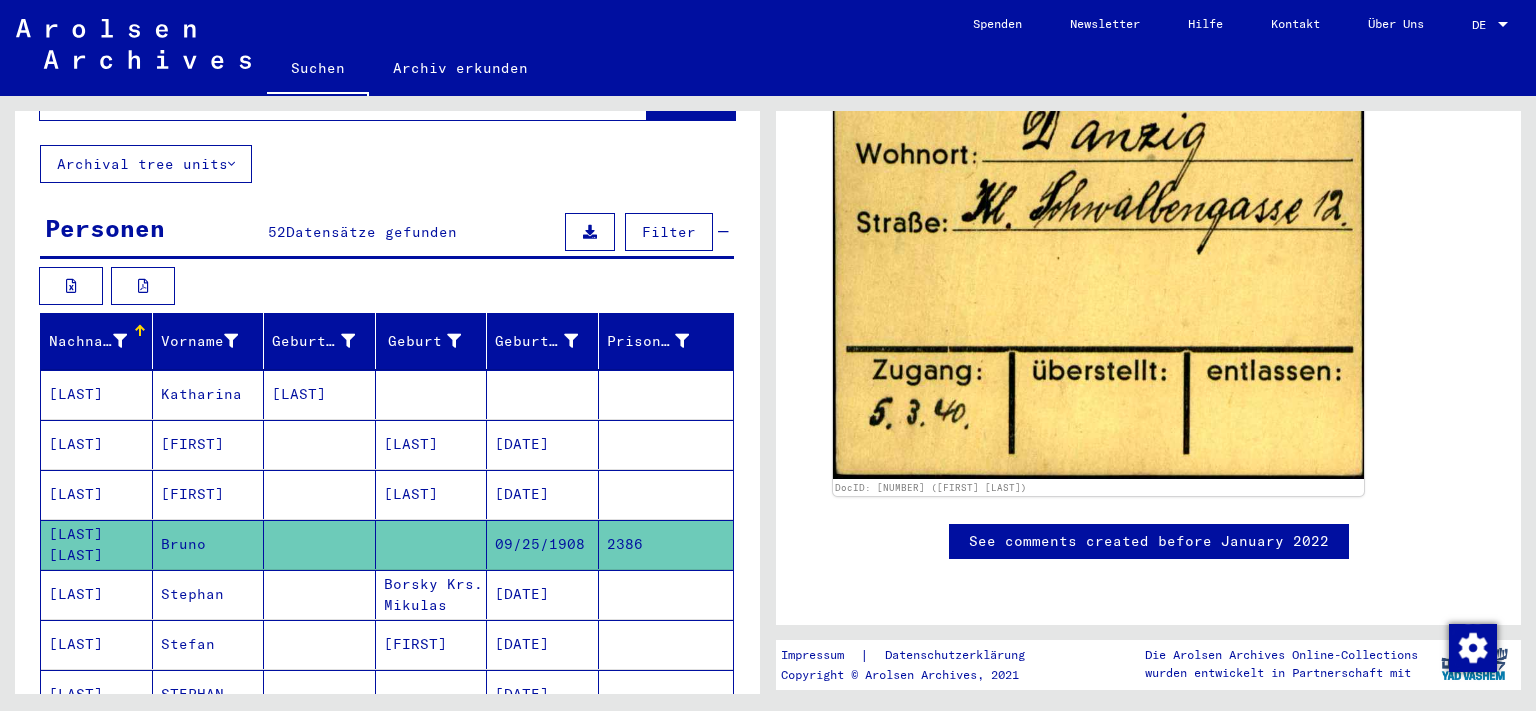 scroll, scrollTop: 596, scrollLeft: 0, axis: vertical 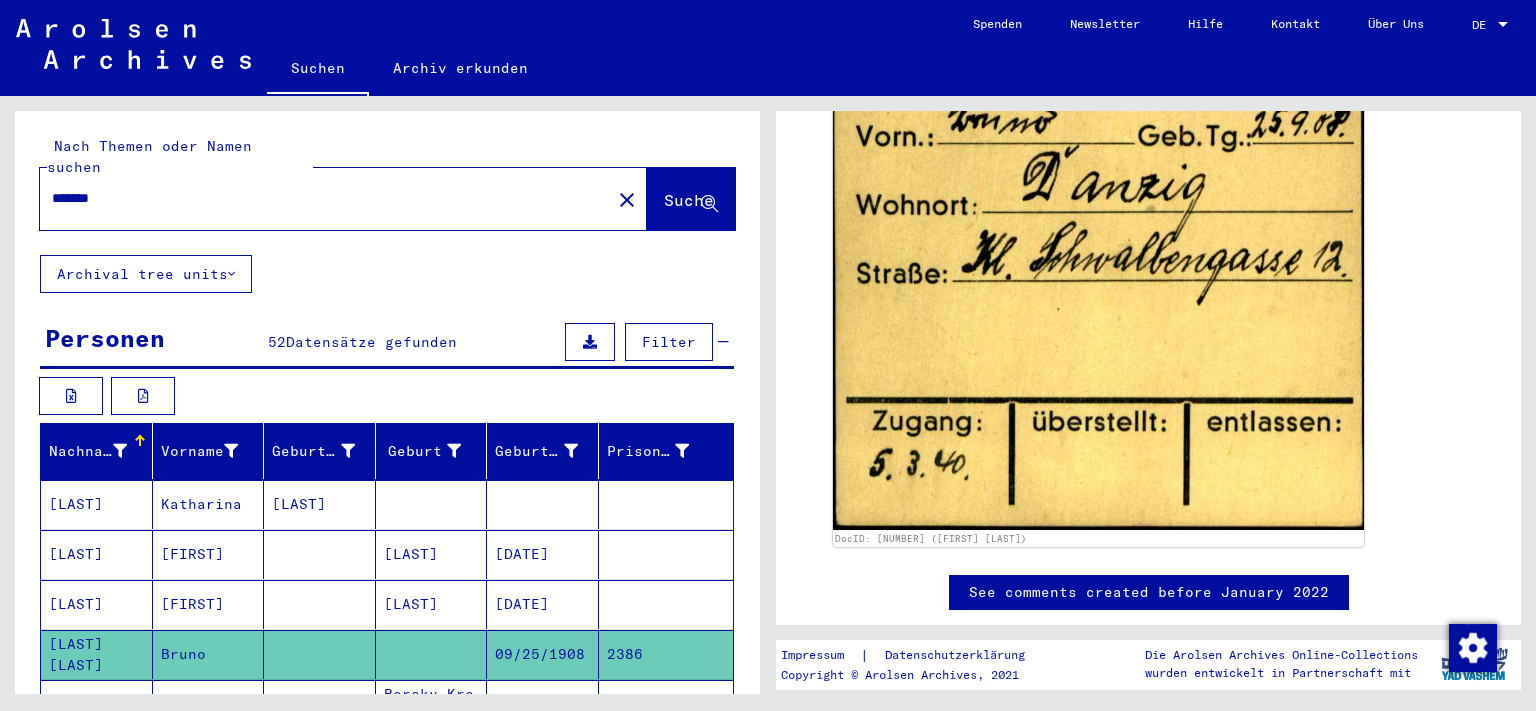 click on "*******" at bounding box center (325, 198) 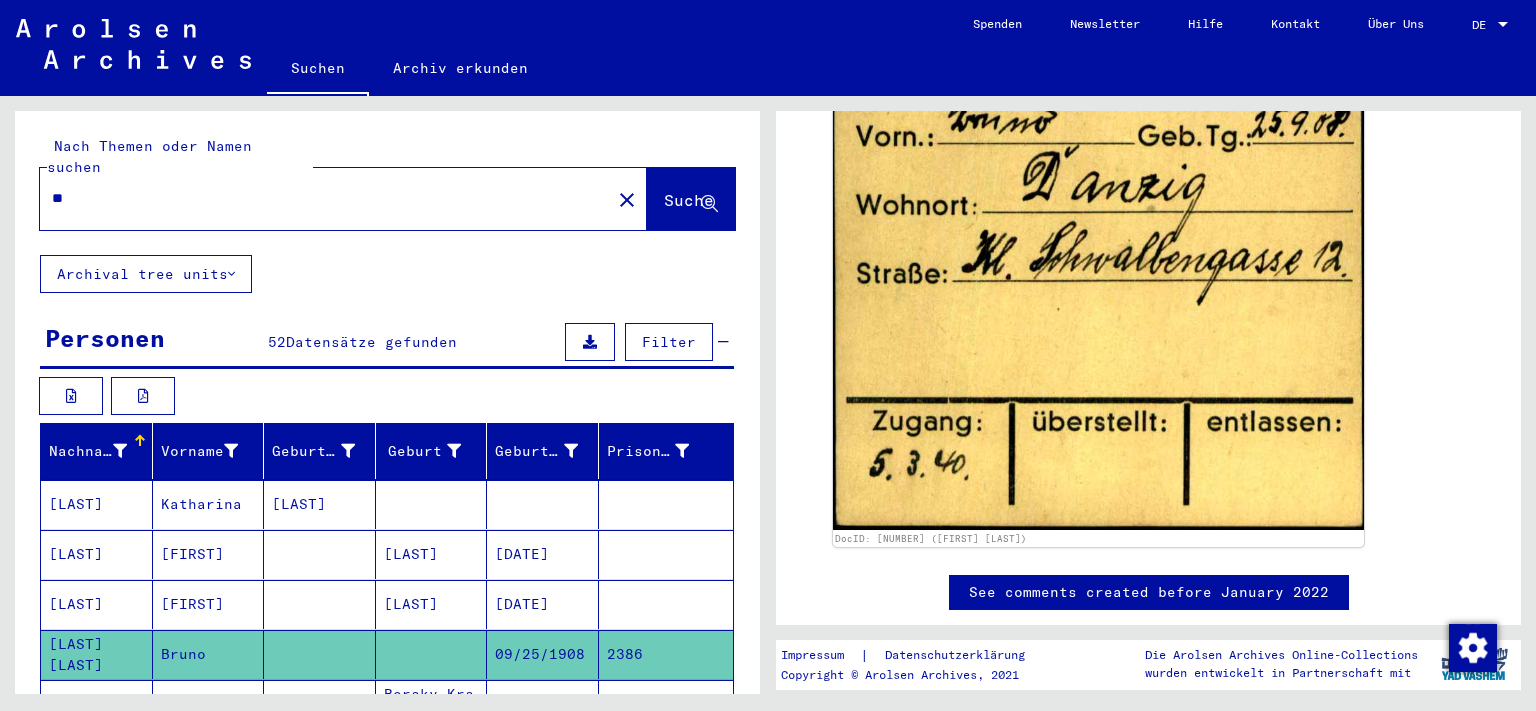 type on "*" 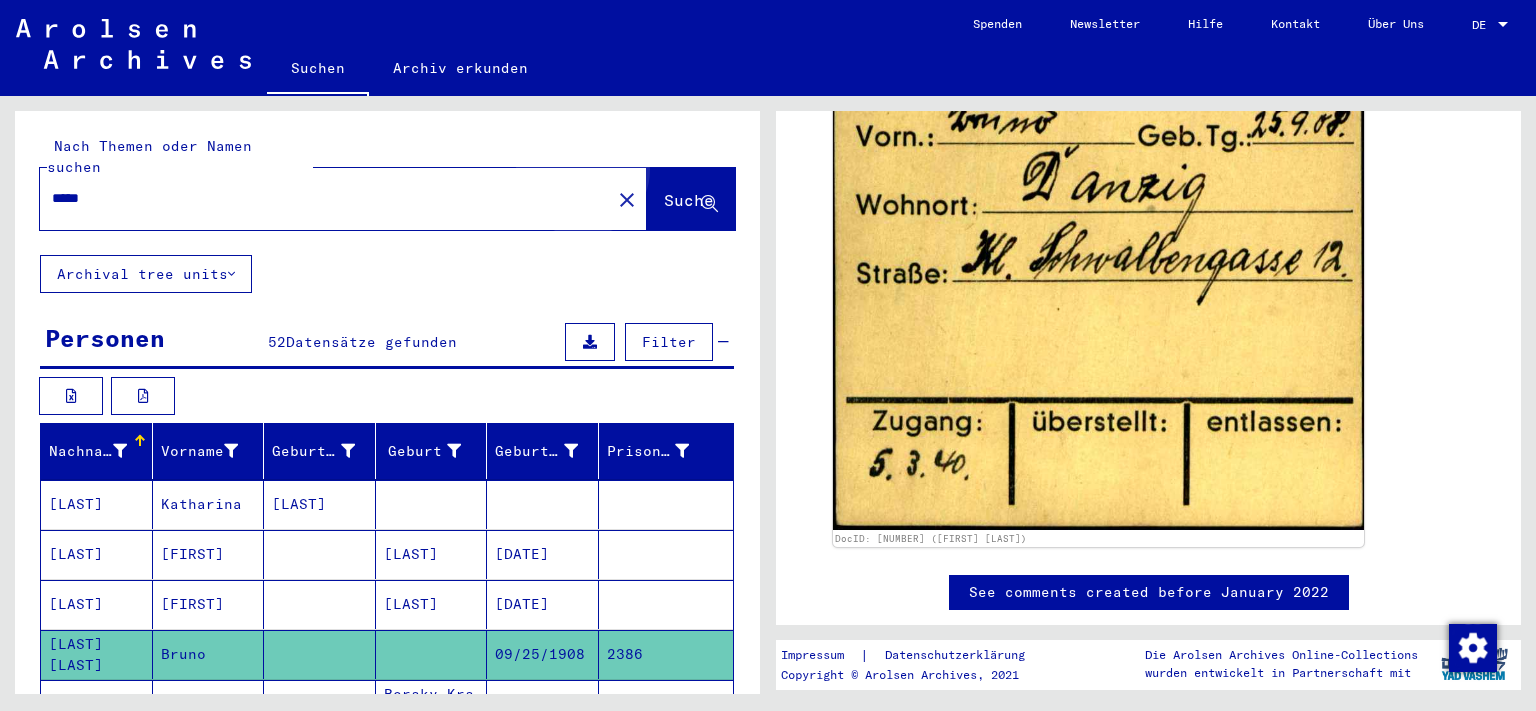 click on "Suche" 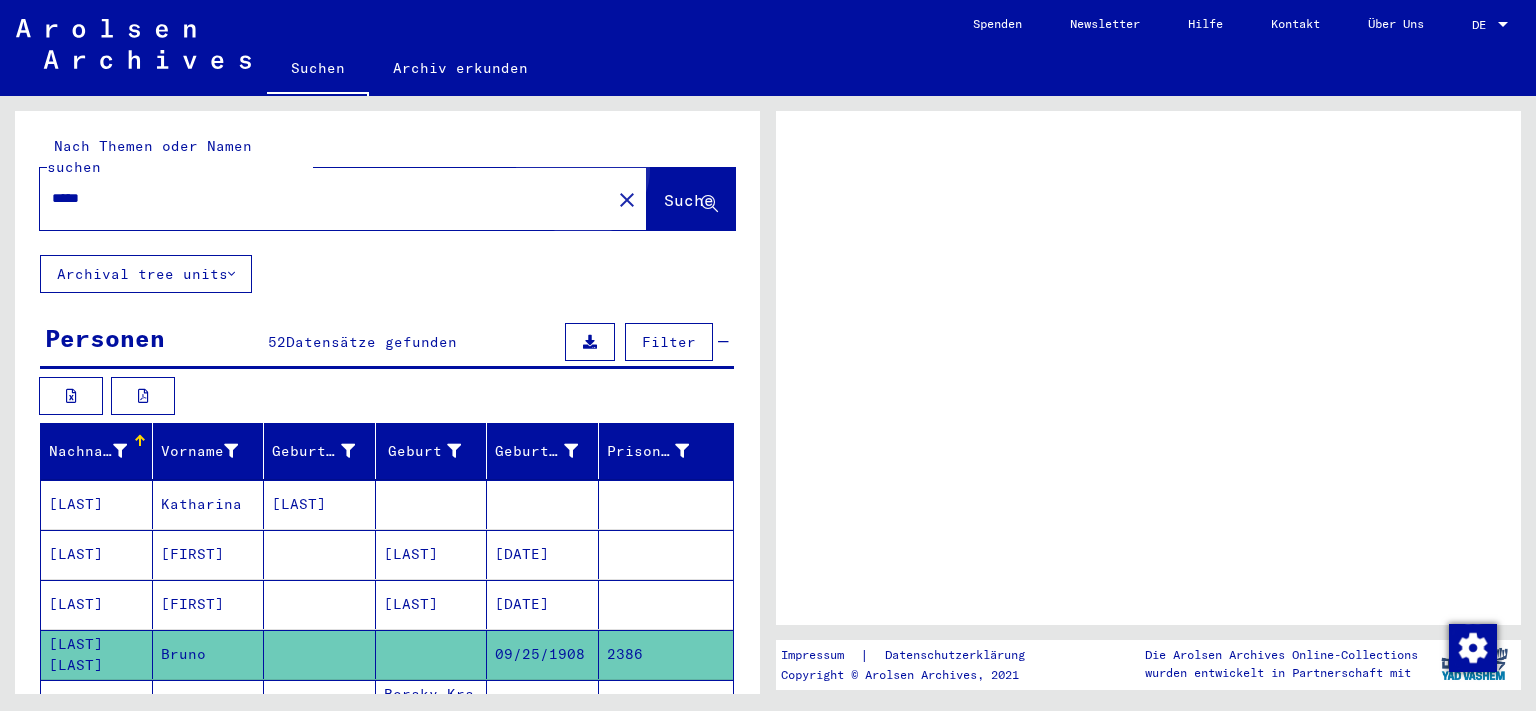 scroll, scrollTop: 0, scrollLeft: 0, axis: both 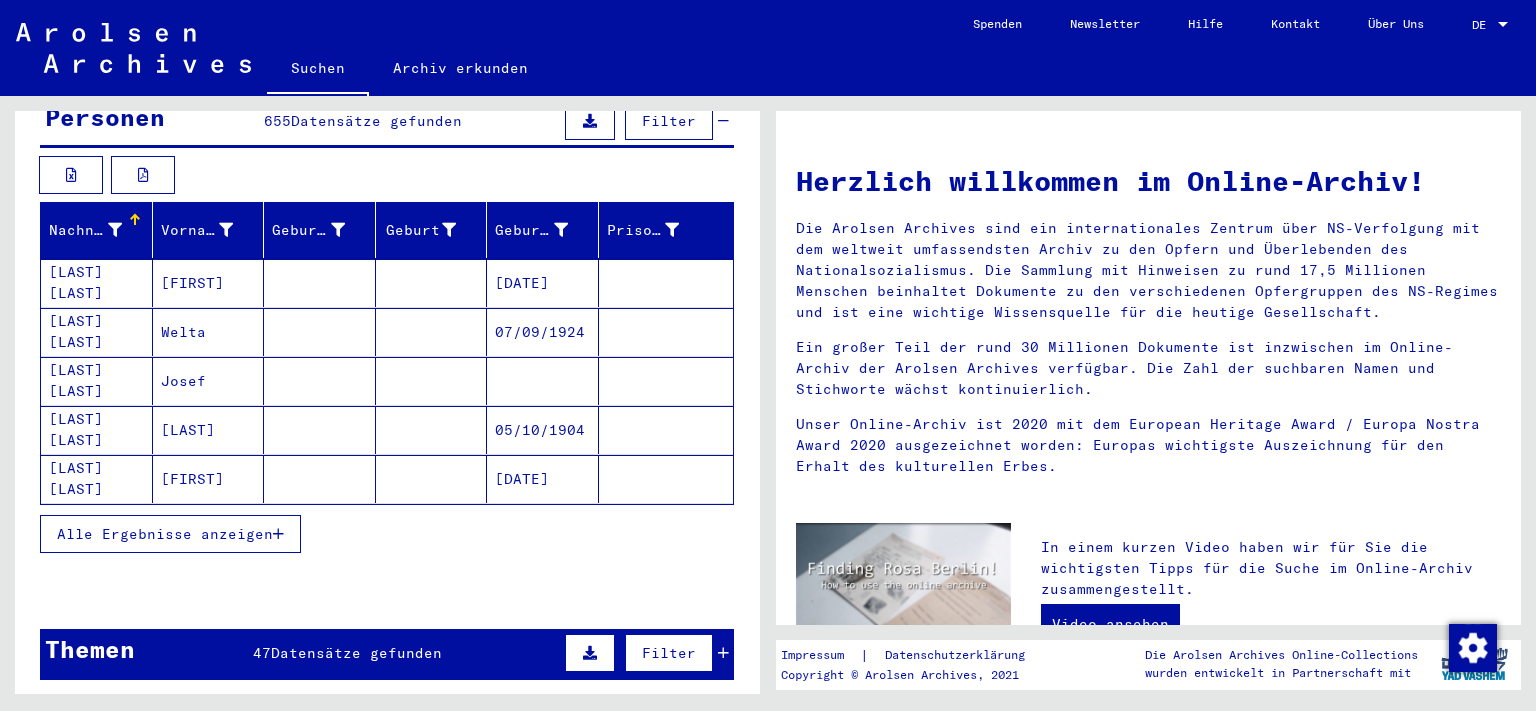 click on "[LAST] [LAST]" 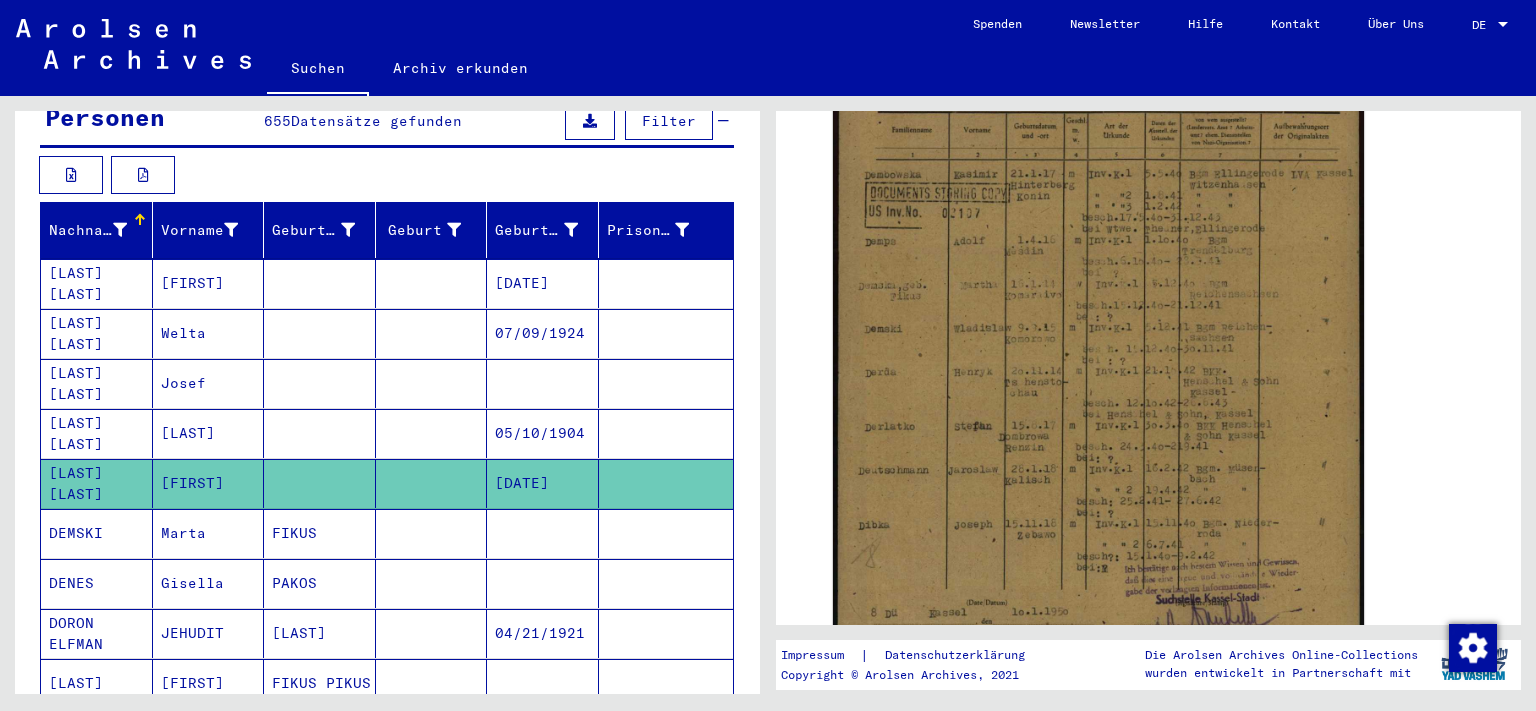 scroll, scrollTop: 773, scrollLeft: 0, axis: vertical 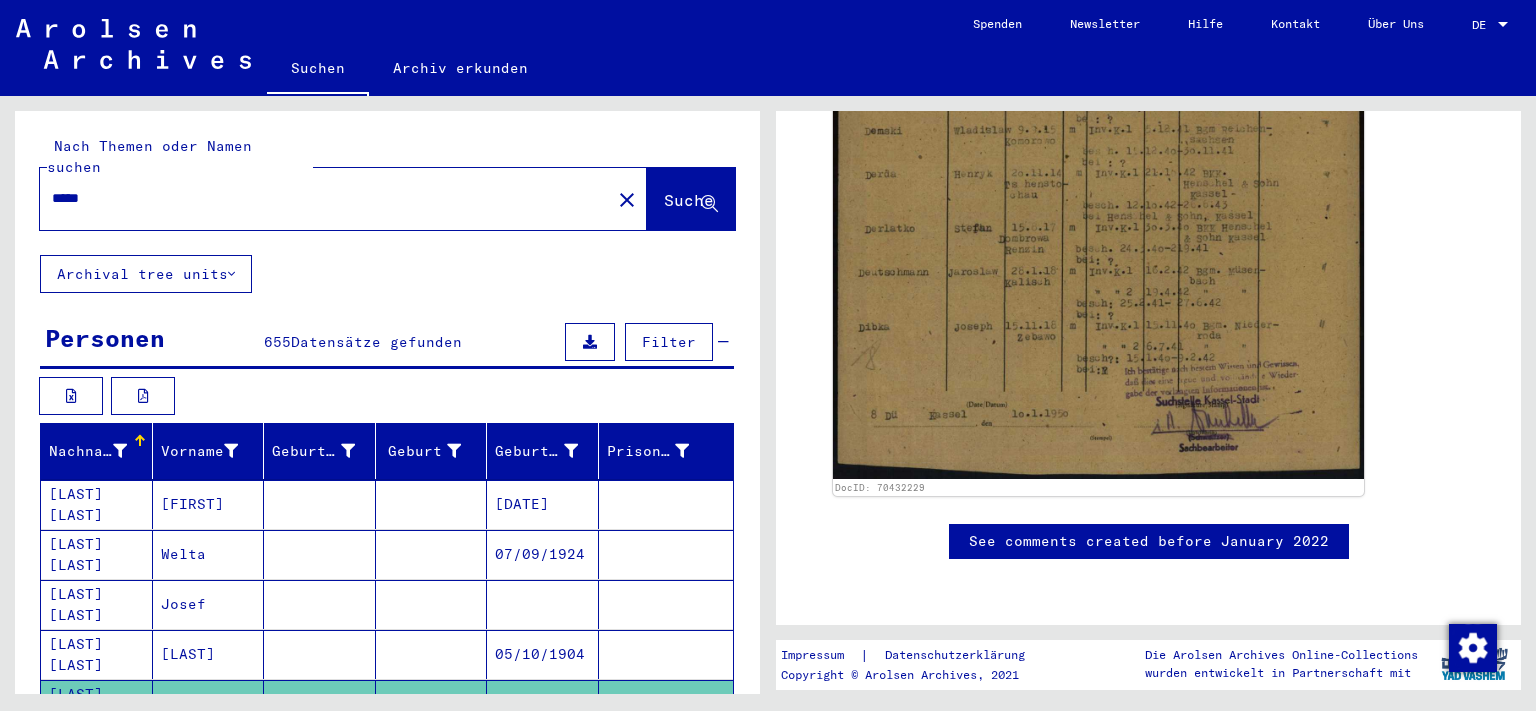 click on "*****" at bounding box center (325, 198) 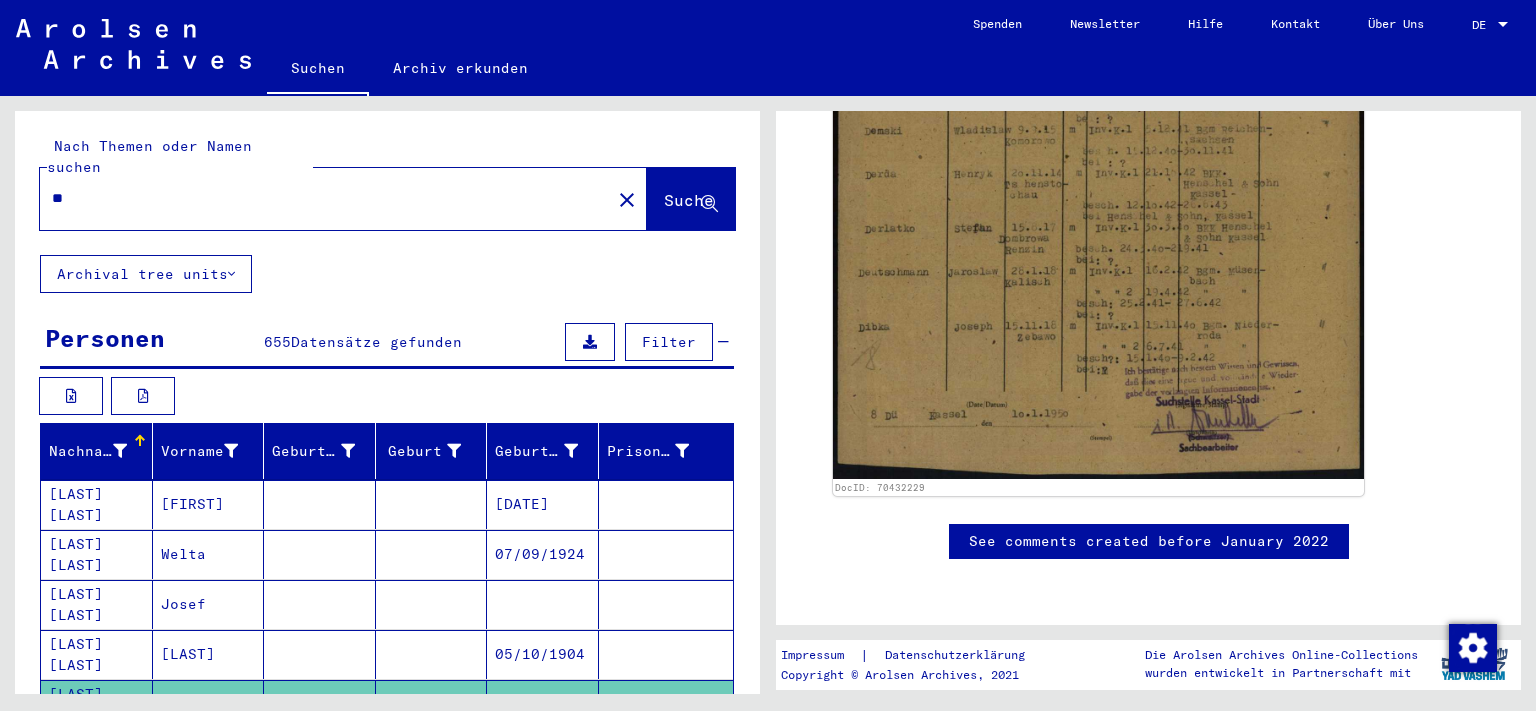 type on "*" 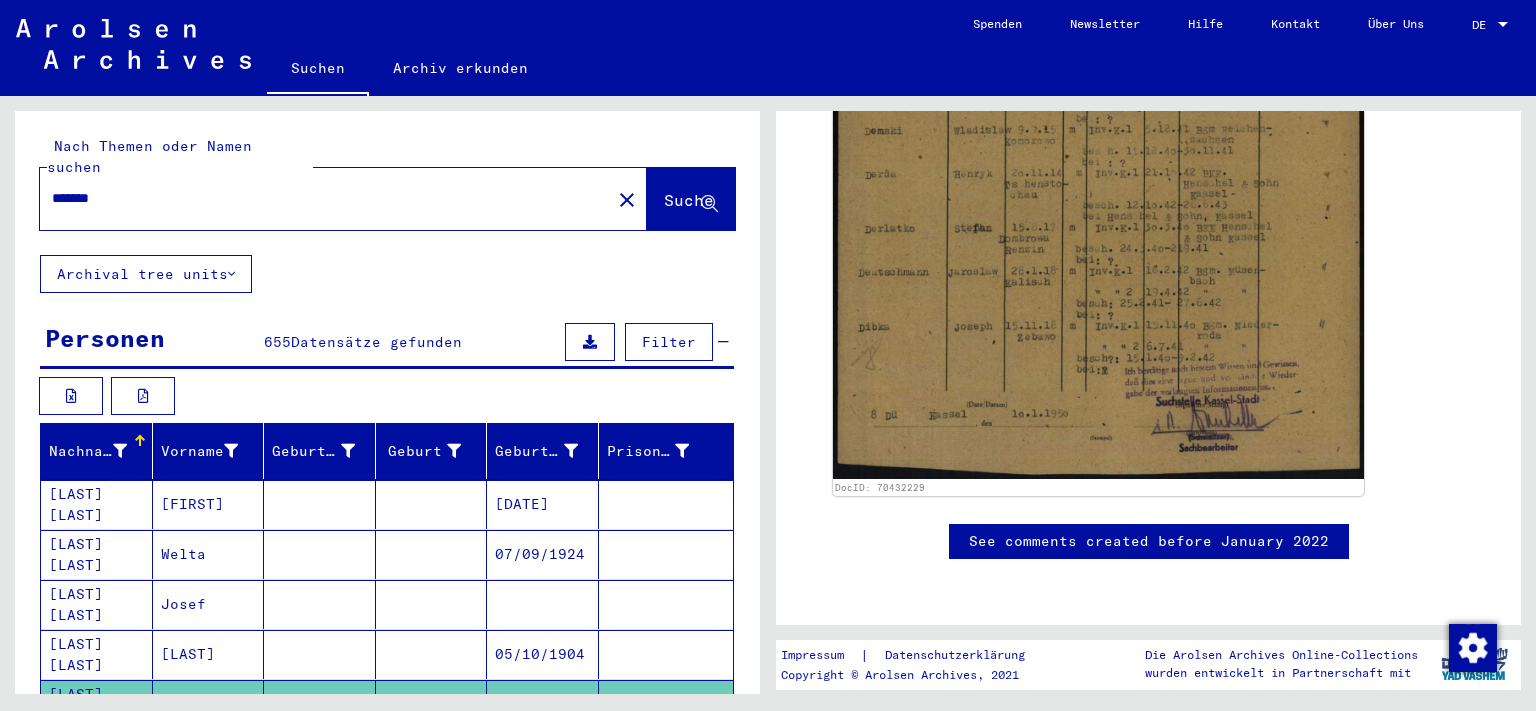 type on "*******" 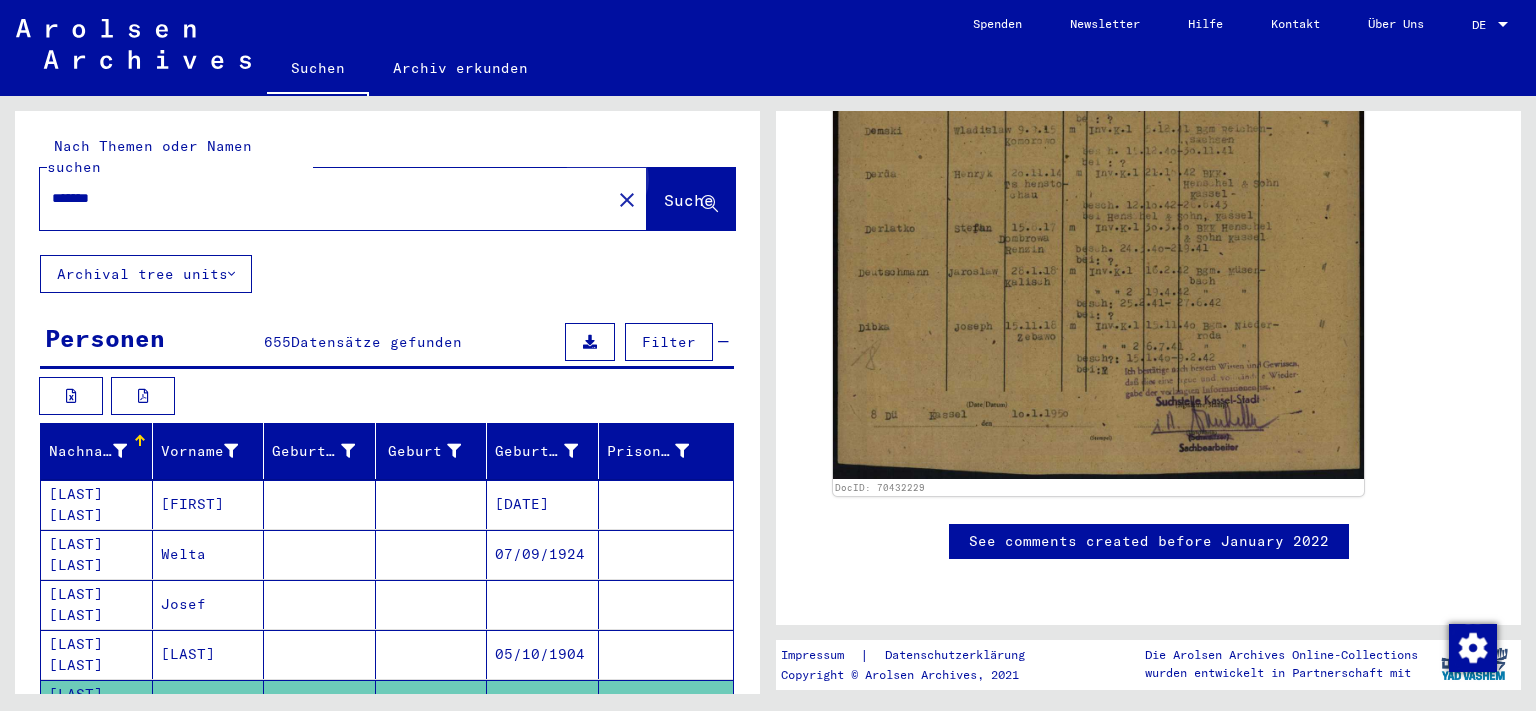 click on "Suche" 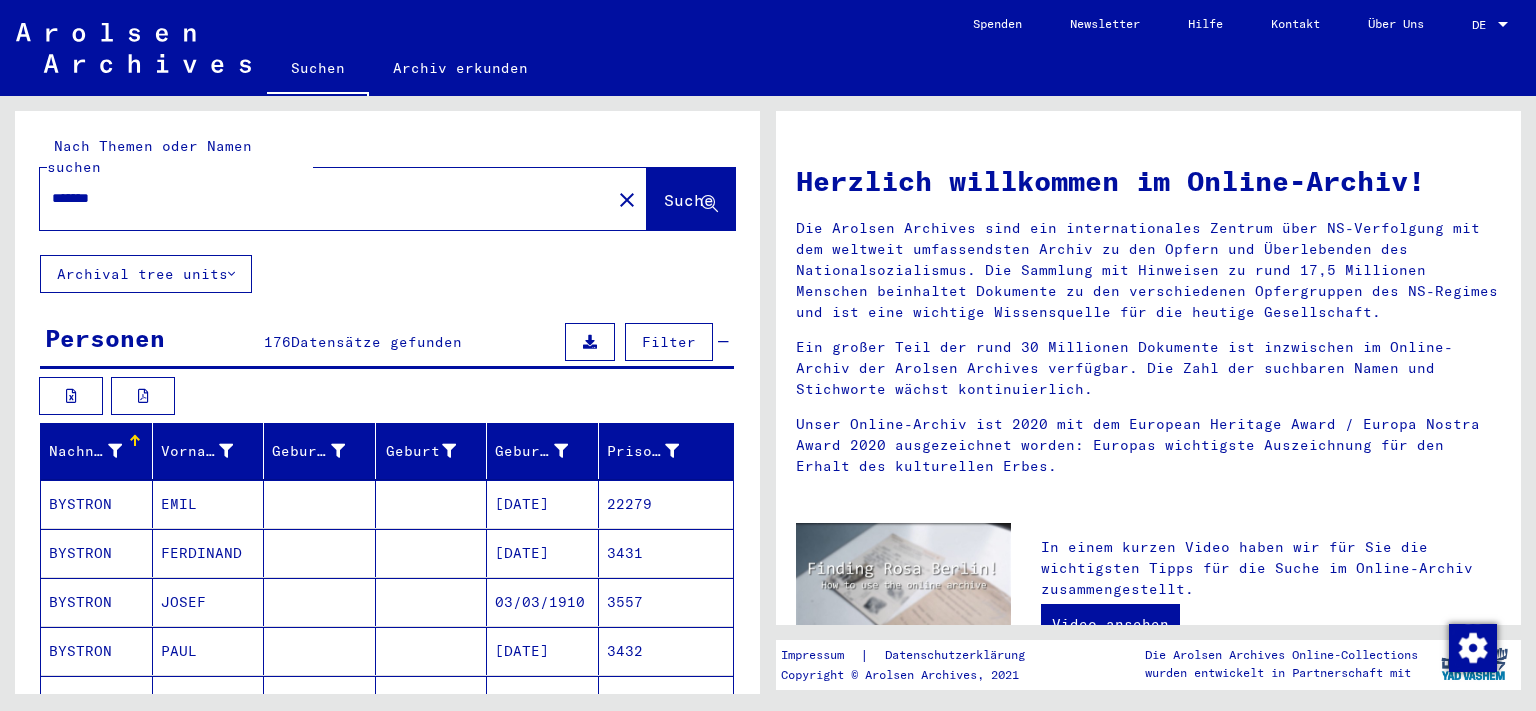 scroll, scrollTop: 110, scrollLeft: 0, axis: vertical 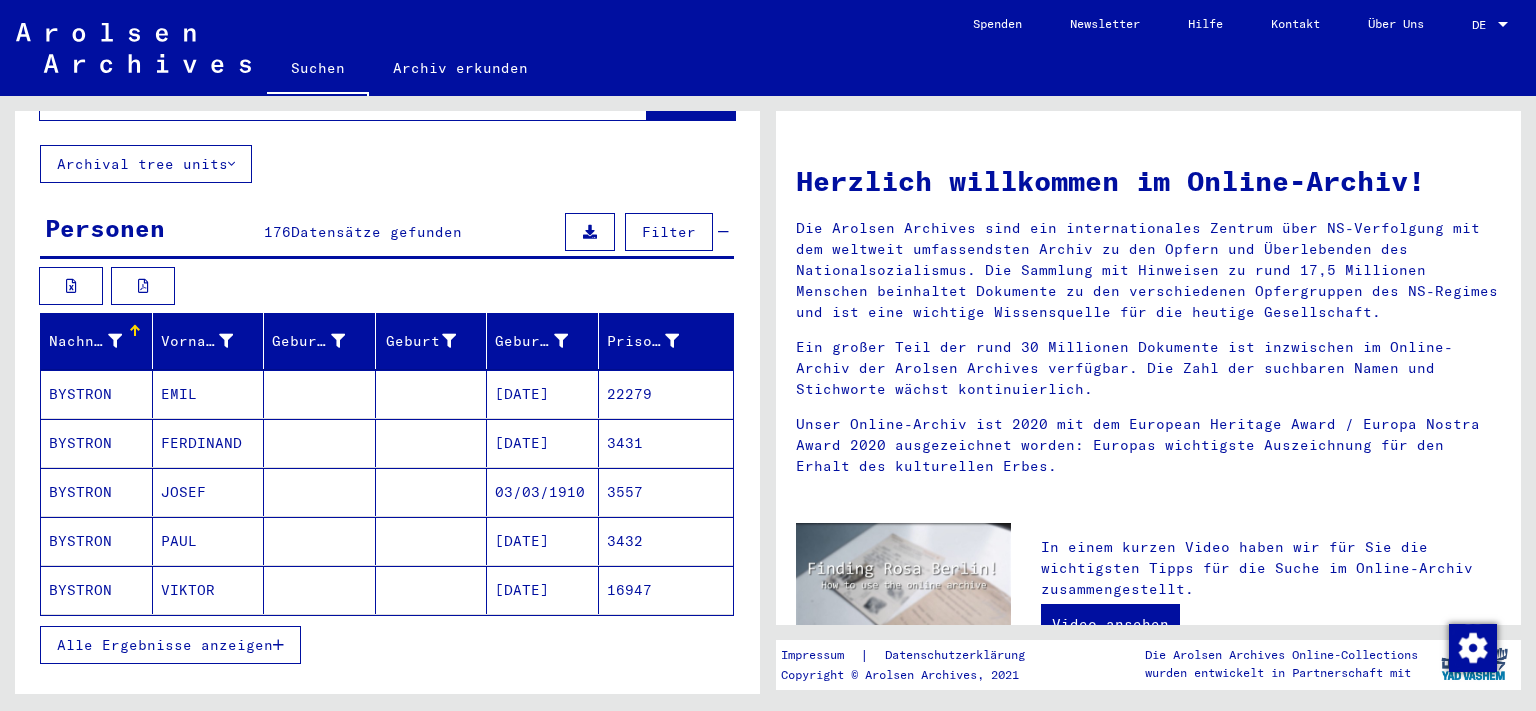 click on "BYSTRON" 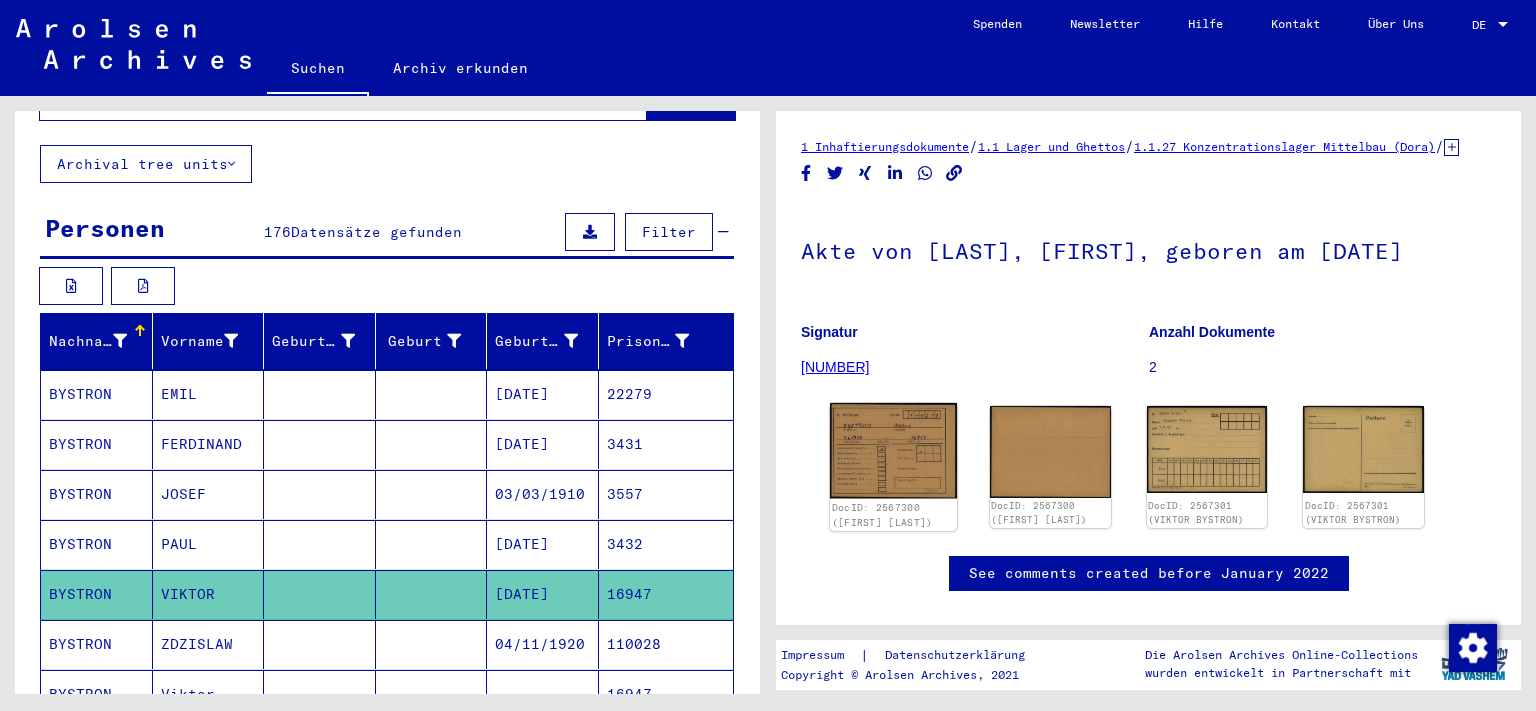 click 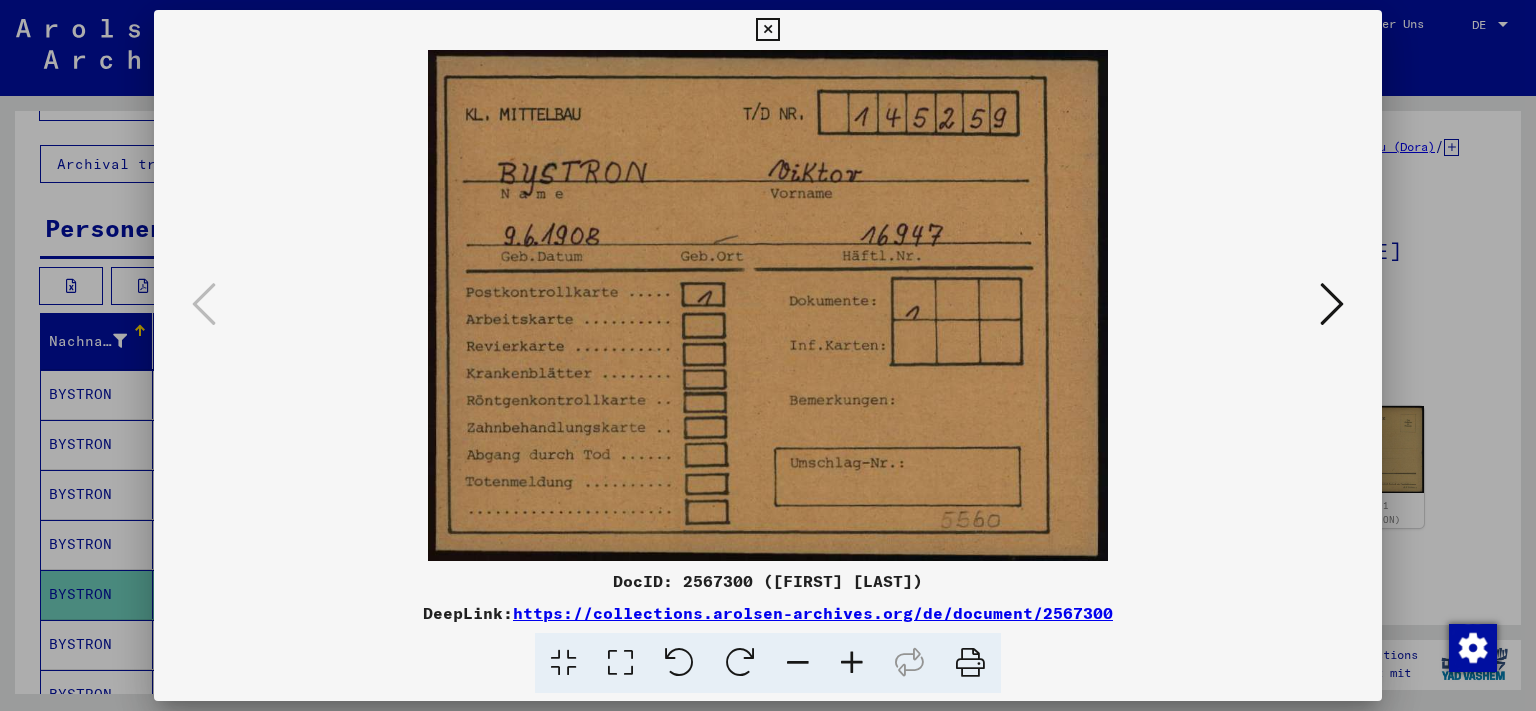 click at bounding box center [1332, 304] 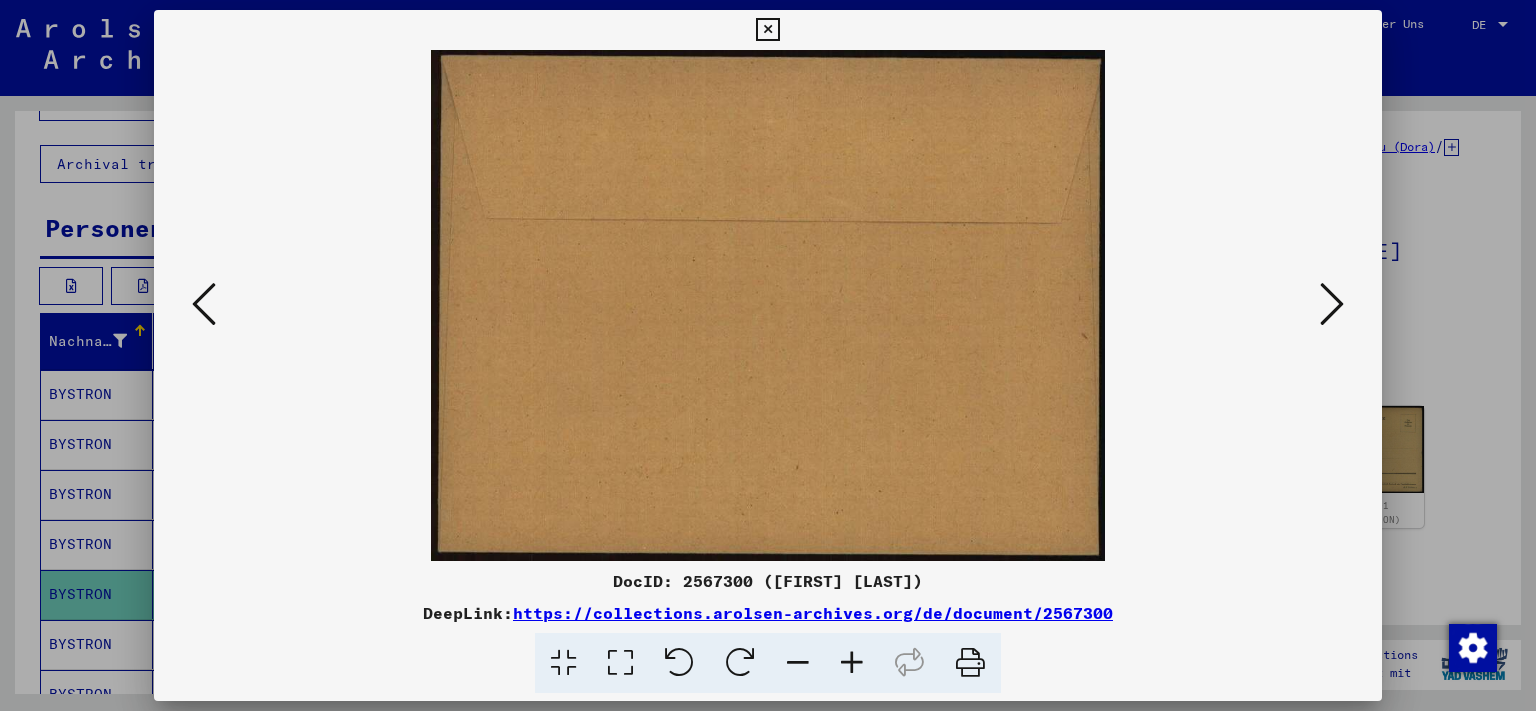 click at bounding box center (1332, 304) 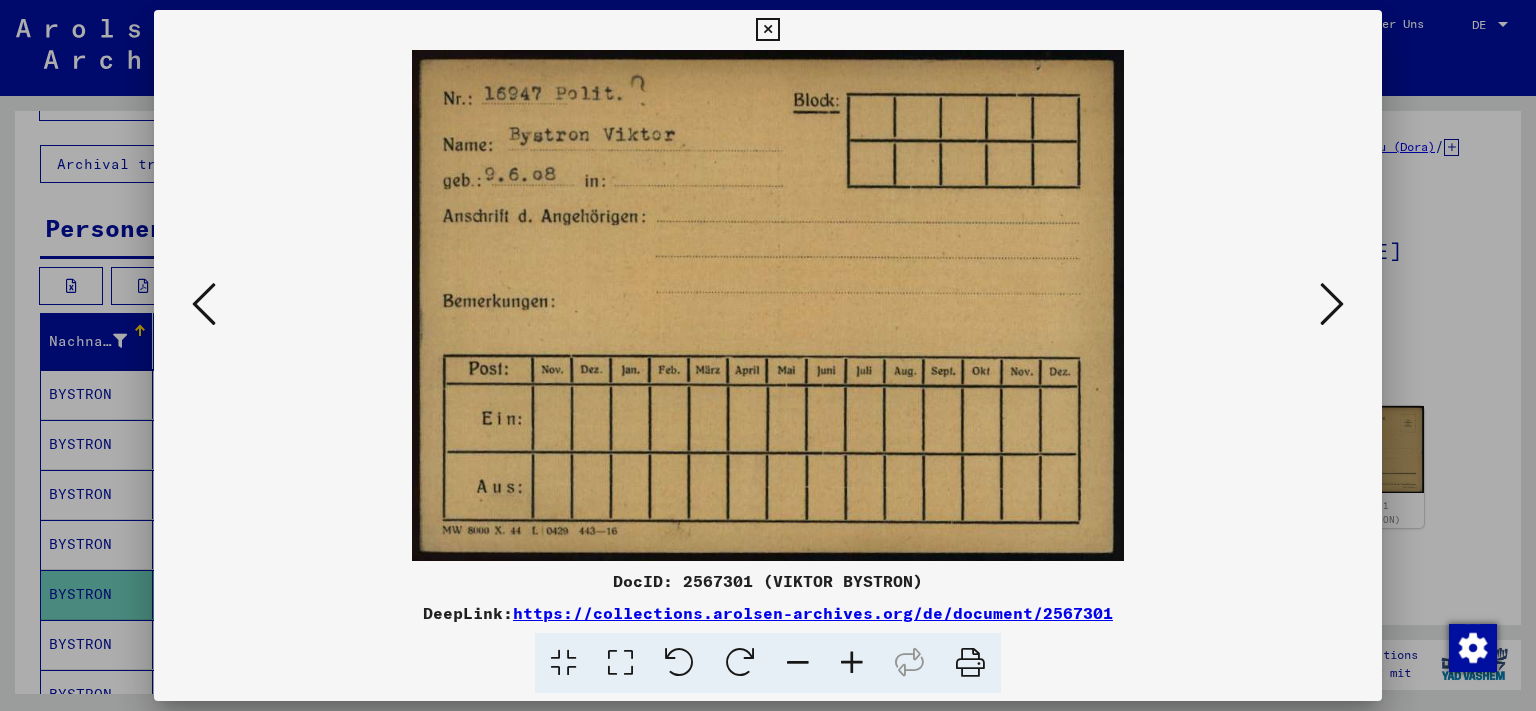 click at bounding box center [1332, 304] 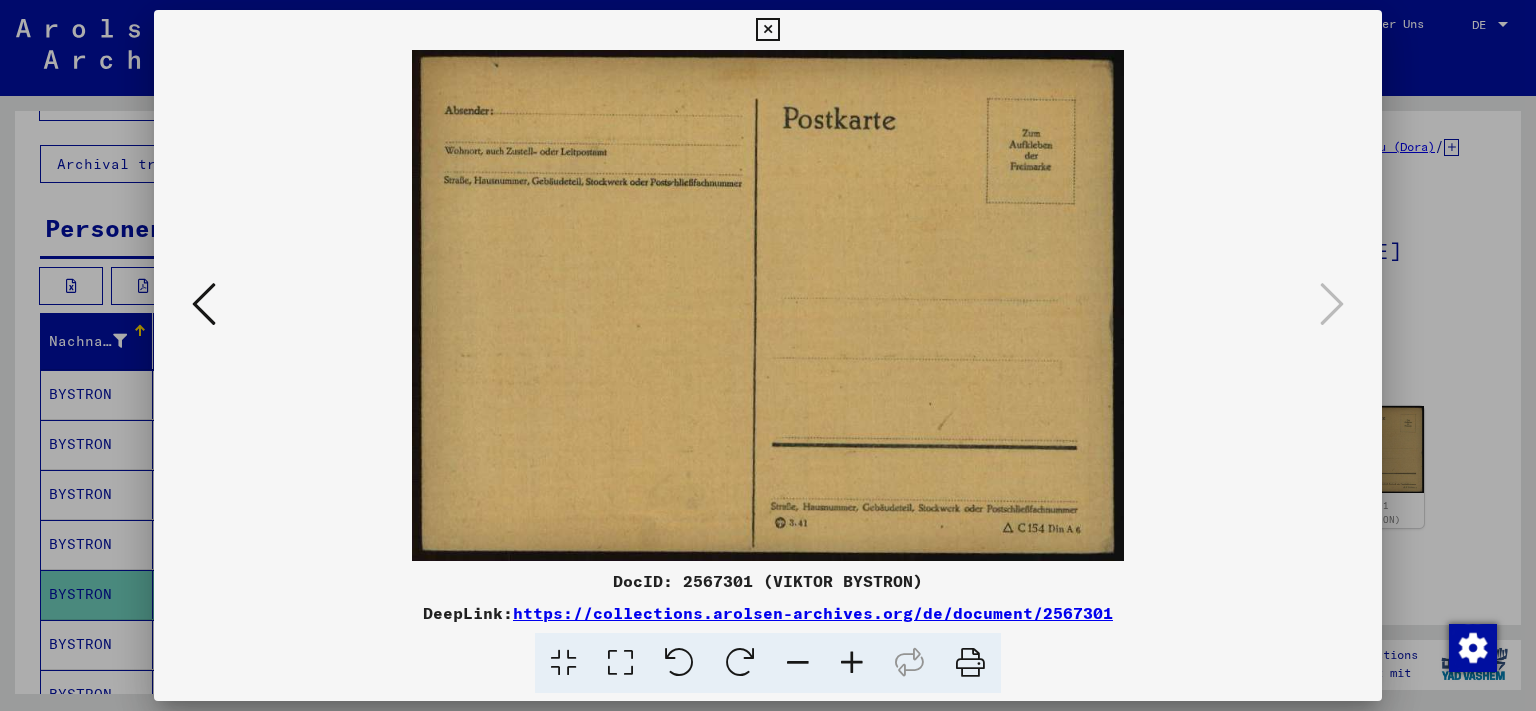 click at bounding box center (767, 30) 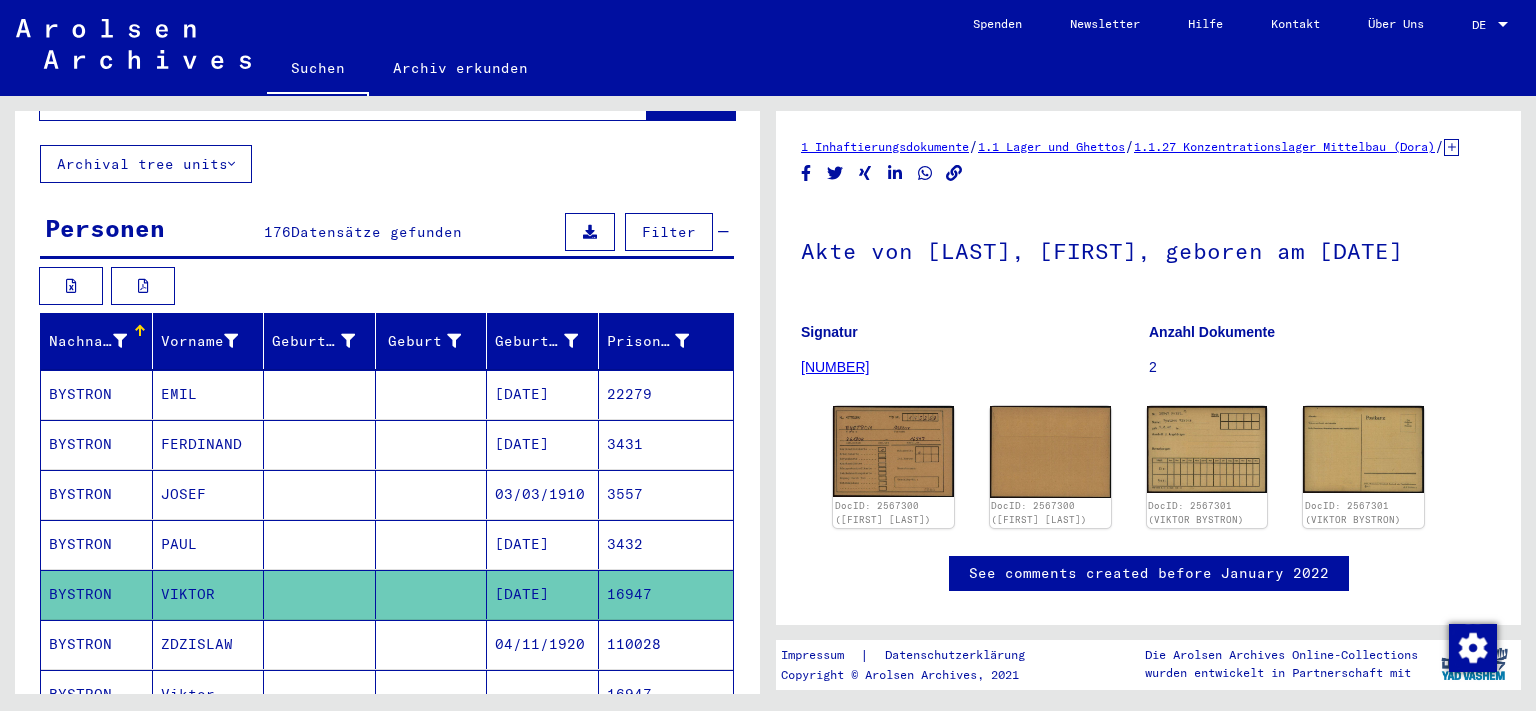 click on "JOSEF" at bounding box center (209, 544) 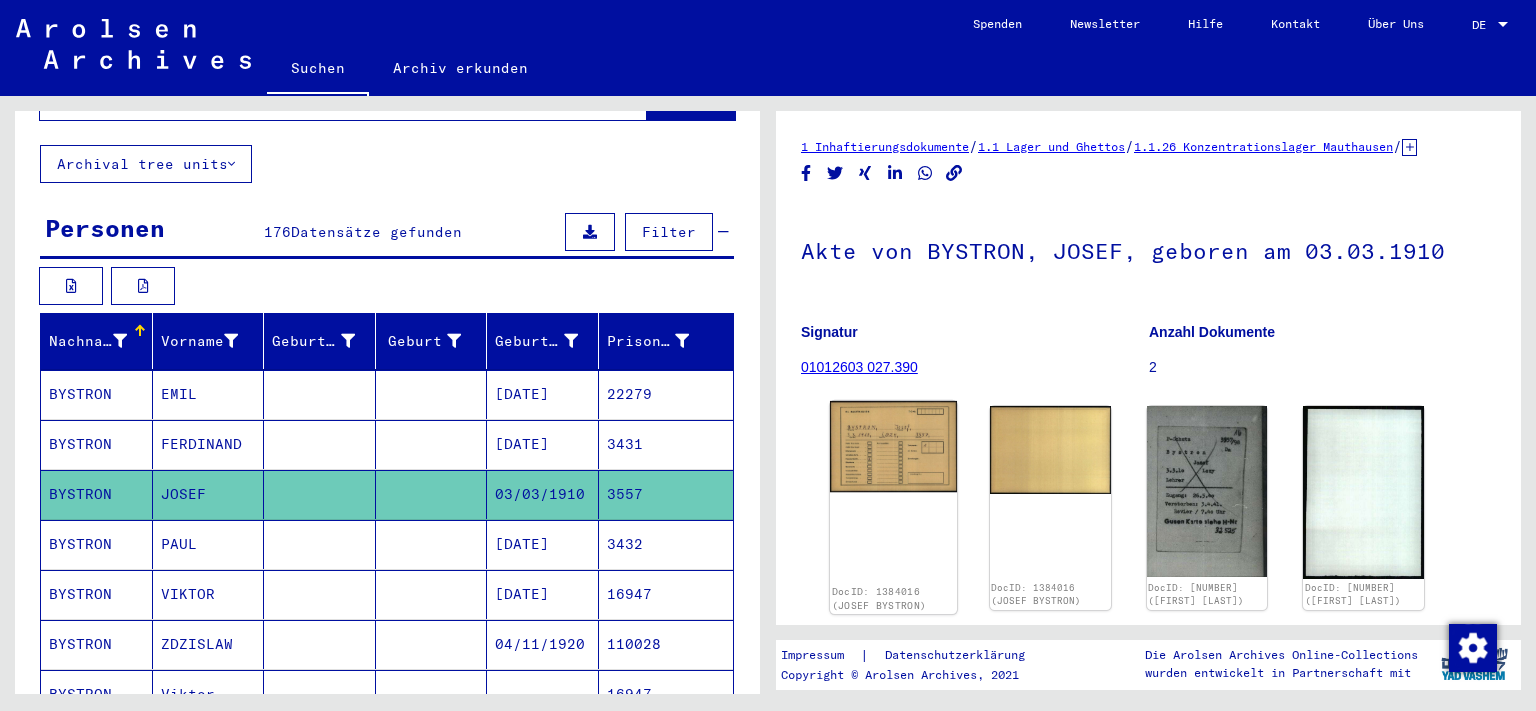click 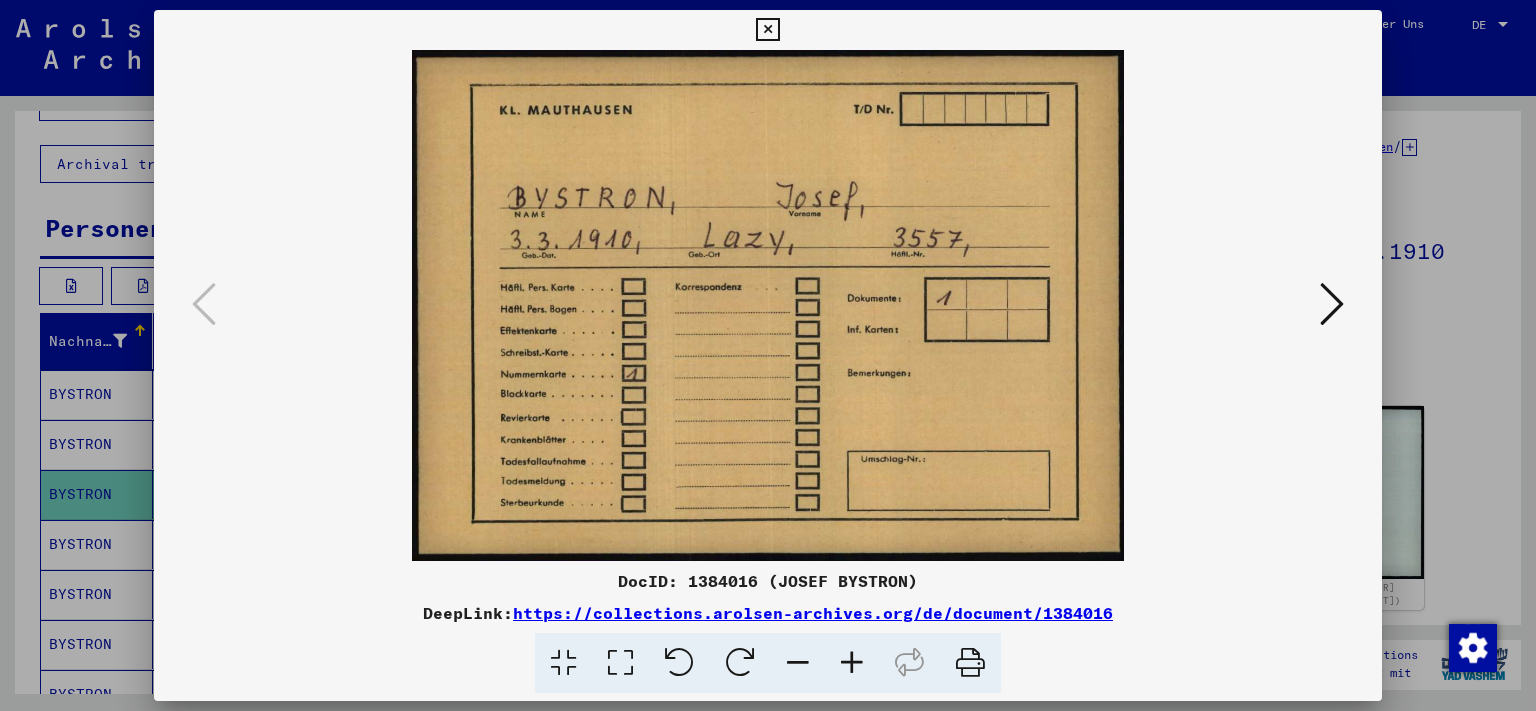 click at bounding box center (767, 30) 